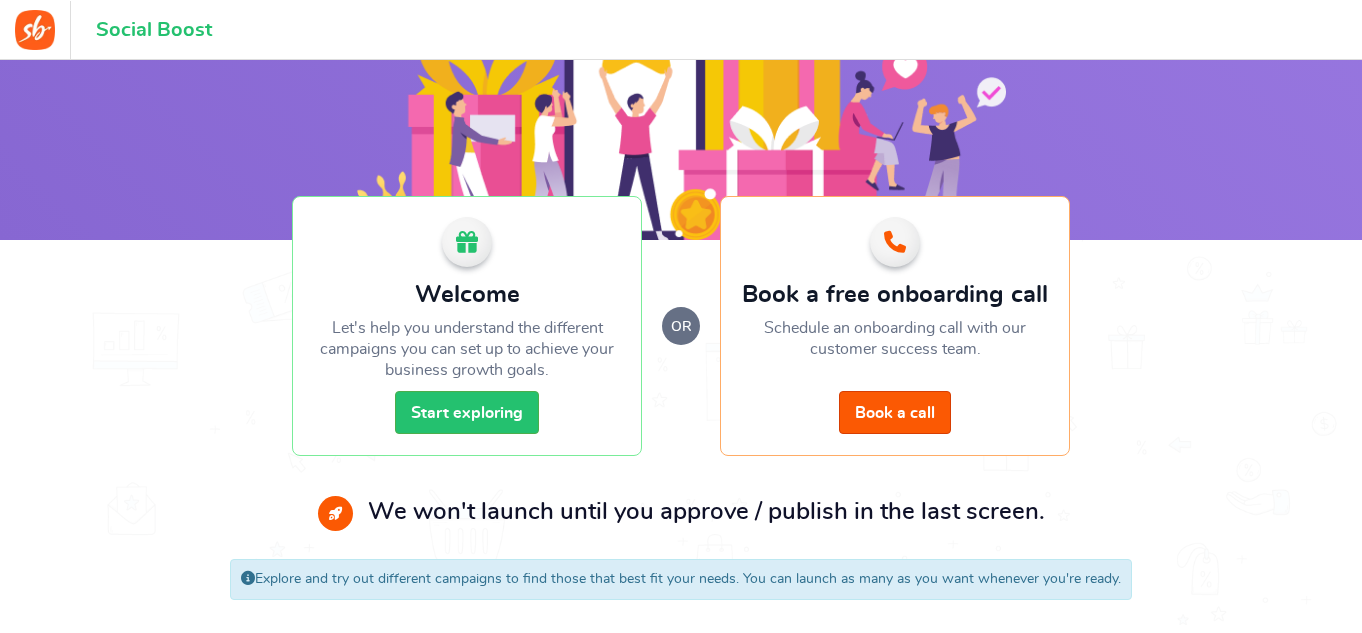 scroll, scrollTop: 205, scrollLeft: 0, axis: vertical 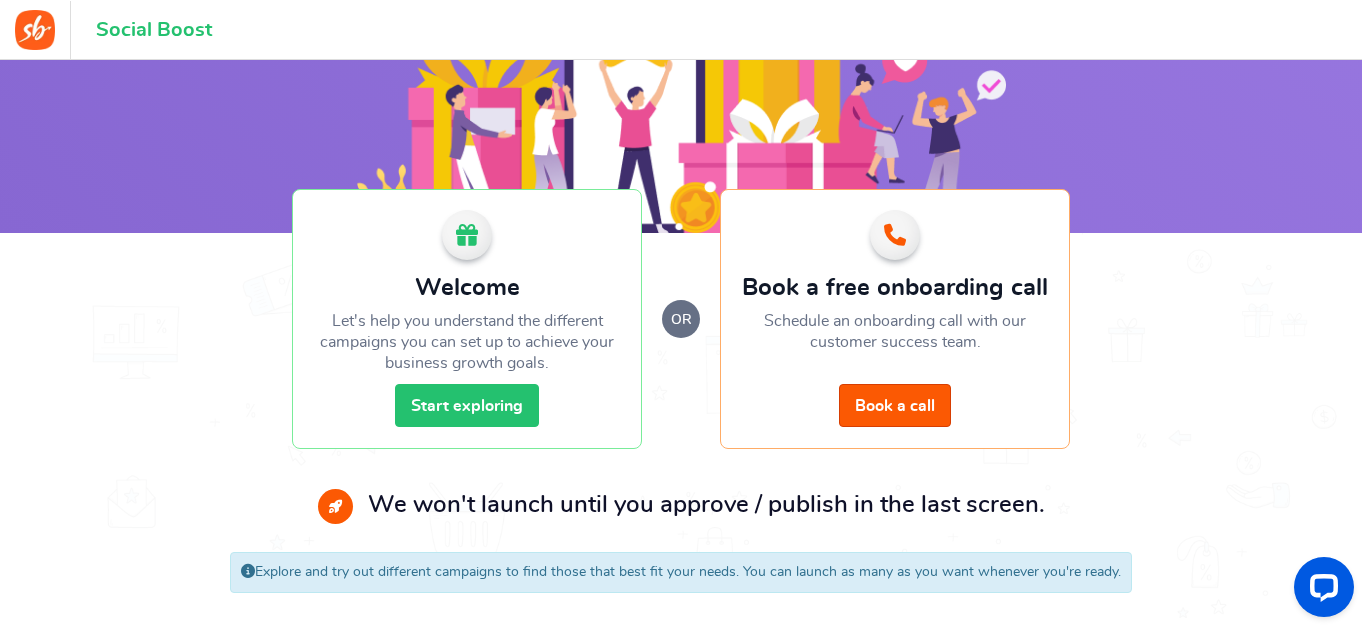 click on "Start exploring" at bounding box center (467, 405) 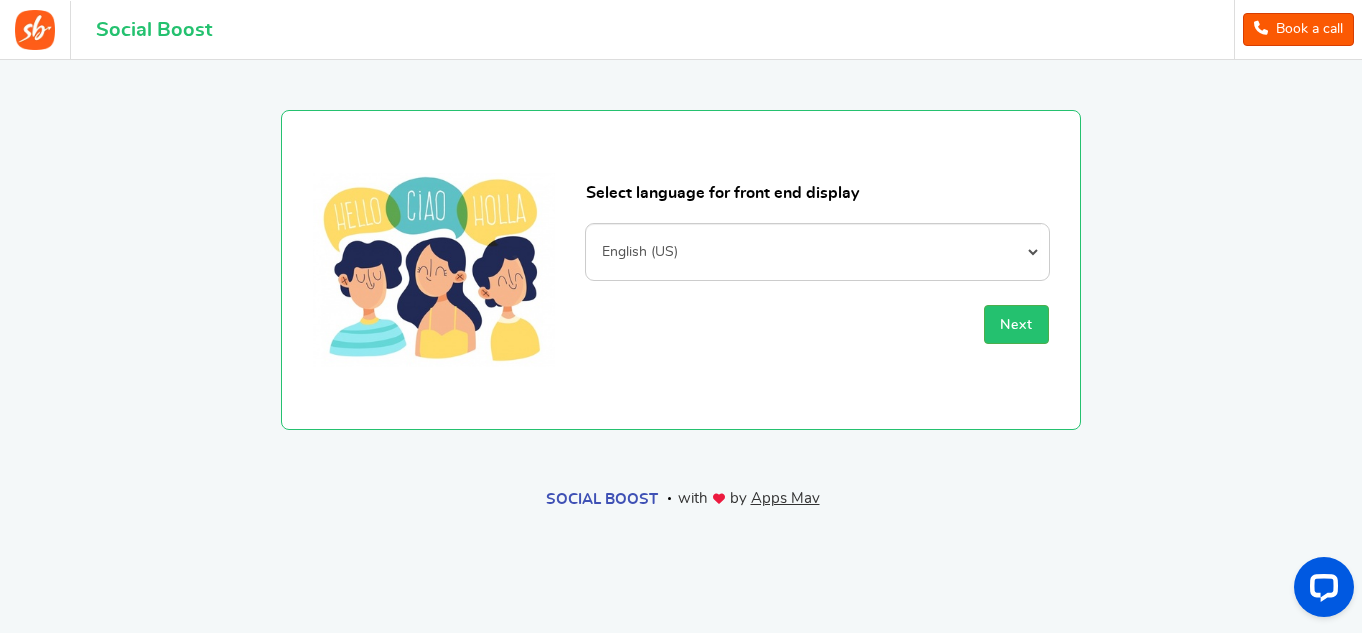 scroll, scrollTop: 0, scrollLeft: 0, axis: both 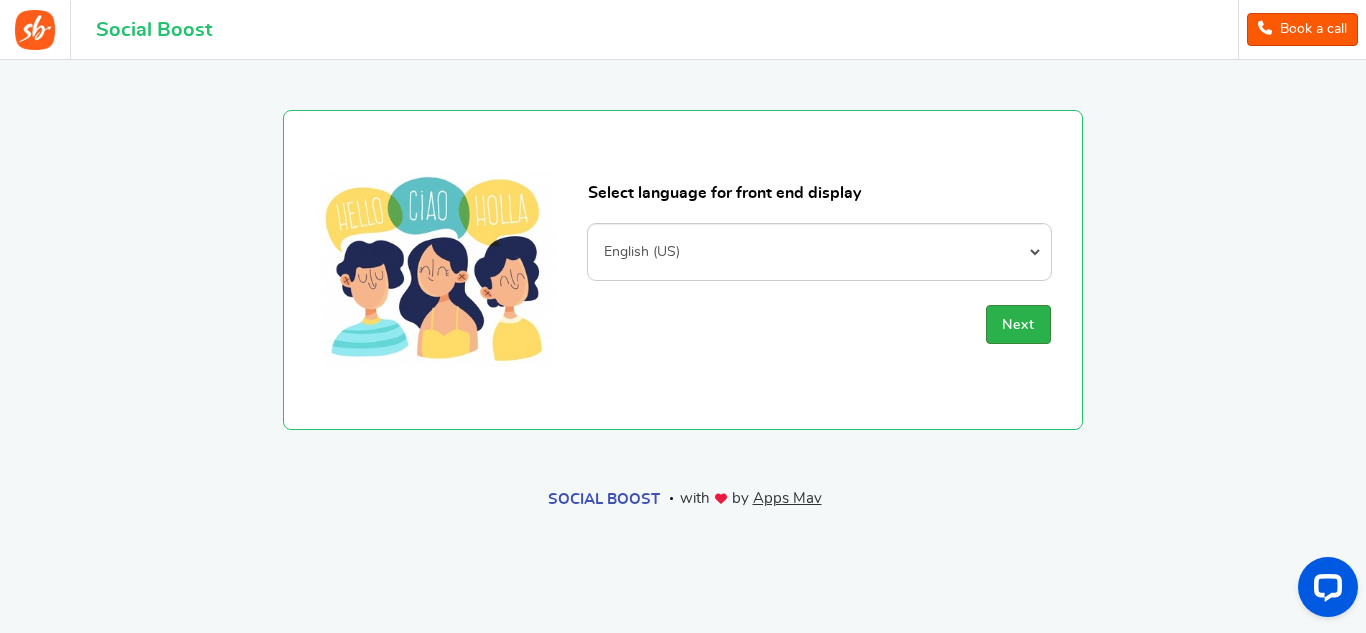 click on "Next" at bounding box center (1018, 325) 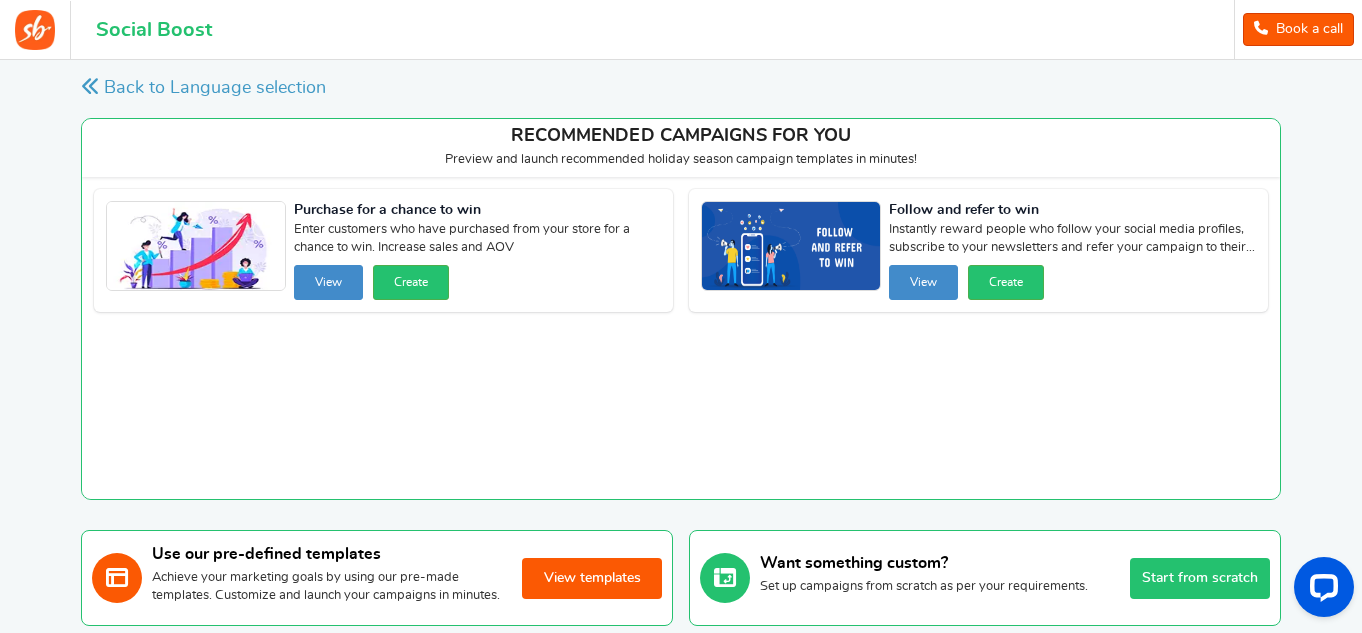 click on "Purchase for a chance to win
Enter customers who have purchased from your store for a chance to win. Increase sales and AOV
Start date:  Aug 02 2025  |  End date:    Sep 13 2025
View
Create
Follow and refer to win
Instantly reward people who follow your social media profiles, subscribe to your newsletters and refer your campaign to their friends.
Start date:  Aug 02 2025  |  End date:    Sep 13 2025
View
Create" at bounding box center [681, 338] 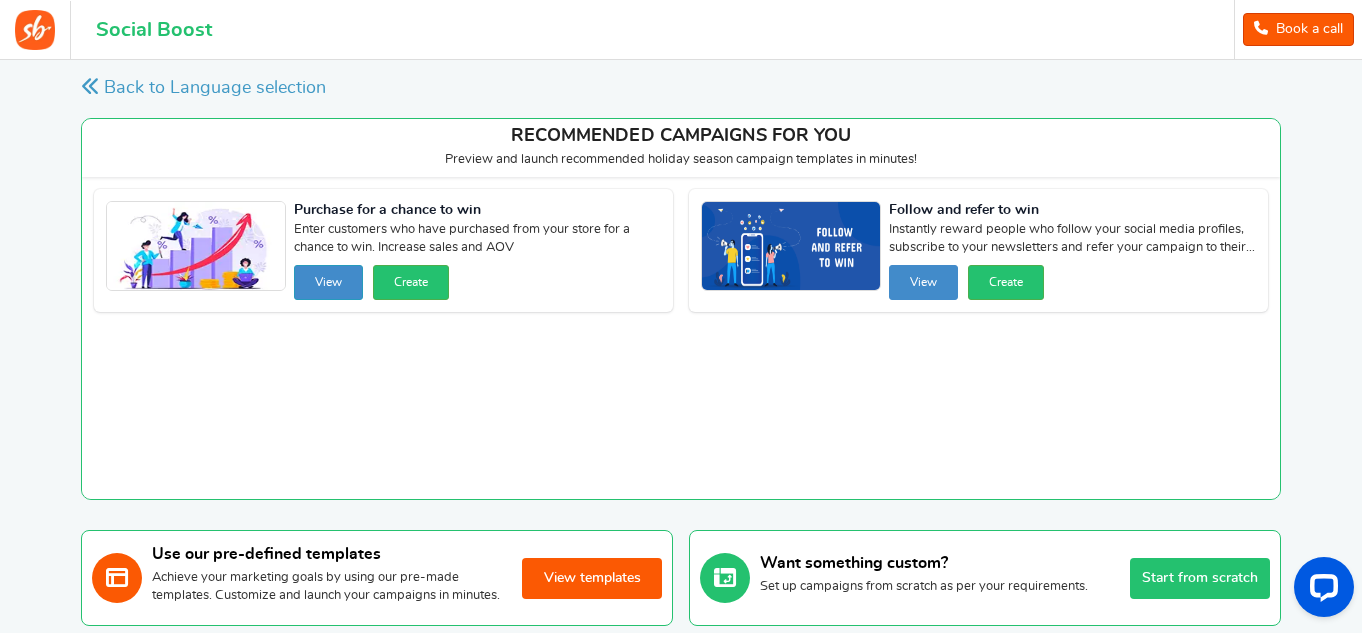 click on "View" at bounding box center [328, 282] 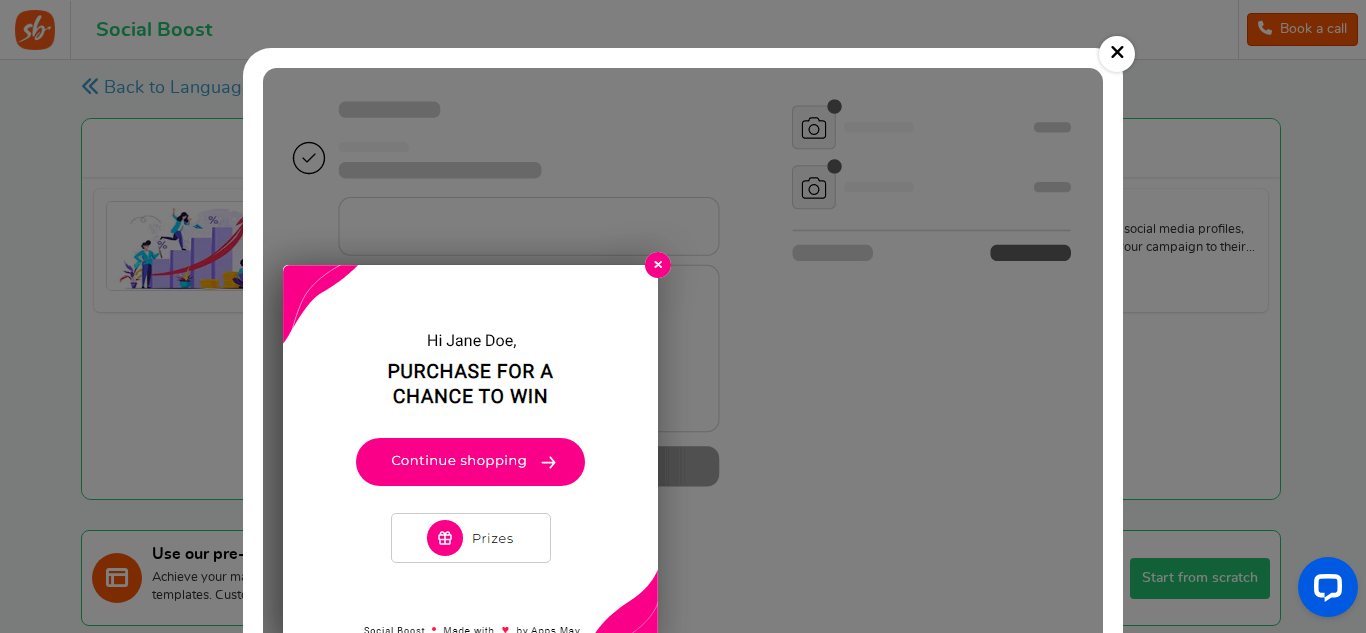 click on "×" at bounding box center (1117, 54) 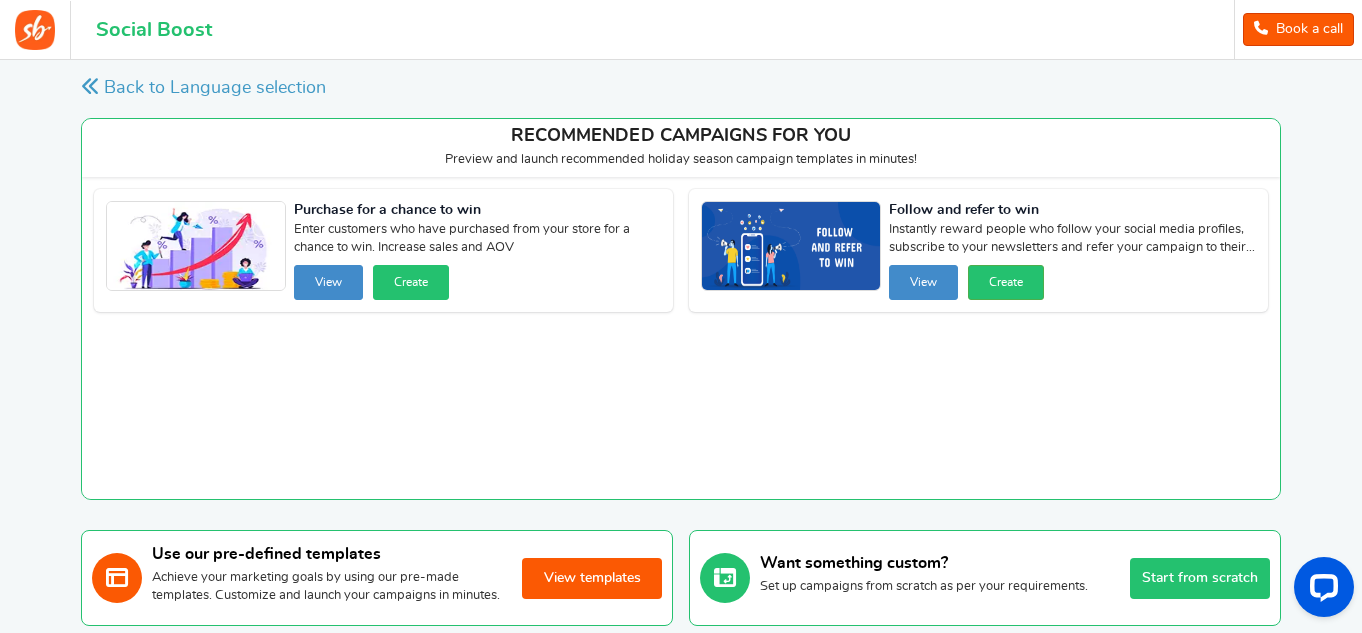 click on "Create" at bounding box center [411, 282] 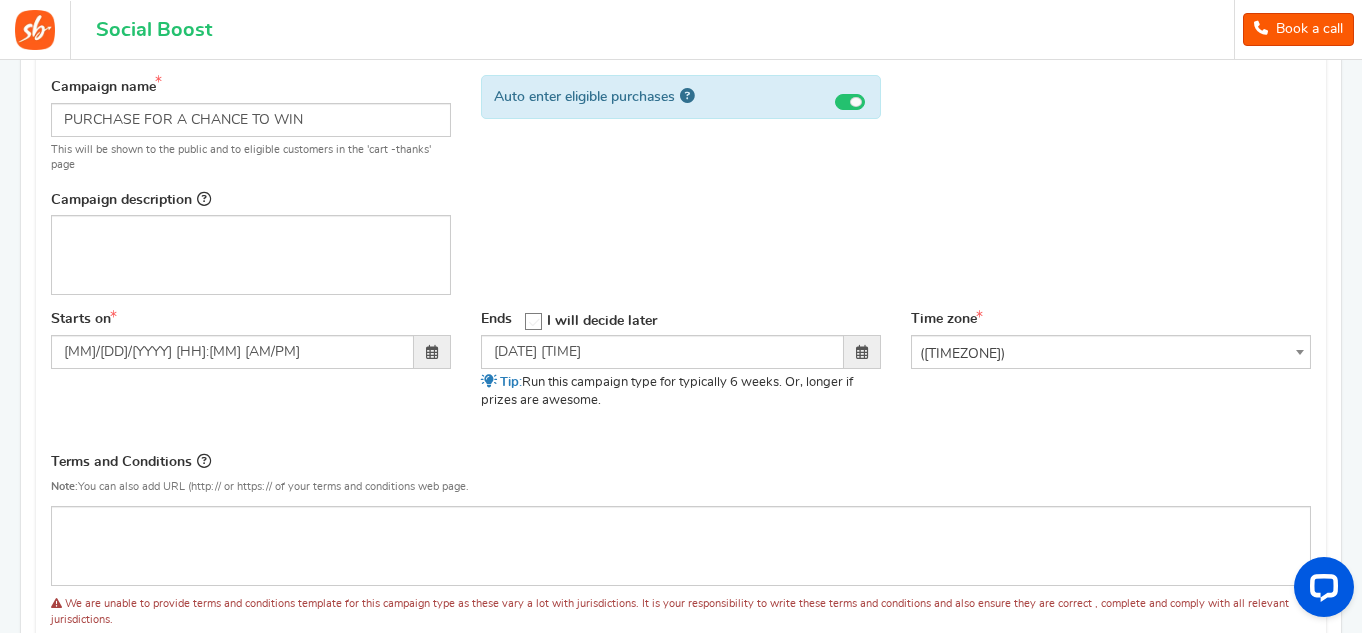 scroll, scrollTop: 292, scrollLeft: 0, axis: vertical 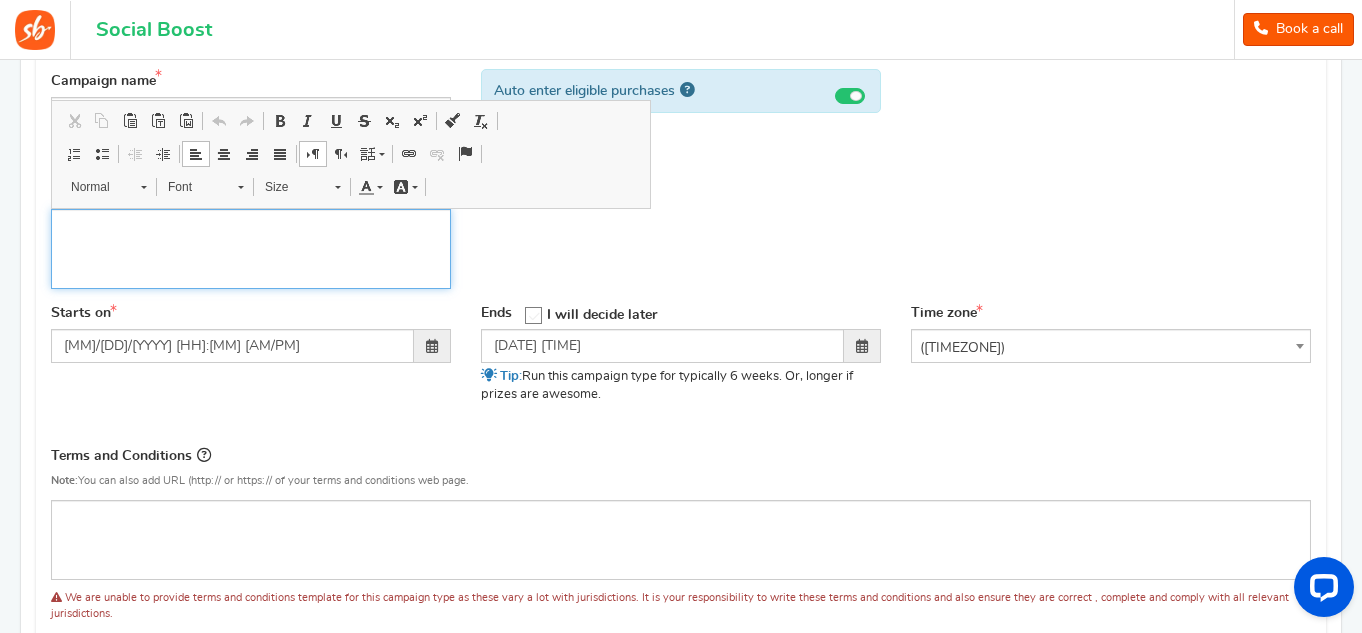 click at bounding box center (251, 226) 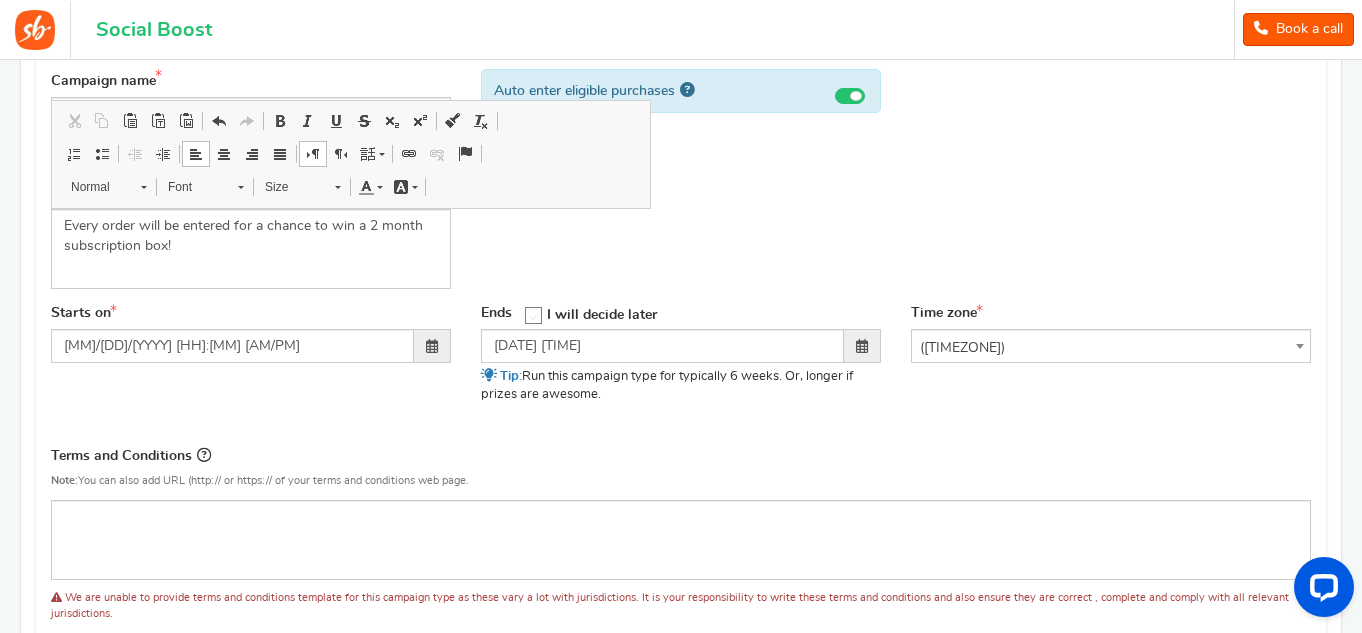 click at bounding box center [862, 346] 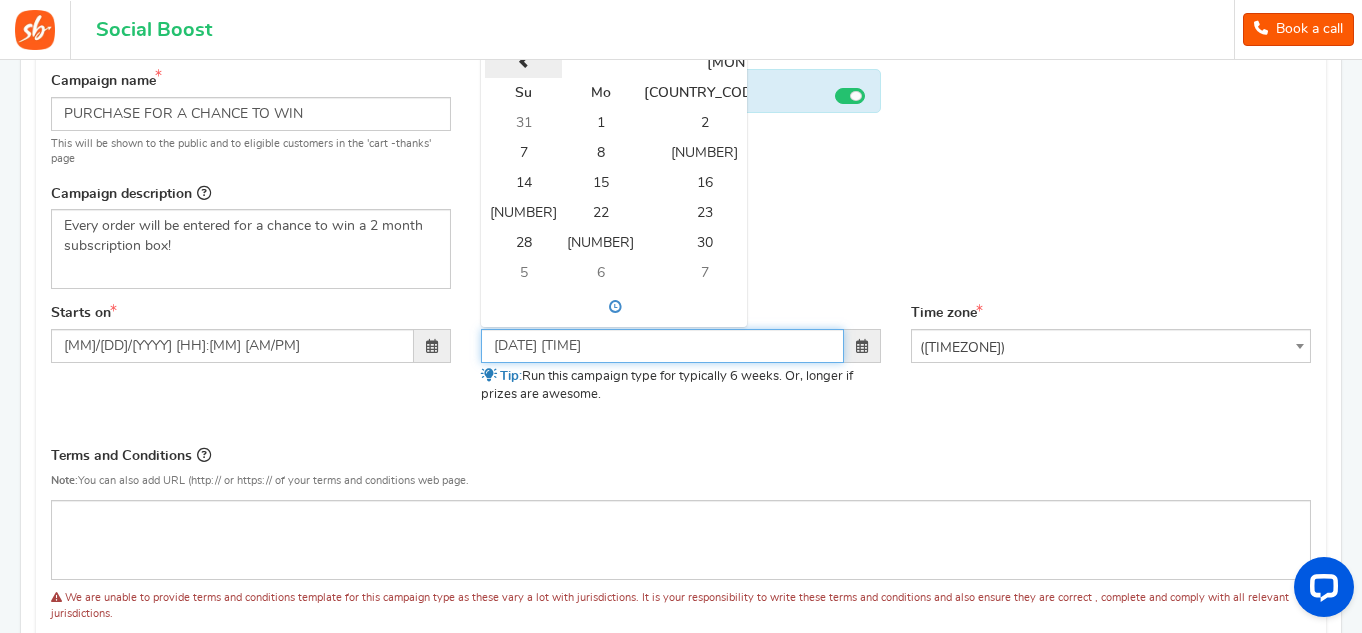 click at bounding box center [523, 62] 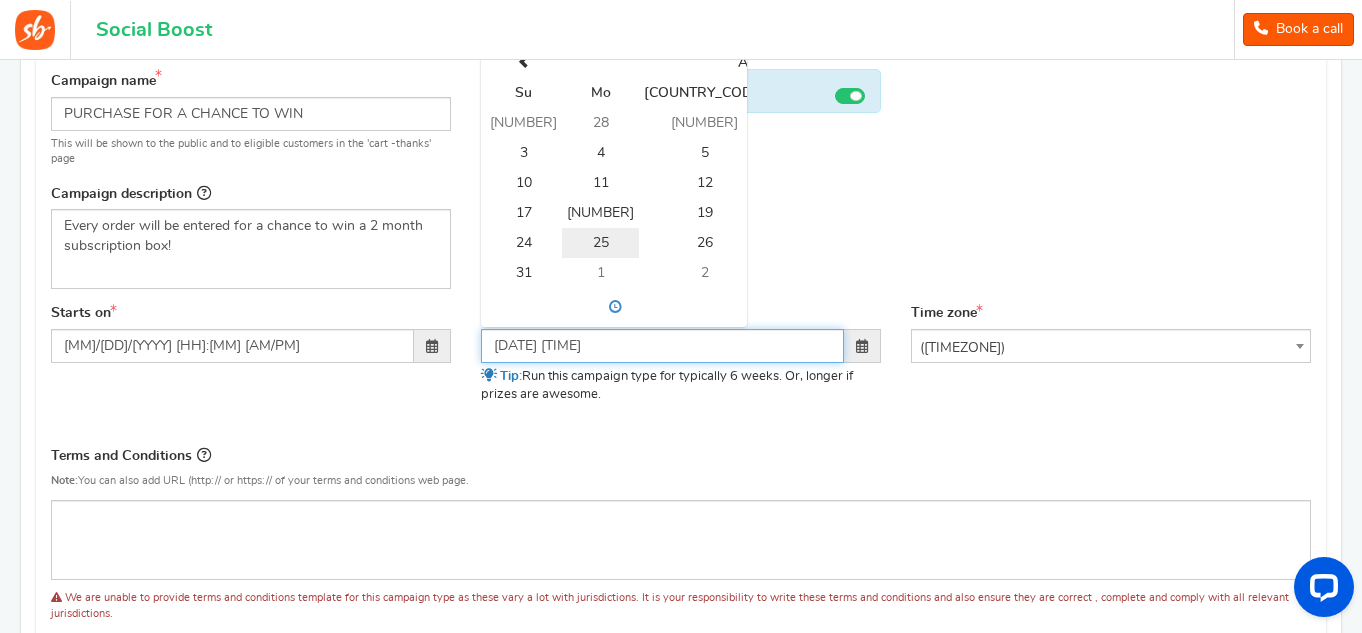 click on "25" at bounding box center (600, 243) 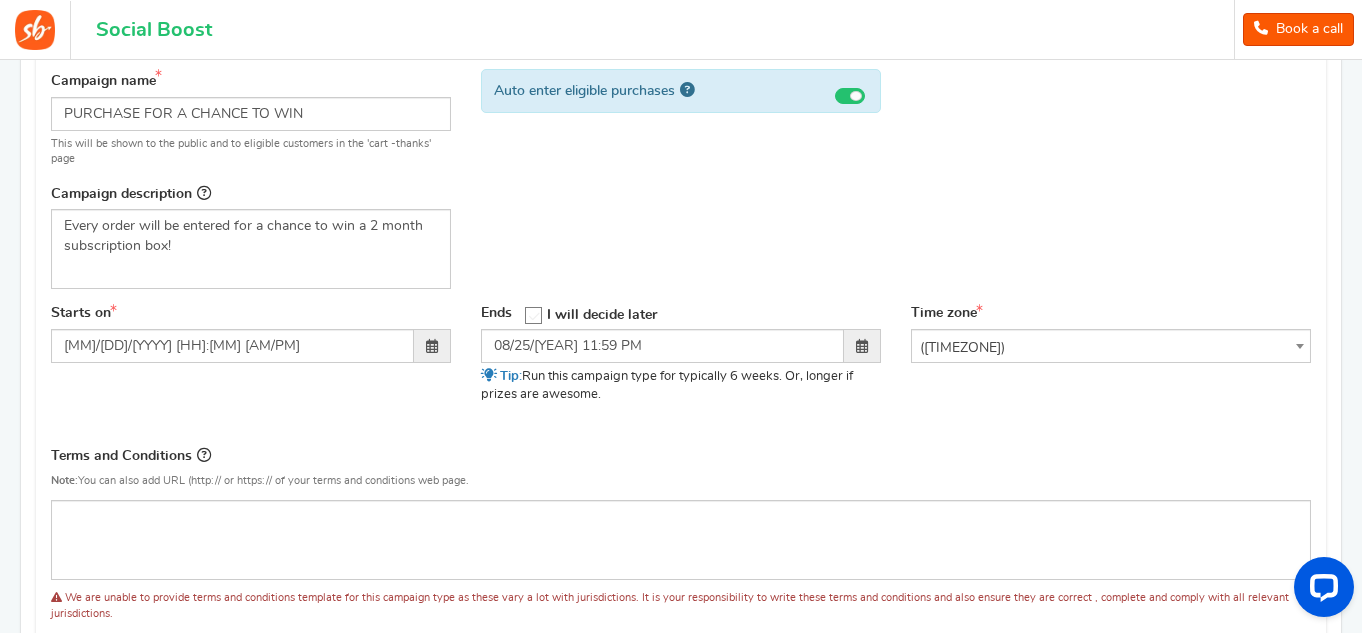 click on "Campaign name
Display
Title shown publicly
PURCHASE FOR A CHANCE TO WIN
This will be shown to the public and to eligible customers in the 'cart -thanks' page
Campaign description
(Optional)" at bounding box center [681, 181] 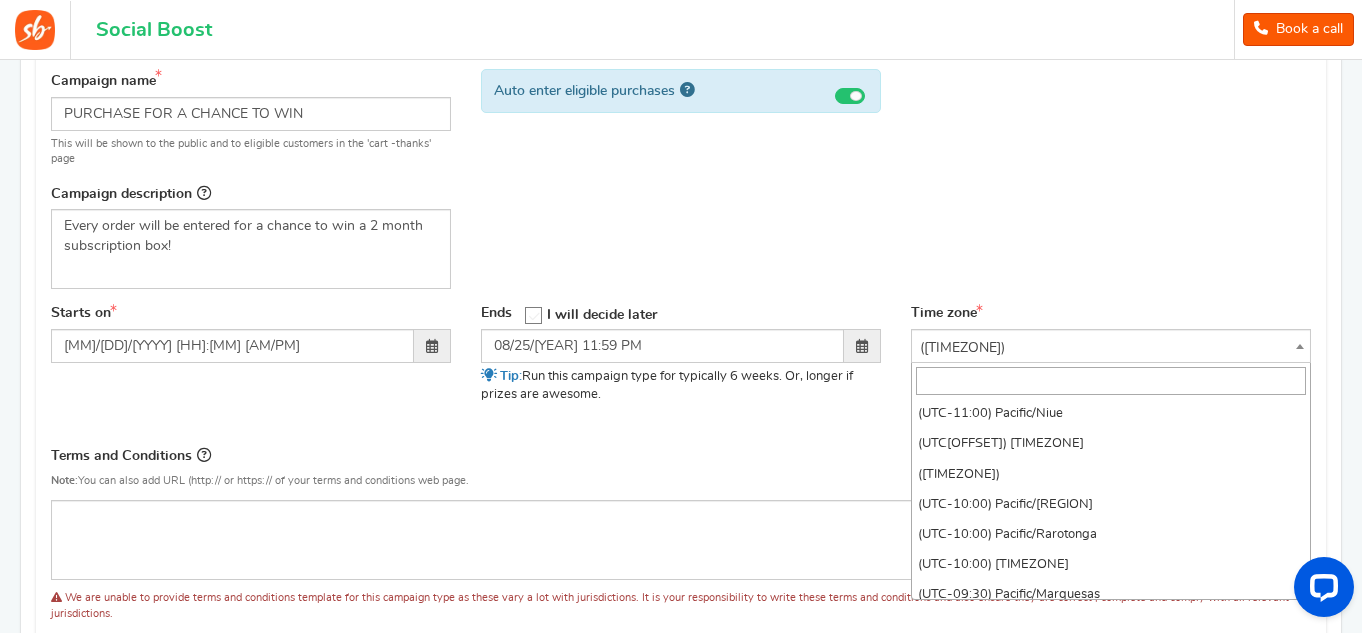 click on "([TIMEZONE])" at bounding box center (1111, 348) 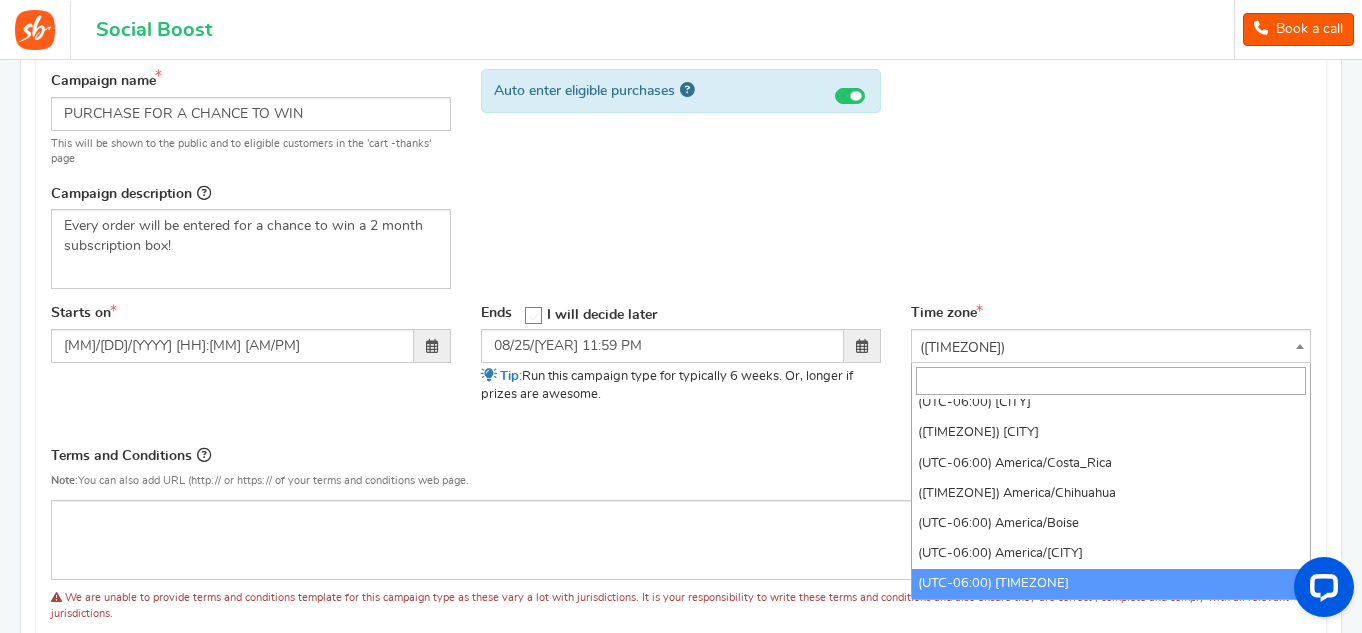 scroll, scrollTop: 1158, scrollLeft: 0, axis: vertical 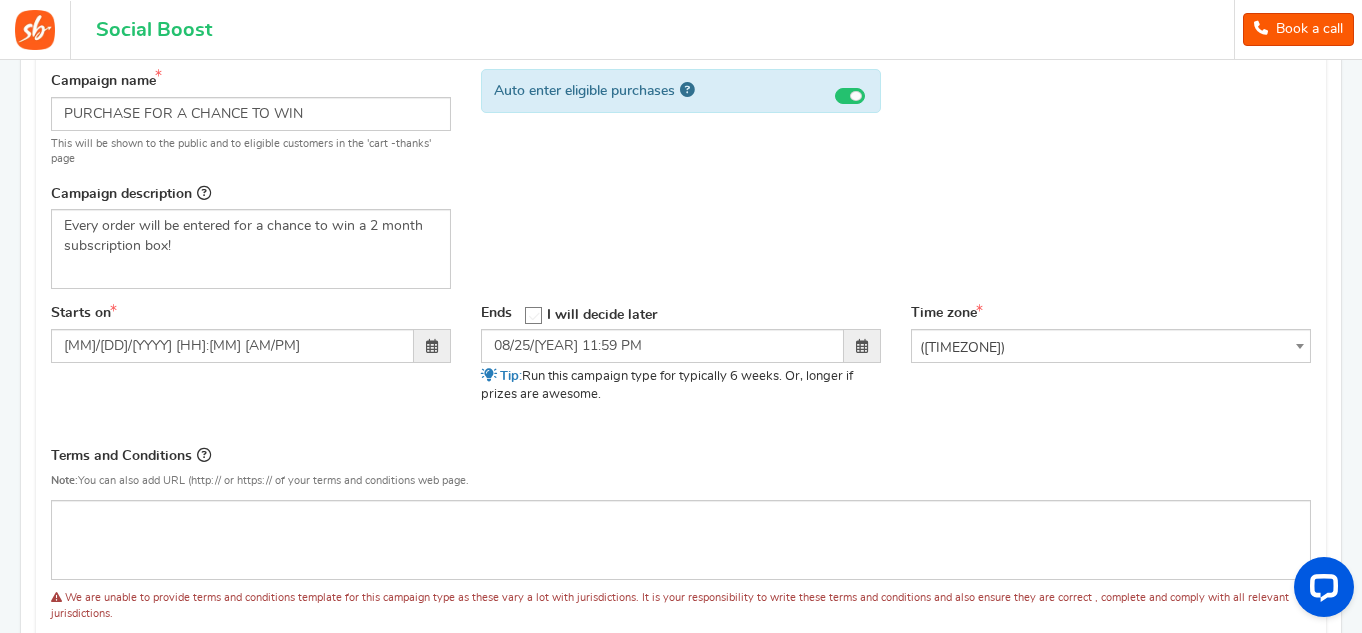 click on "Campaign name
Display
Title shown publicly
PURCHASE FOR A CHANCE TO WIN
This will be shown to the public and to eligible customers in the 'cart -thanks' page
Campaign description
(Optional)" at bounding box center (681, 181) 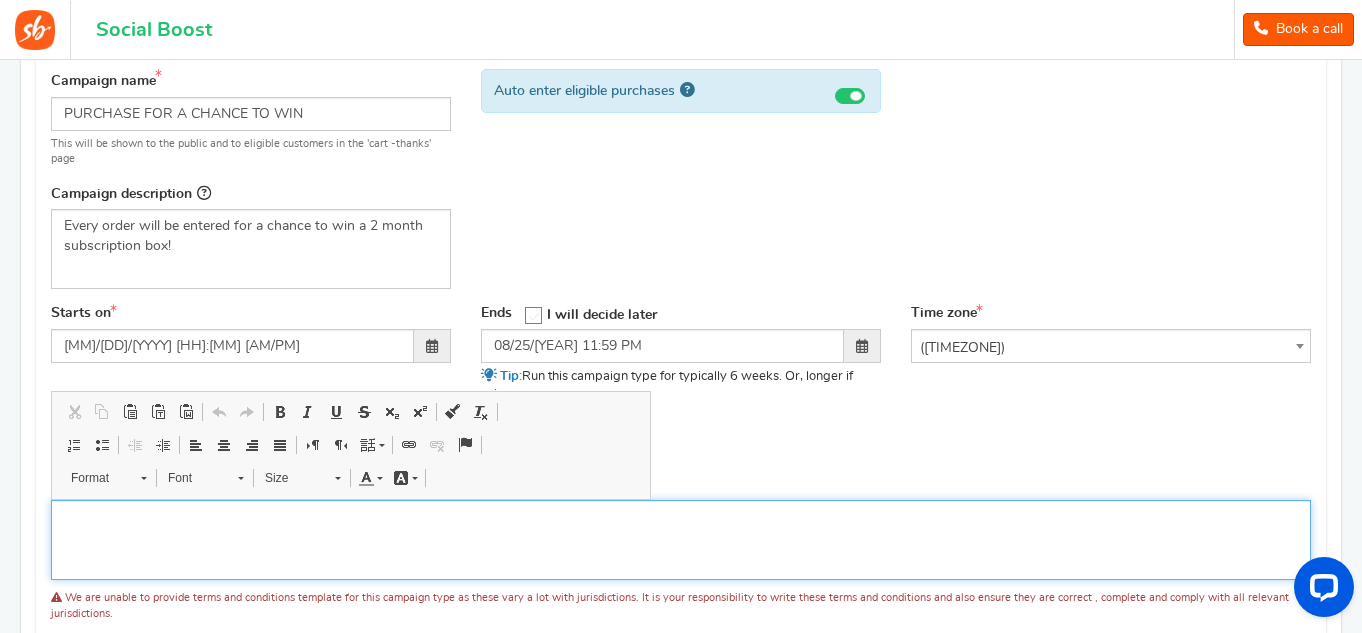 click at bounding box center (681, 517) 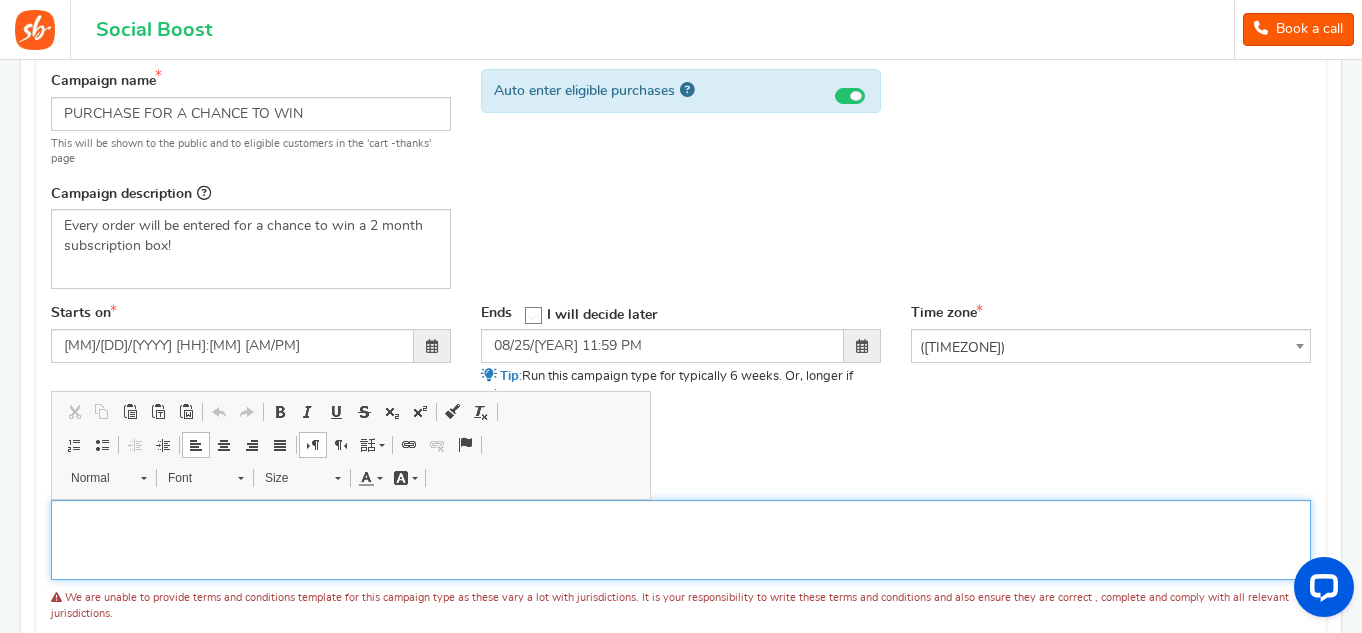 type 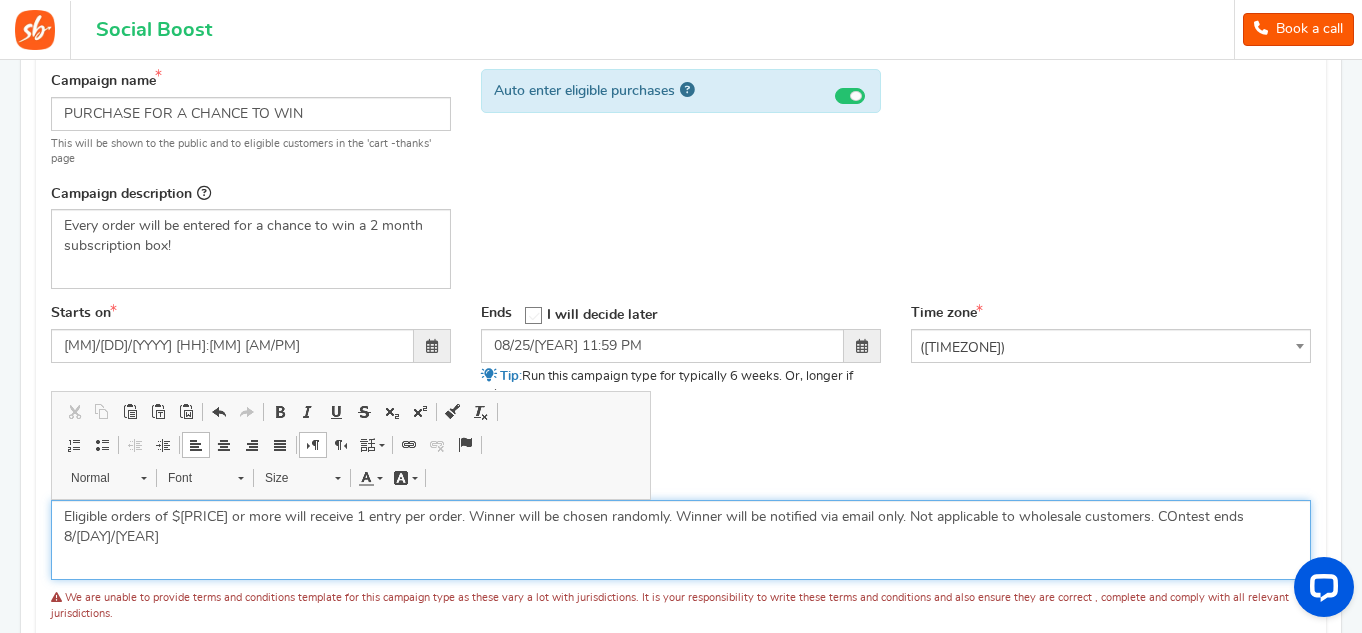 click on "Eligible orders of $[PRICE] or more will receive 1 entry per order. Winner will be chosen randomly. Winner will be notified via email only. Not applicable to wholesale customers. COntest ends 8/[DAY]/[YEAR]" at bounding box center [681, 527] 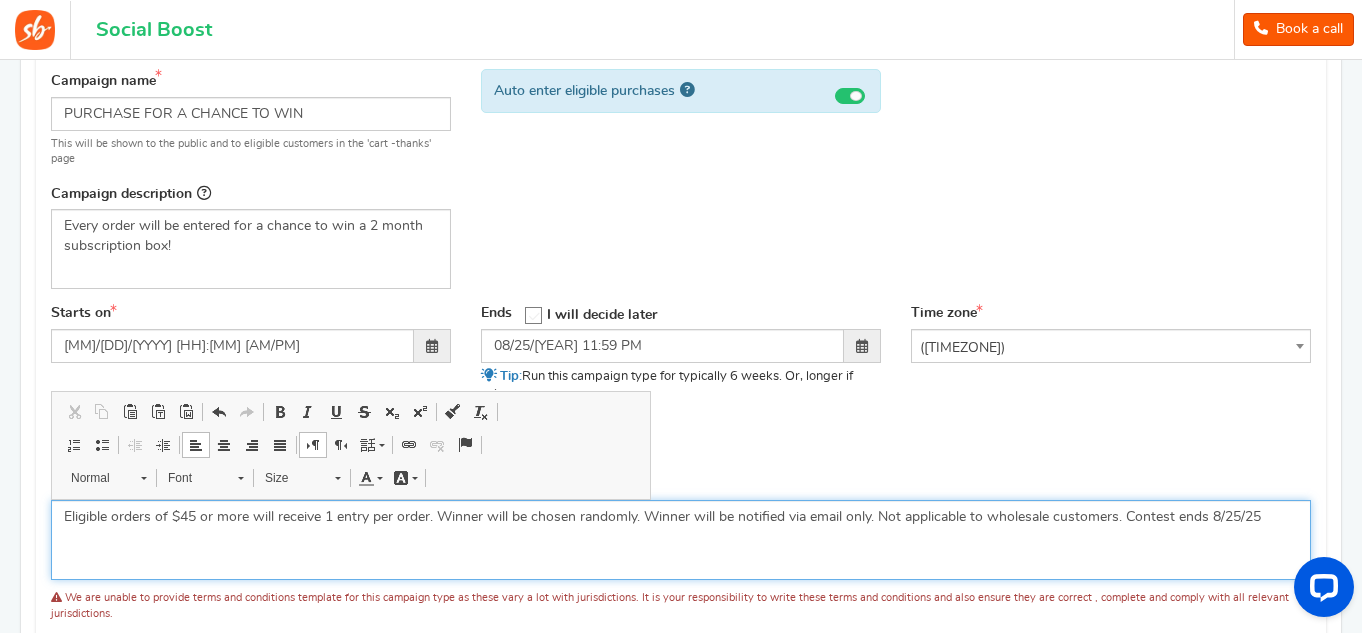 click on "Eligible orders of $45 or more will receive 1 entry per order. Winner will be chosen randomly. Winner will be notified via email only. Not applicable to wholesale customers. Contest ends 8/25/25" at bounding box center (681, 517) 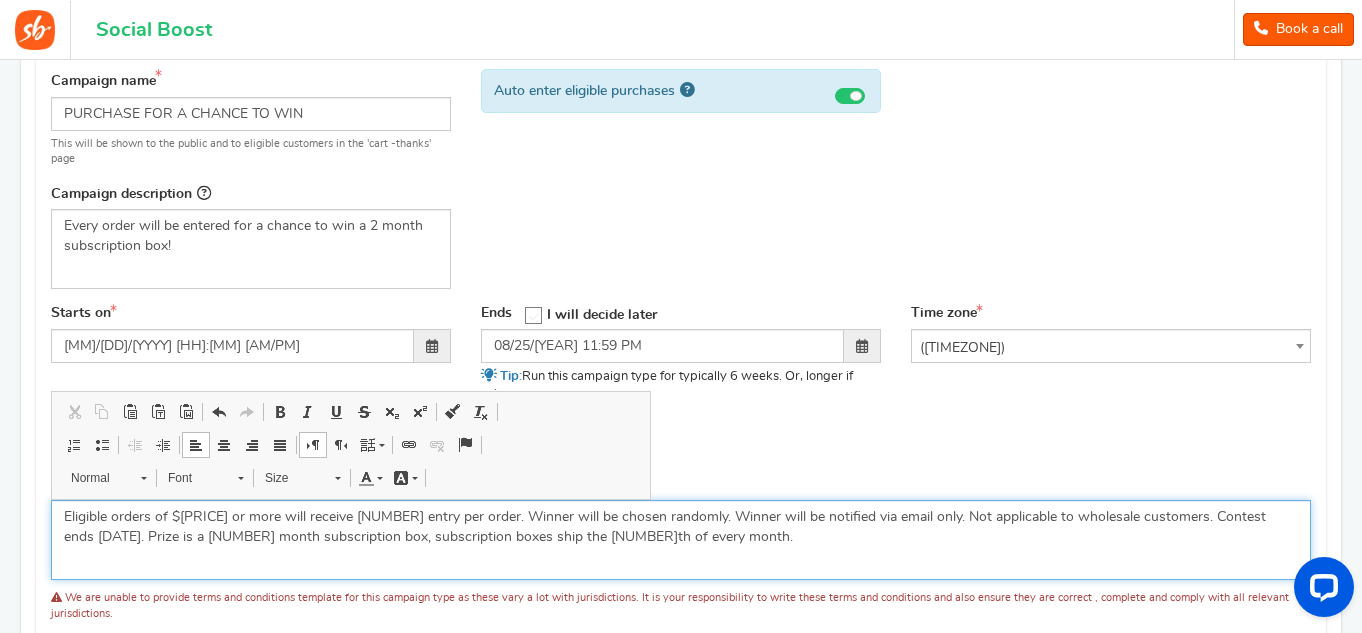 click on "Eligible orders of $[PRICE] or more will receive [NUMBER] entry per order. Winner will be chosen randomly. Winner will be notified via email only. Not applicable to wholesale customers. Contest ends [DATE]. Prize is a [NUMBER] month subscription box, subscription boxes ship the [NUMBER]th of every month." at bounding box center (681, 527) 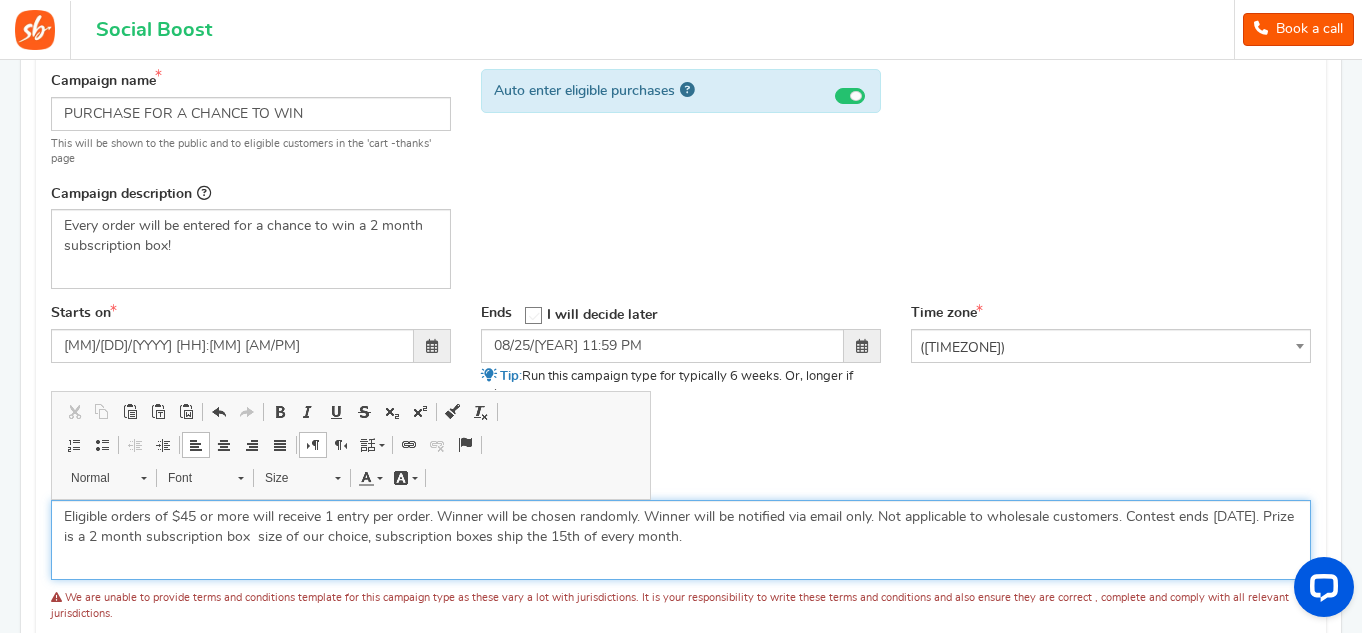 click on "Eligible orders of $45 or more will receive 1 entry per order. Winner will be chosen randomly. Winner will be notified via email only. Not applicable to wholesale customers. Contest ends [DATE]. Prize is a 2 month subscription box  size of our choice, subscription boxes ship the 15th of every month." at bounding box center [681, 527] 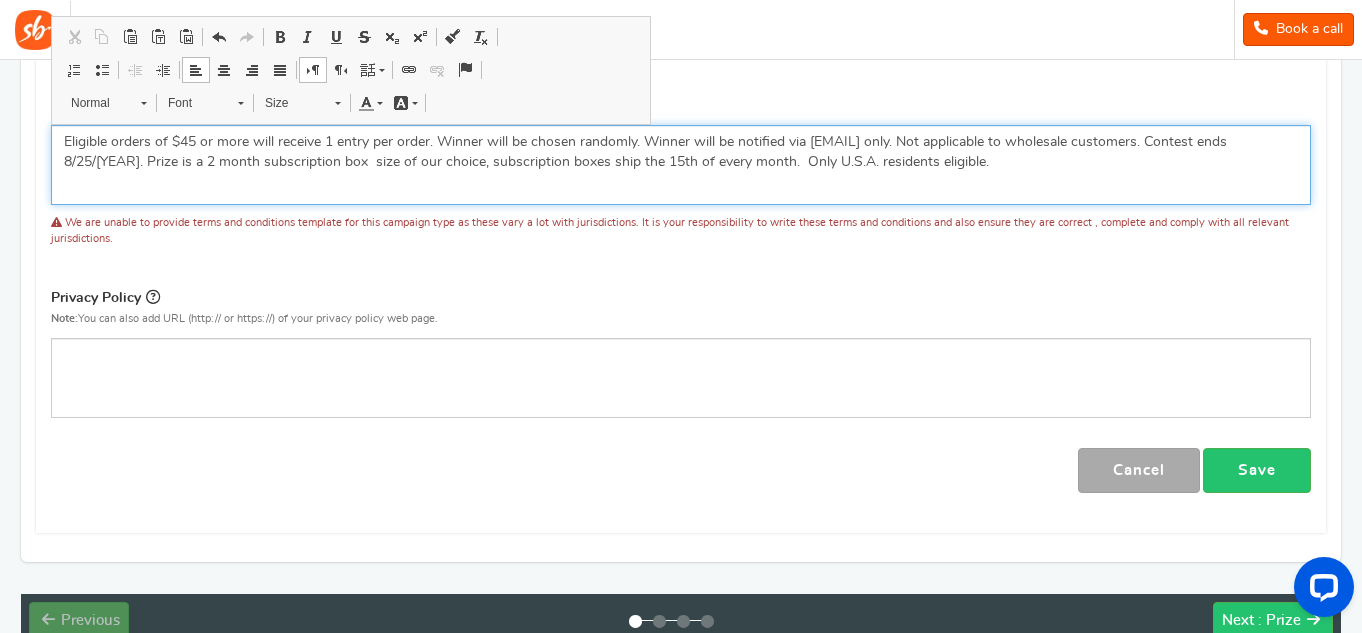 scroll, scrollTop: 668, scrollLeft: 0, axis: vertical 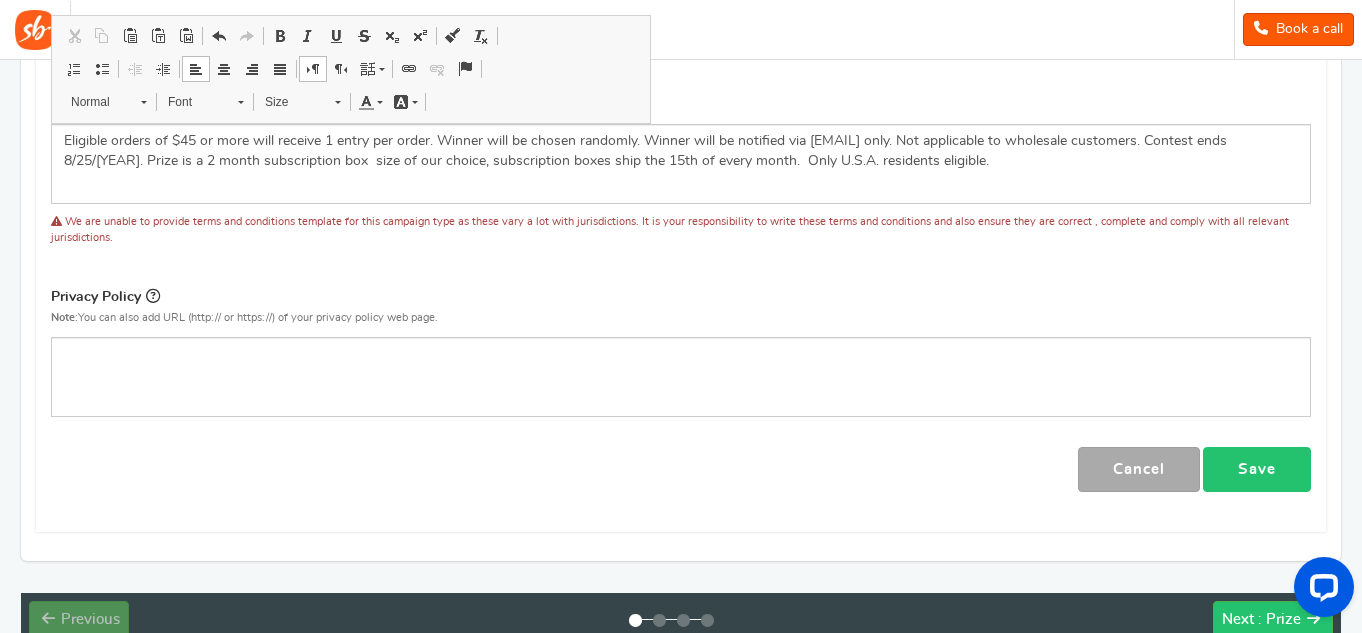 click on "Save" at bounding box center [1257, 469] 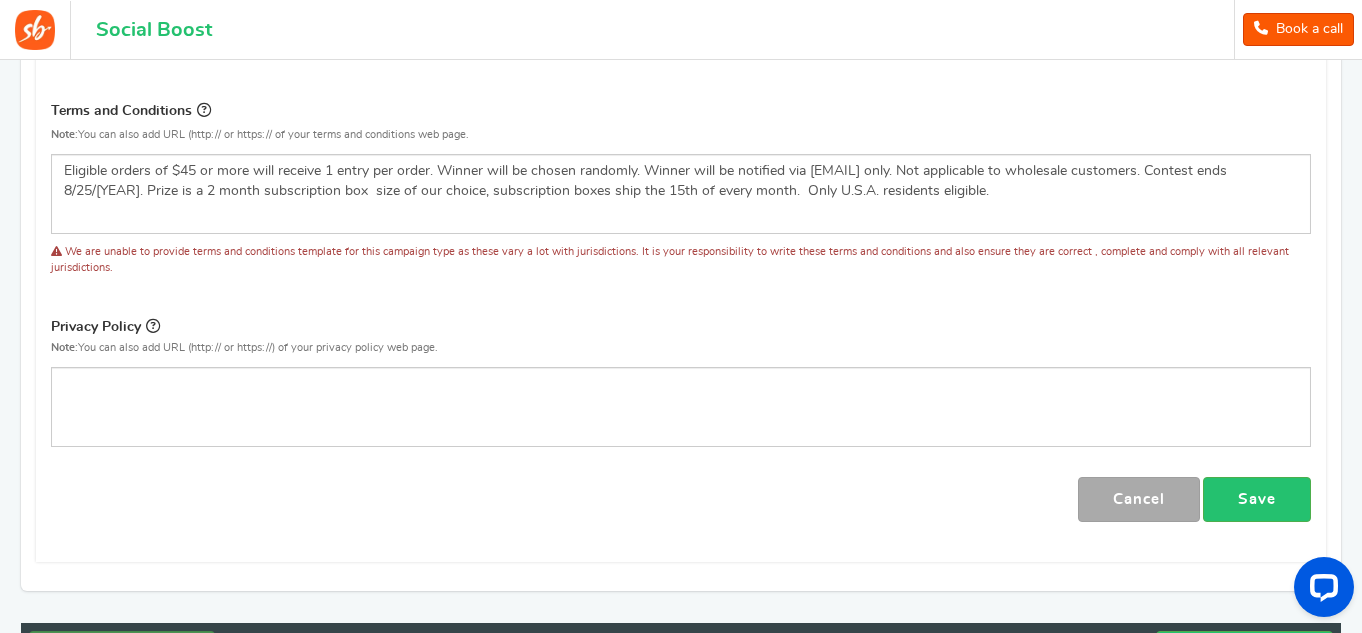 scroll, scrollTop: 0, scrollLeft: 0, axis: both 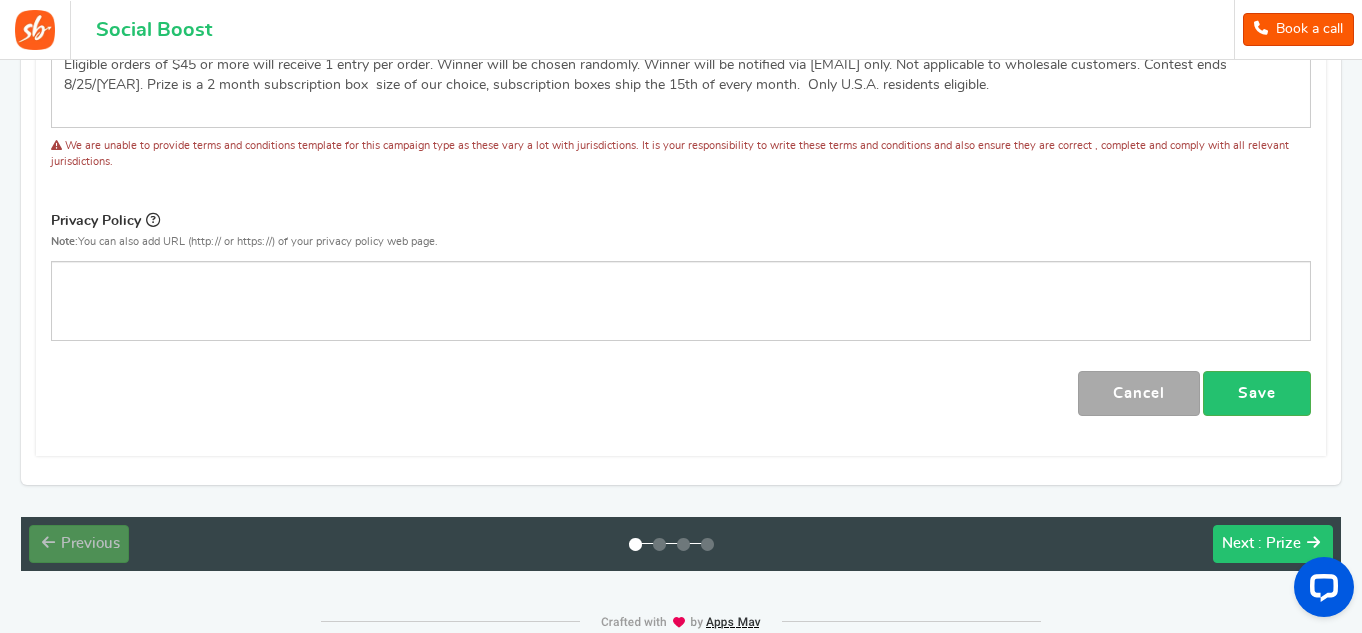 click on "Next
: Prize" at bounding box center [1261, 544] 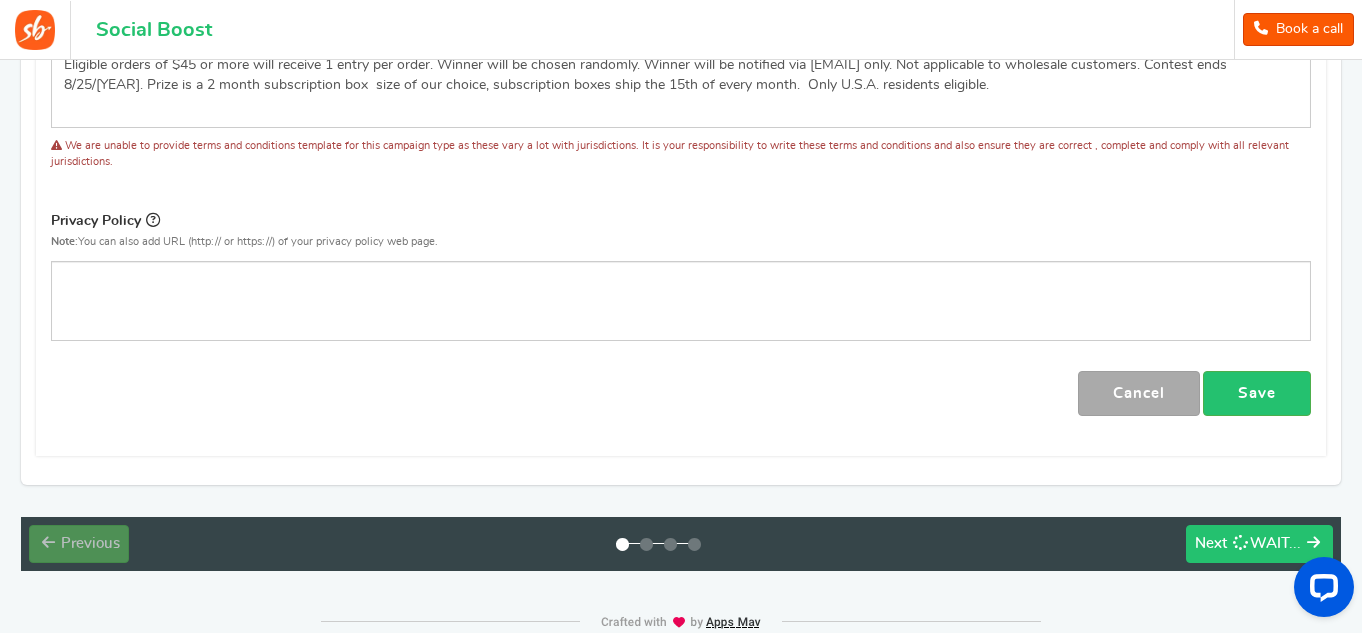 scroll, scrollTop: 112, scrollLeft: 0, axis: vertical 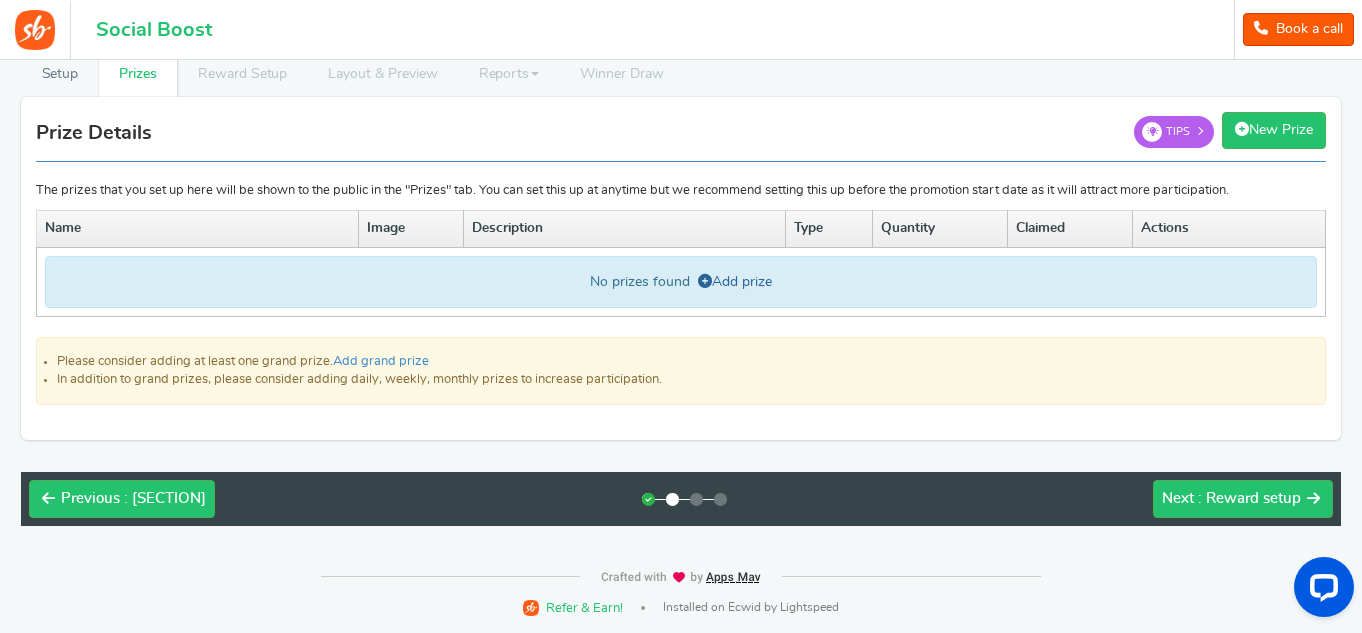 click on "Add prize" at bounding box center [735, 282] 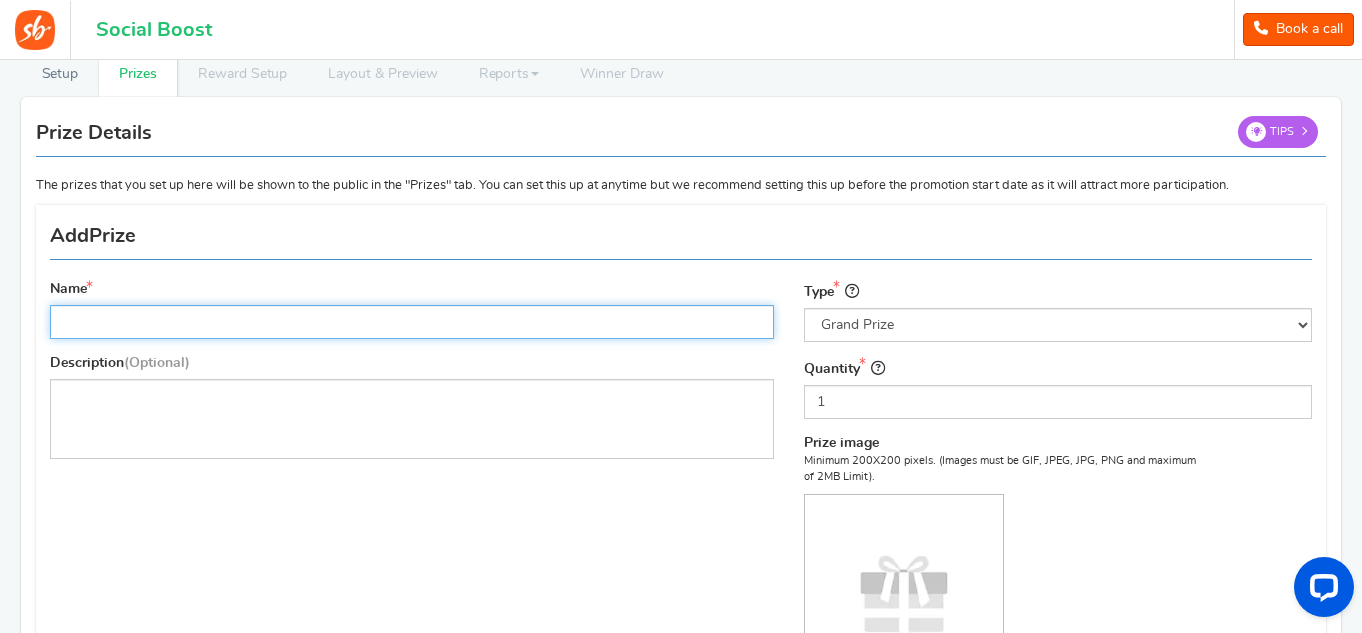 click on "Name" at bounding box center (412, 322) 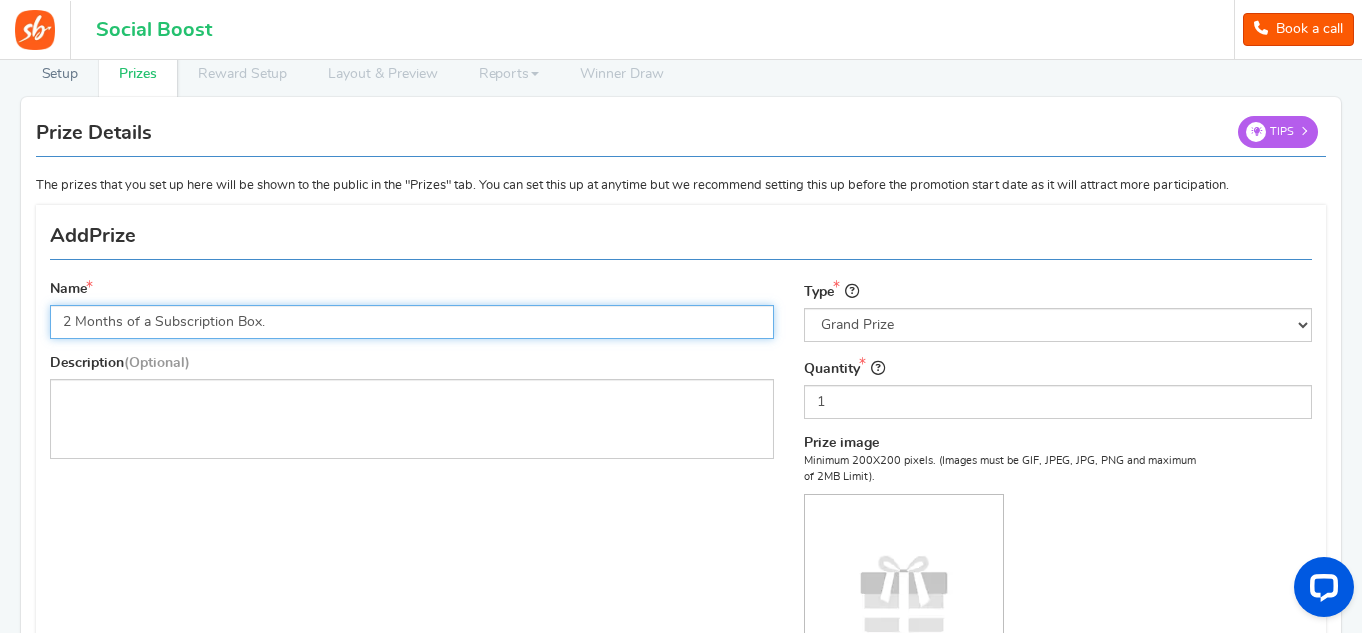 type on "2 Months of a Subscription Box." 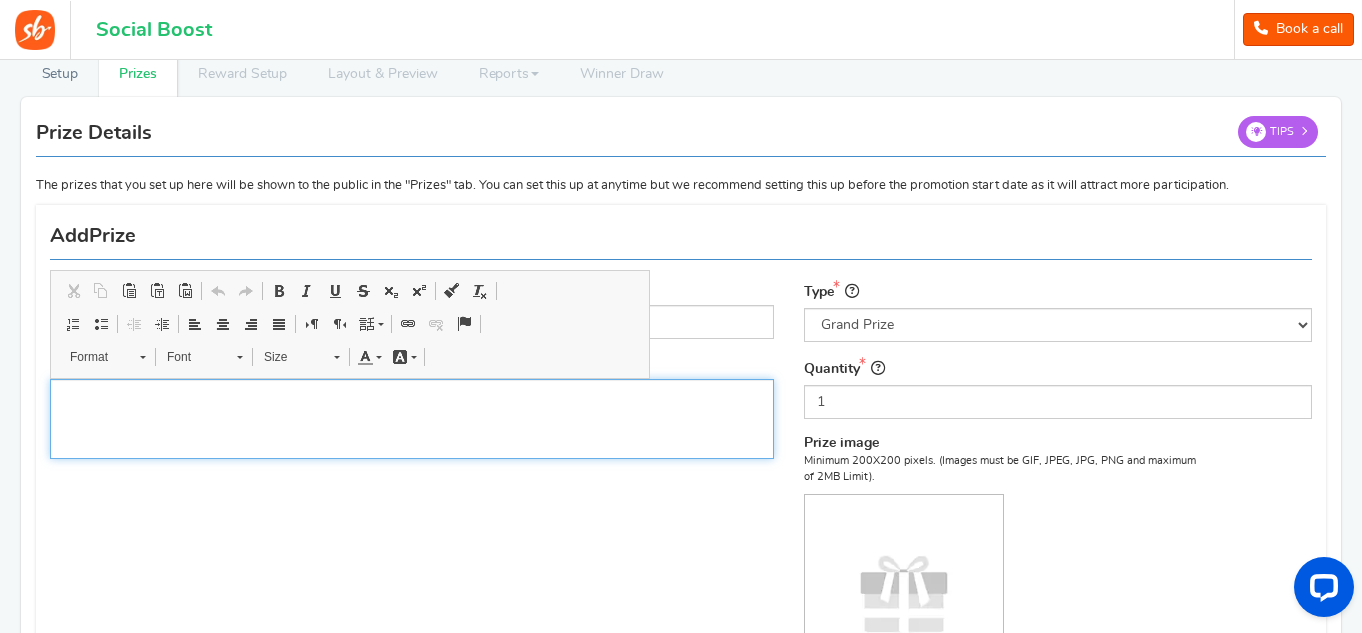 click at bounding box center (412, 419) 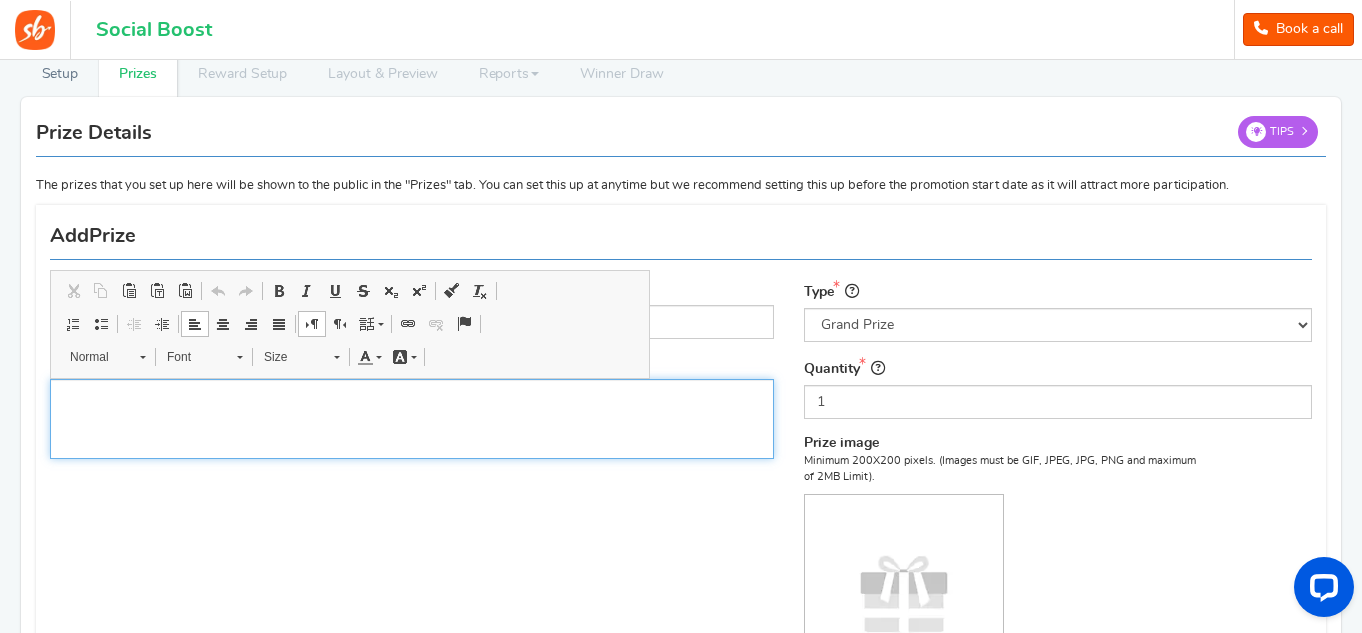 type 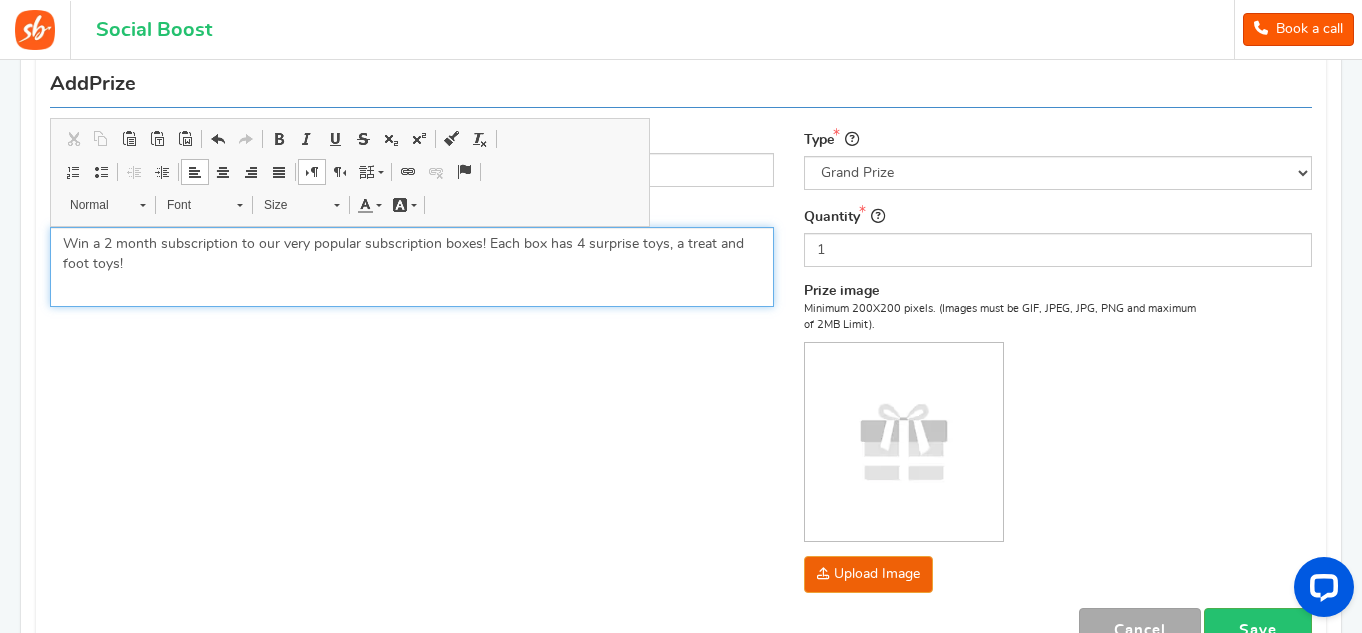 scroll, scrollTop: 266, scrollLeft: 0, axis: vertical 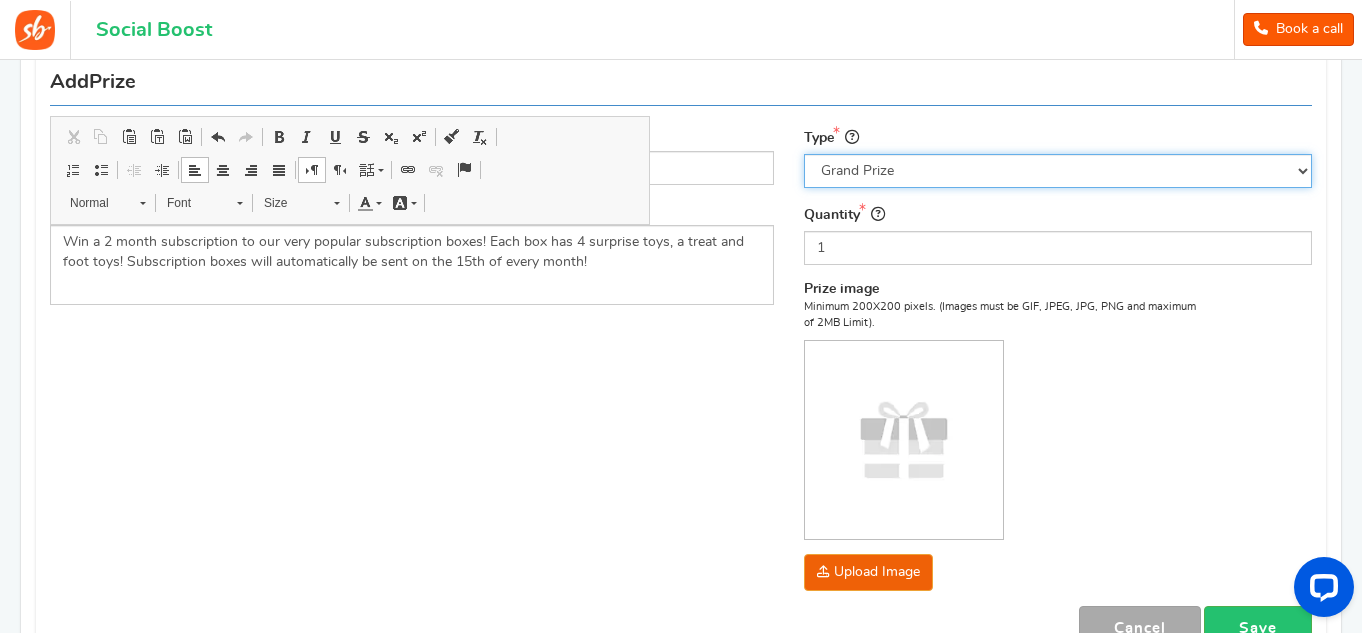 click on "Select the prize type
Grand Prize
Daily Prize
Weekly Prize
Monthly Prize" at bounding box center [1058, 171] 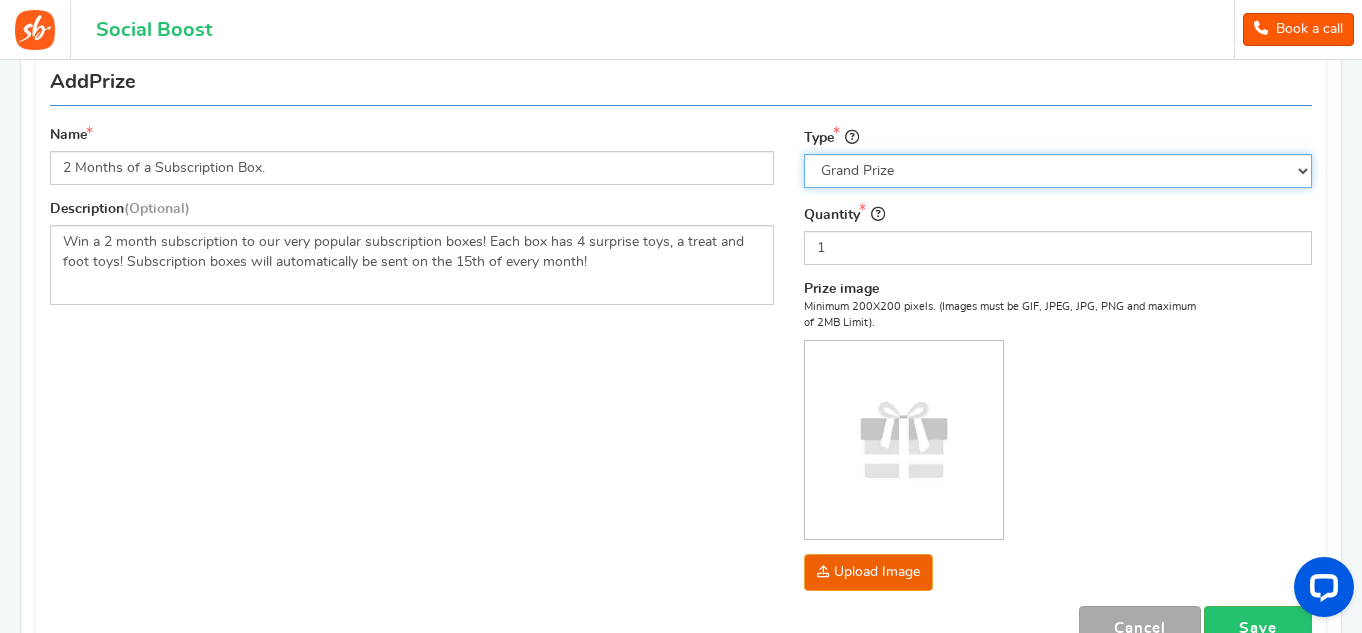 click on "Select the prize type
Grand Prize
Daily Prize
Weekly Prize
Monthly Prize" at bounding box center (1058, 171) 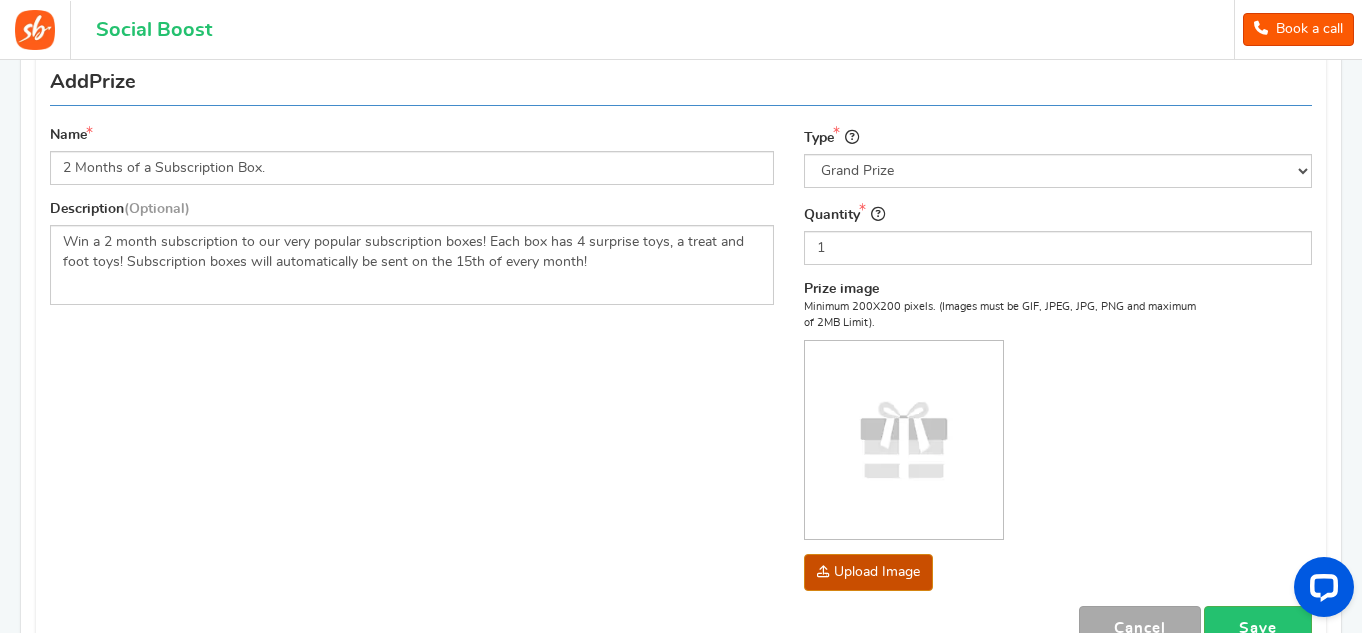 click at bounding box center [-1108, 698] 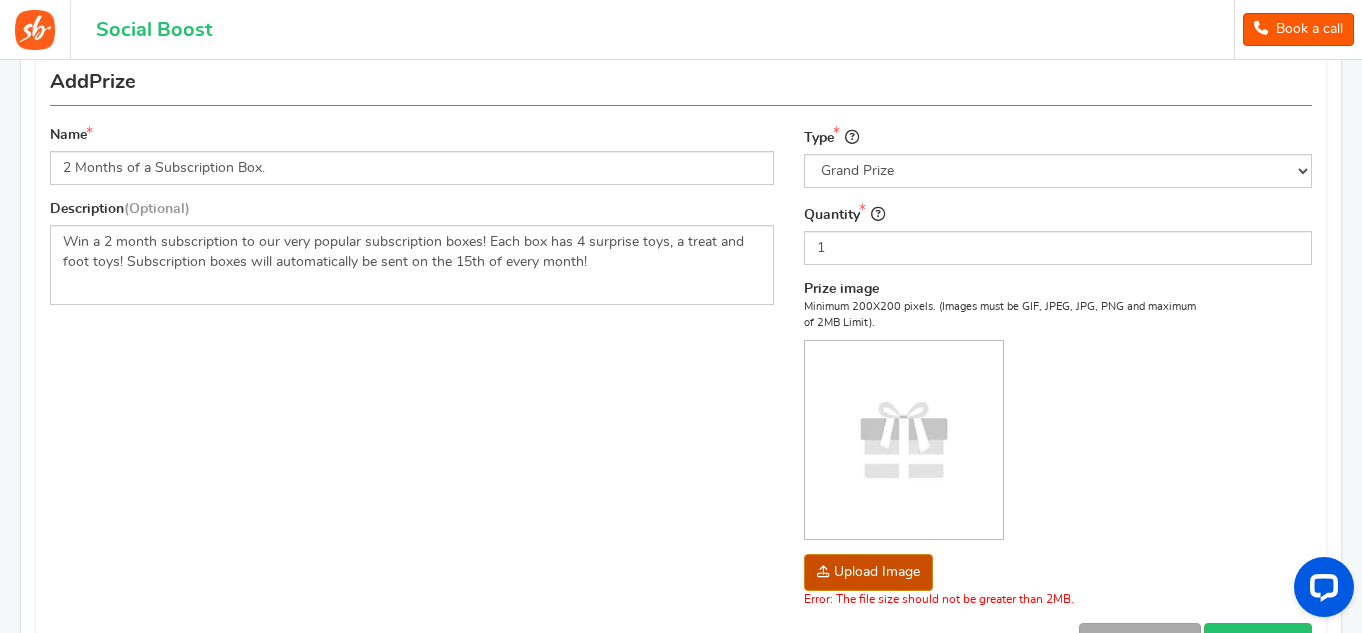 click at bounding box center [-1108, 698] 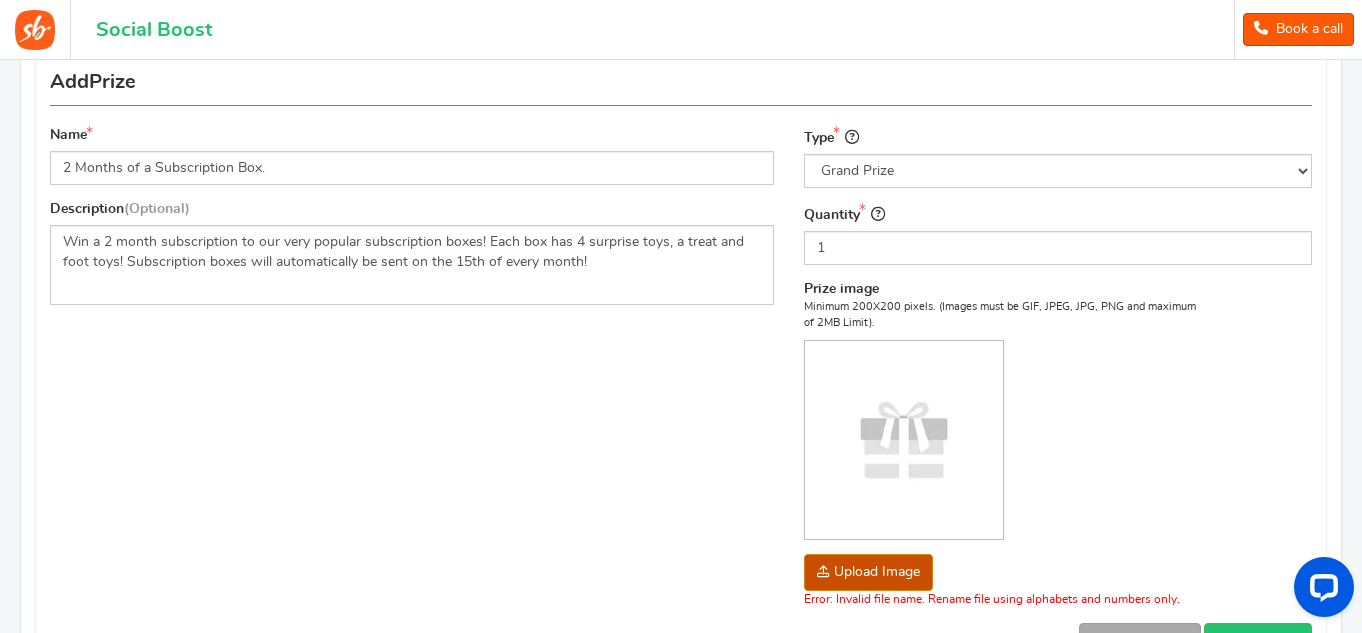 click at bounding box center [-1108, 698] 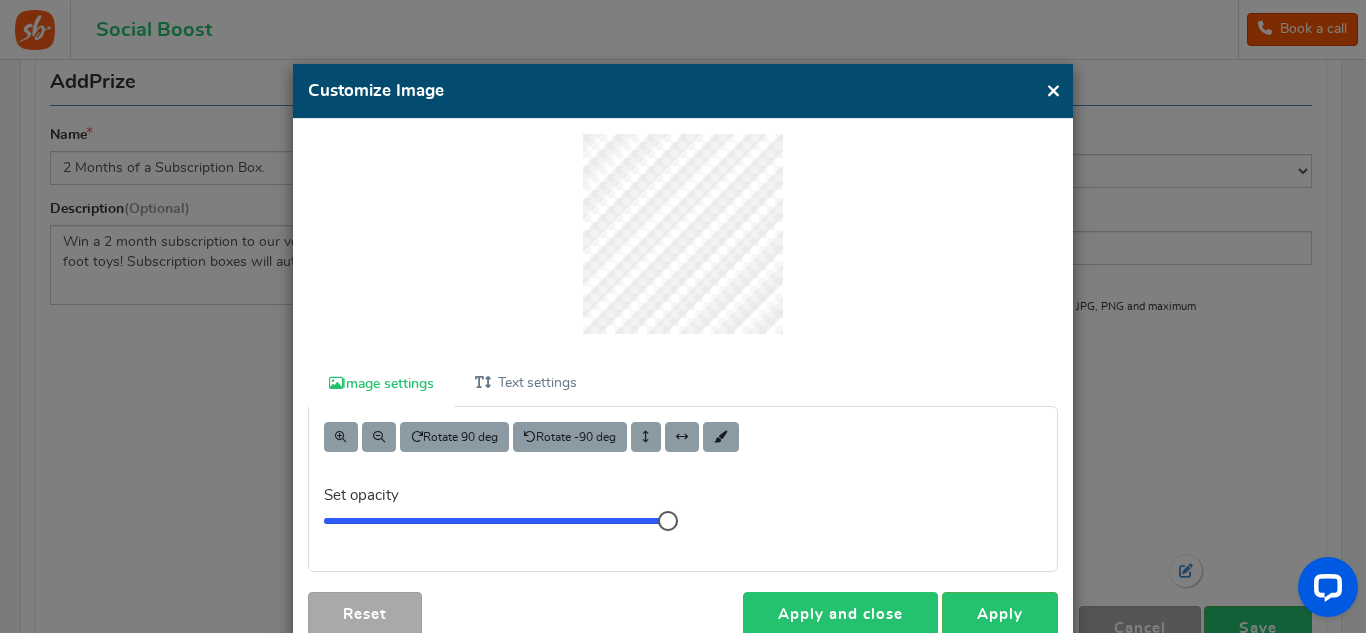 click on "Apply and close" at bounding box center (840, 614) 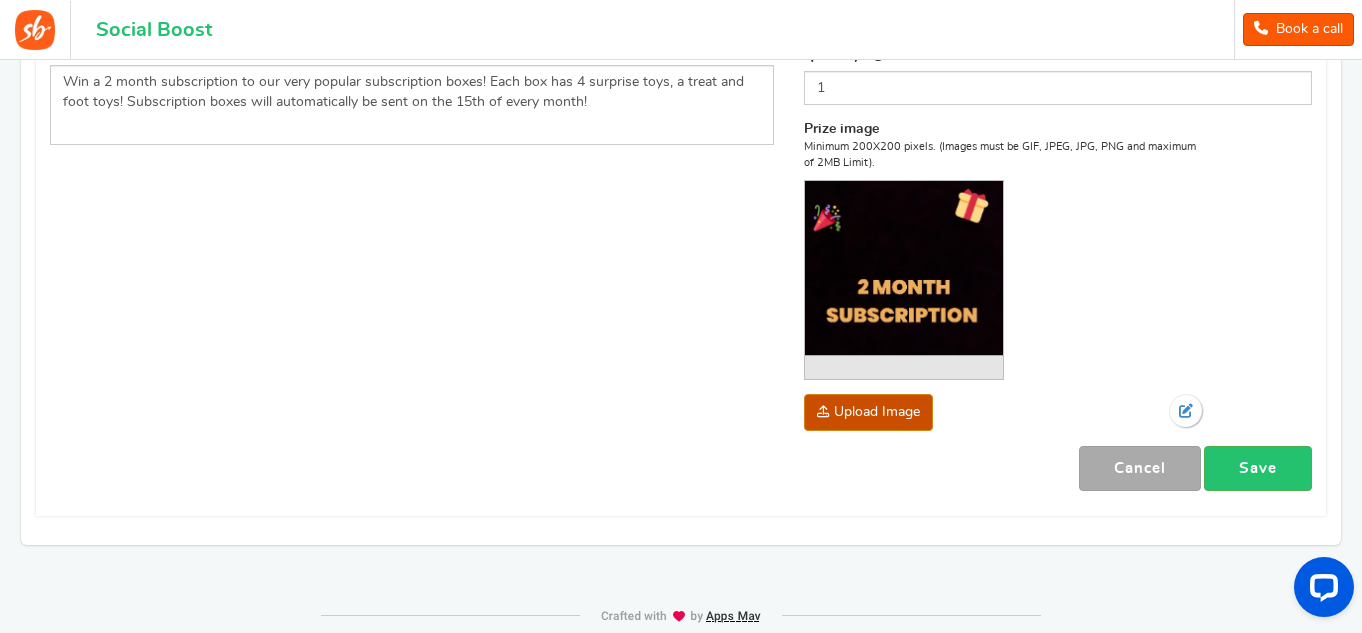 scroll, scrollTop: 465, scrollLeft: 0, axis: vertical 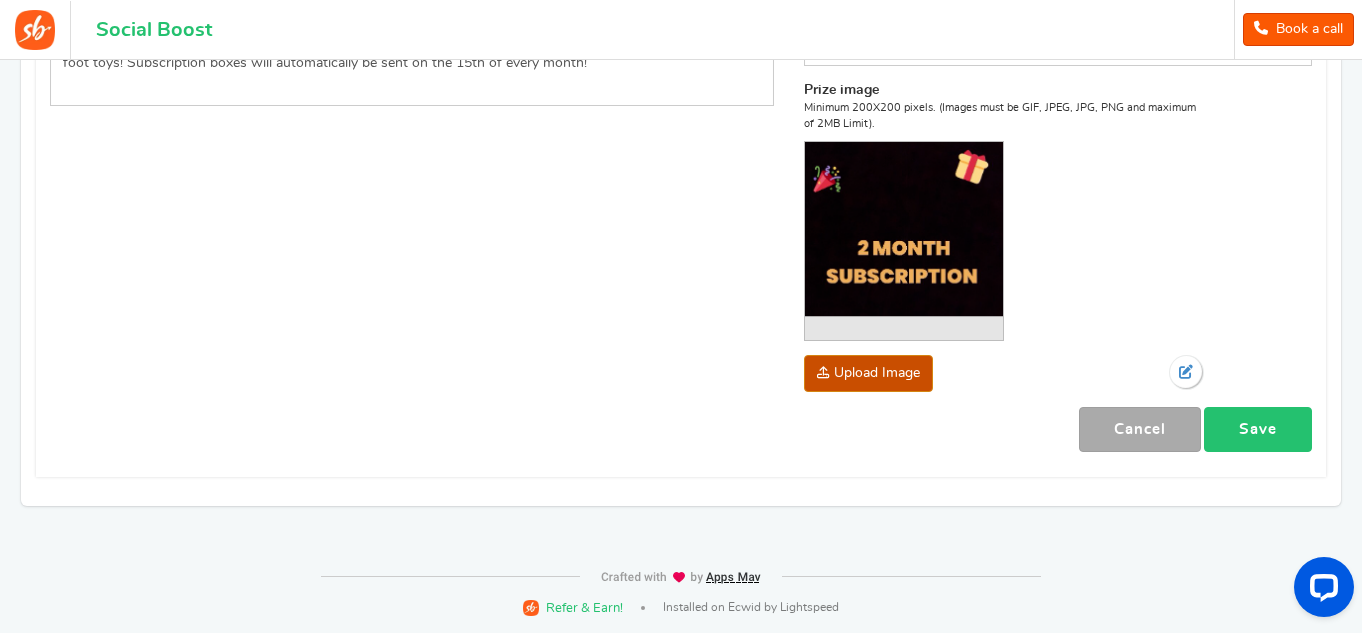 click on "Save" at bounding box center [1258, 429] 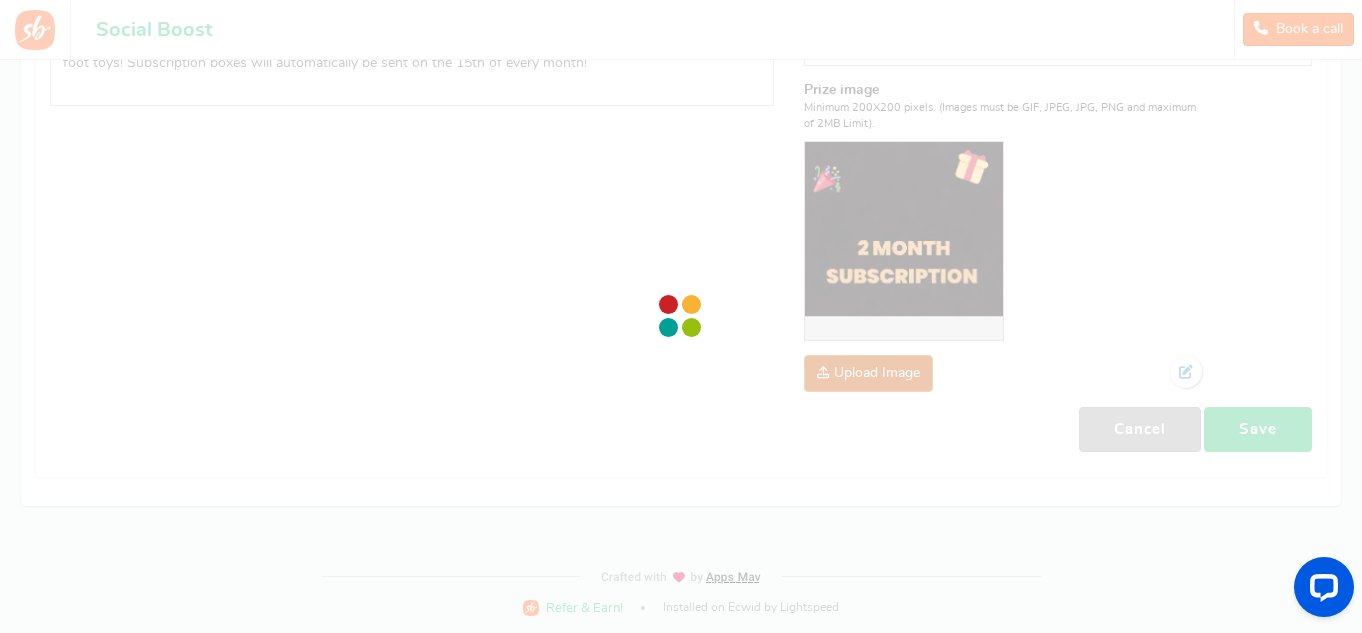 scroll, scrollTop: 142, scrollLeft: 0, axis: vertical 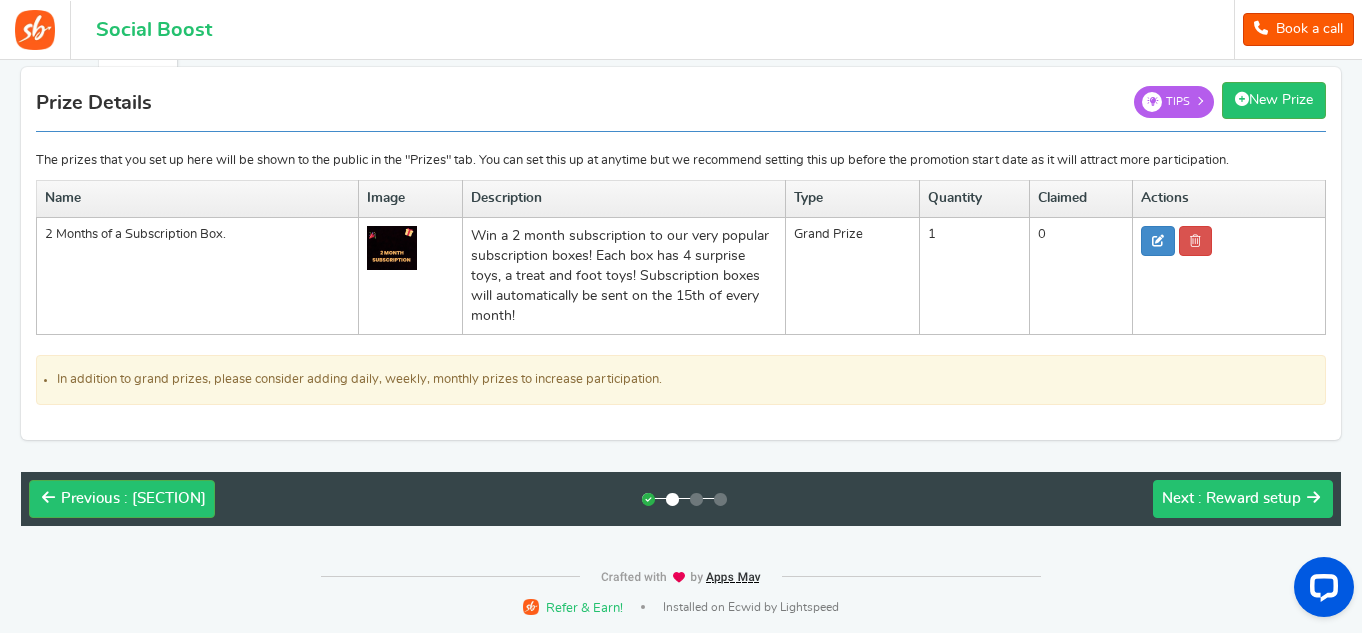 click on "Next
: Reward setup" at bounding box center [1231, 499] 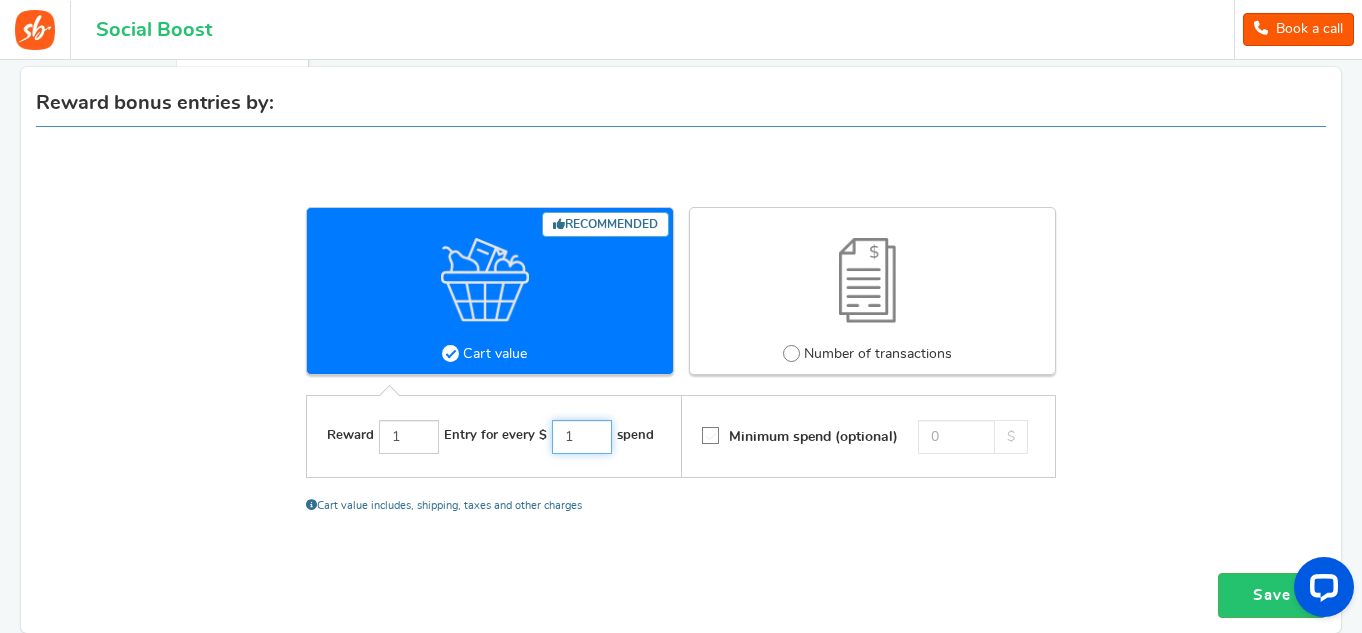 click on "1" at bounding box center [582, 437] 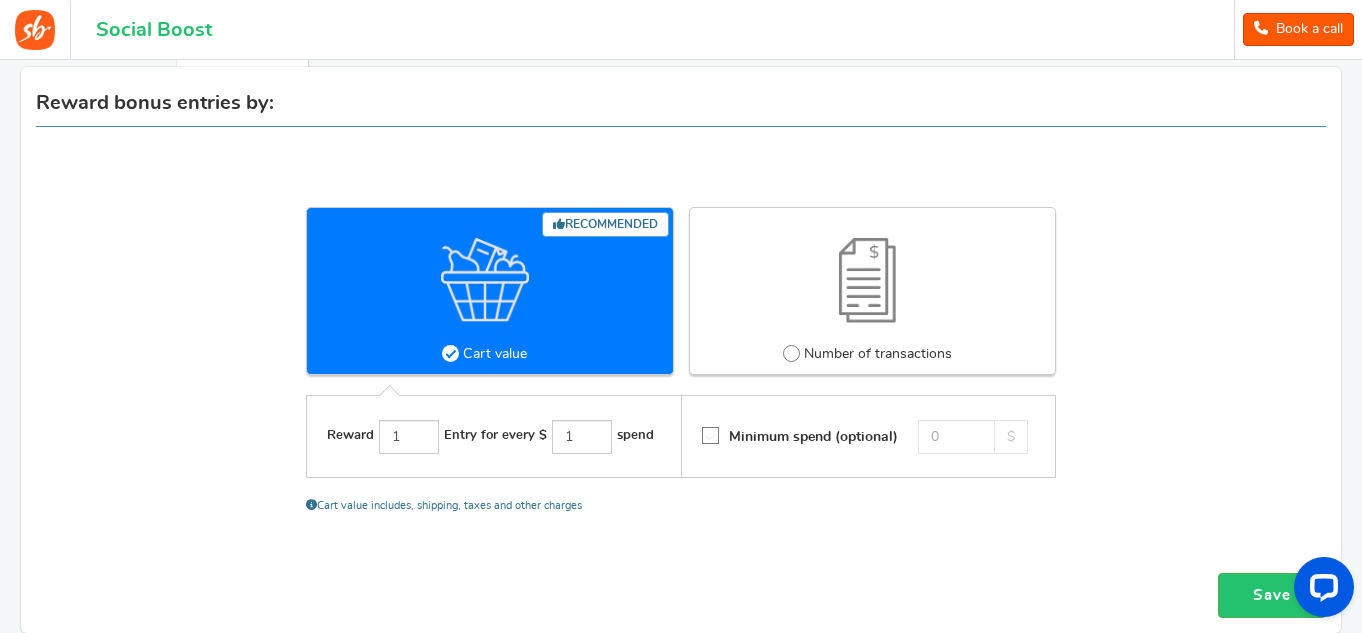 click at bounding box center (711, 436) 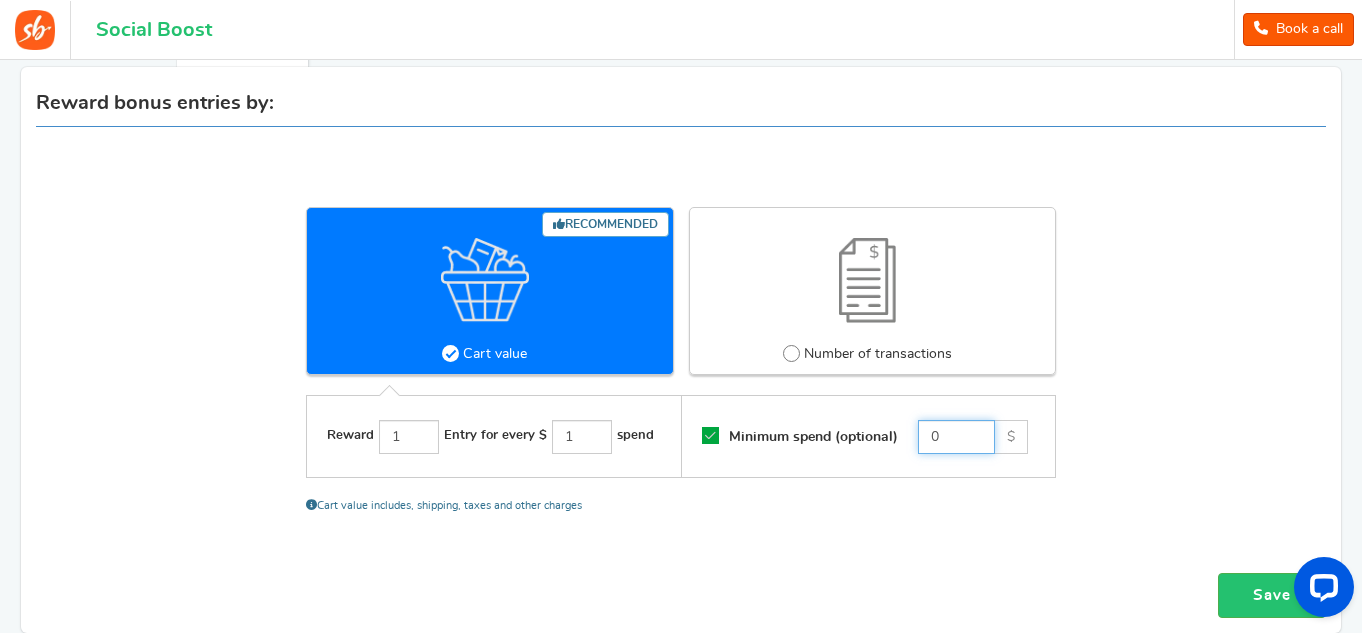 click on "0" at bounding box center (956, 437) 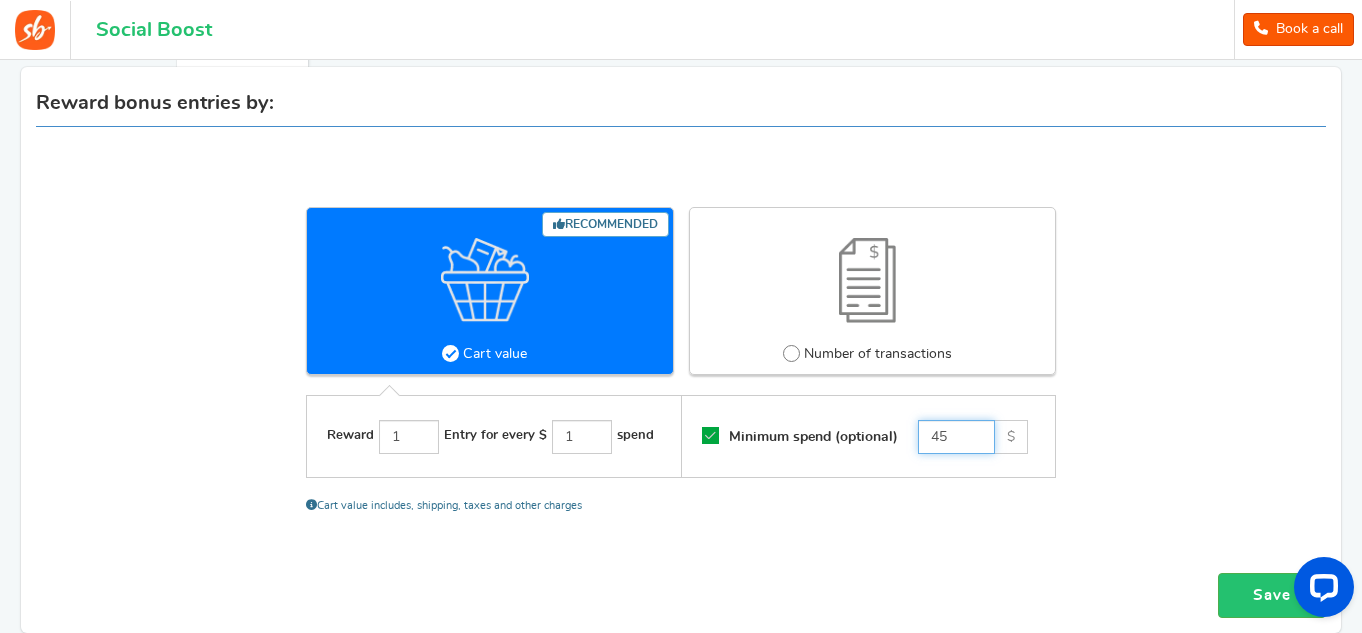 type on "45" 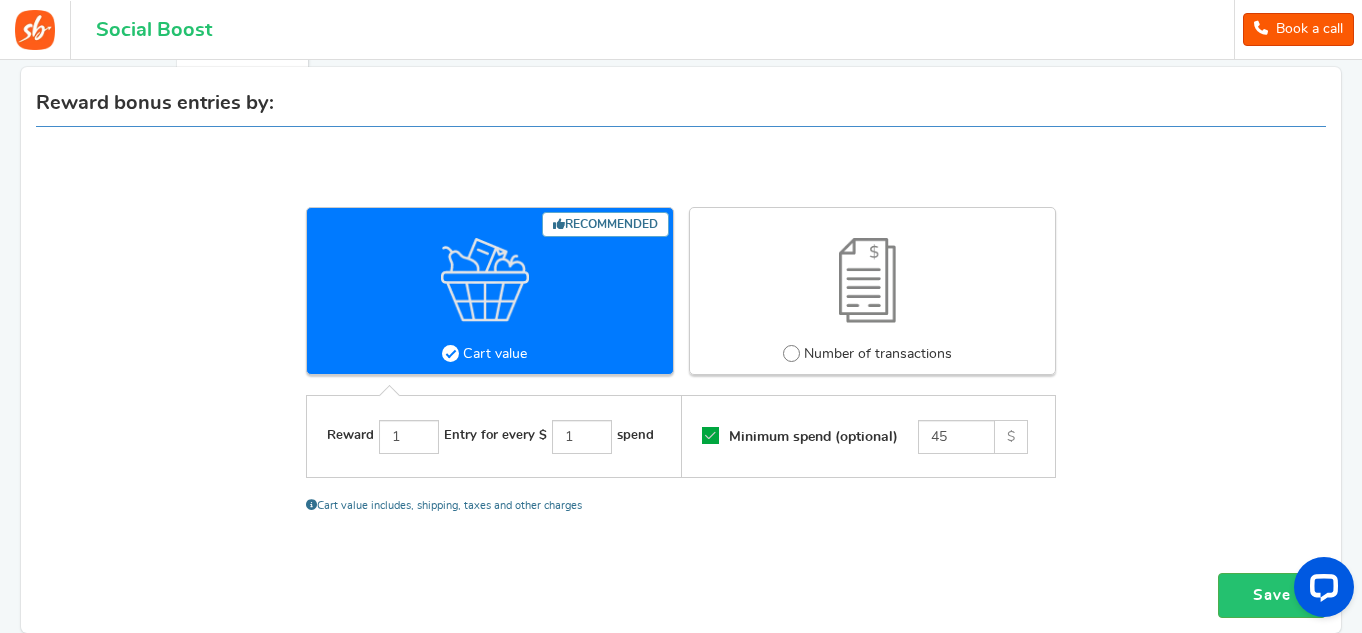 click at bounding box center [791, 353] 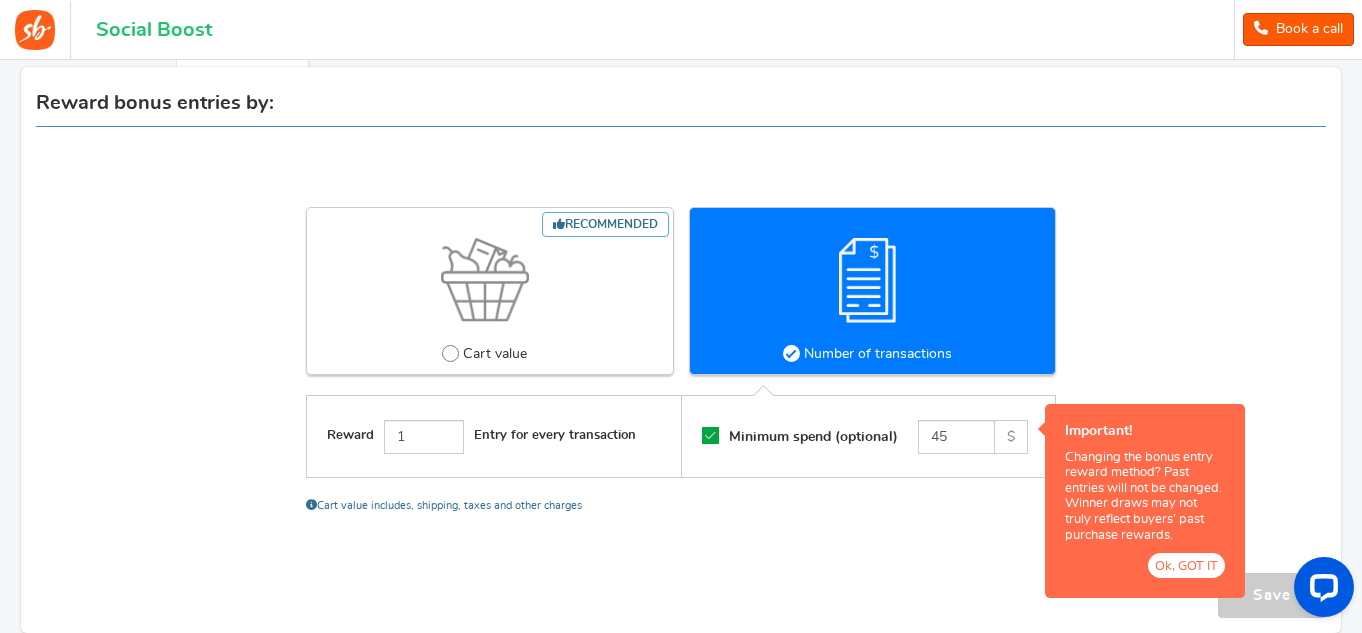 click at bounding box center (450, 353) 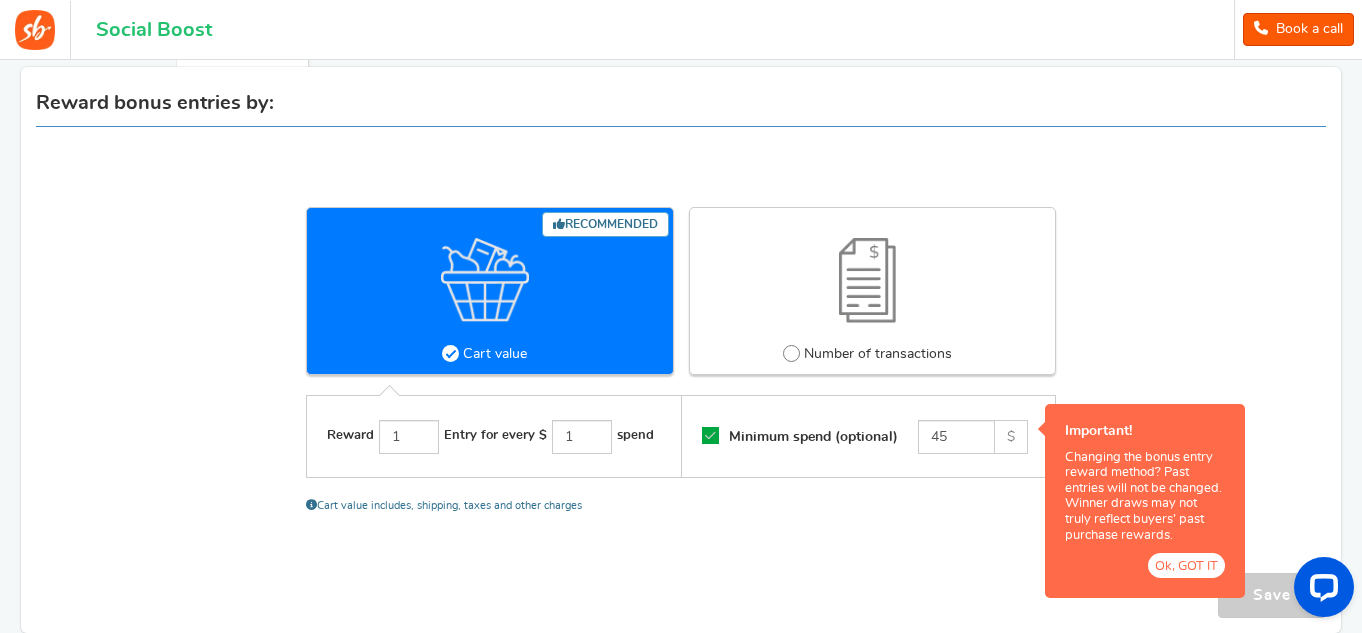 click on "Recommended
Cart value
Number of transactions
Reward
1
Entry for every $
1
spend
Minimum spend (optional)
45
$
Important!
Ok, GOT IT" at bounding box center [681, 360] 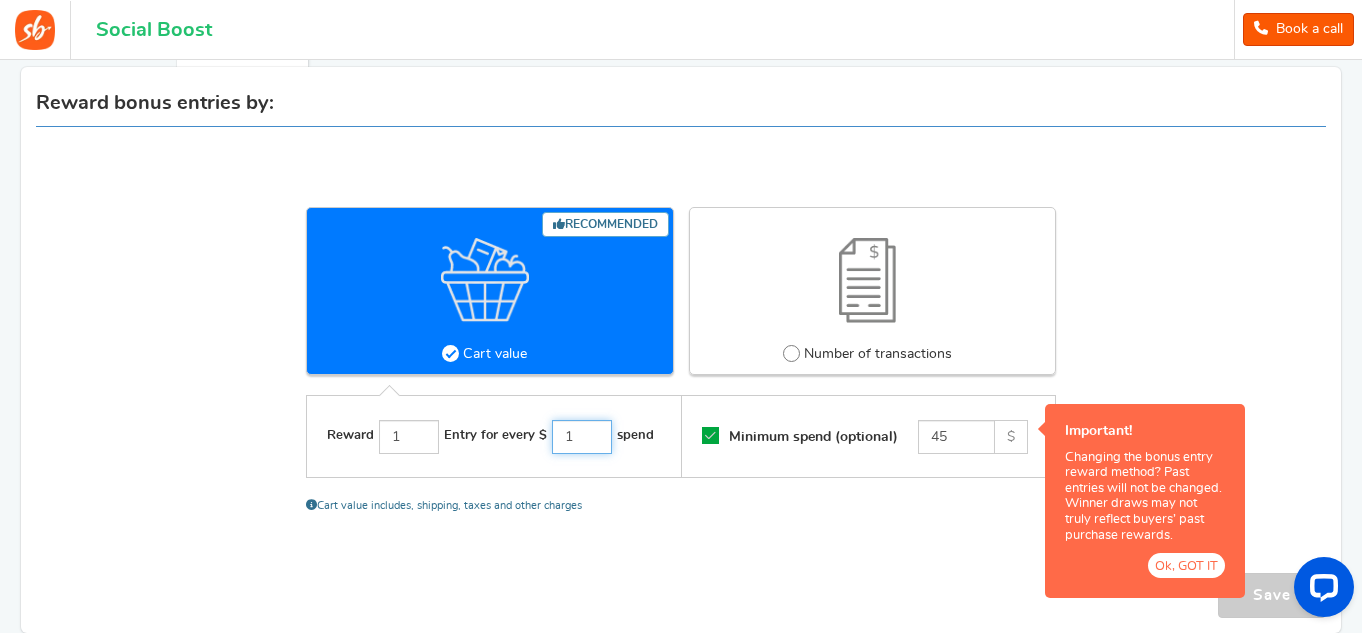 click on "1" at bounding box center (582, 437) 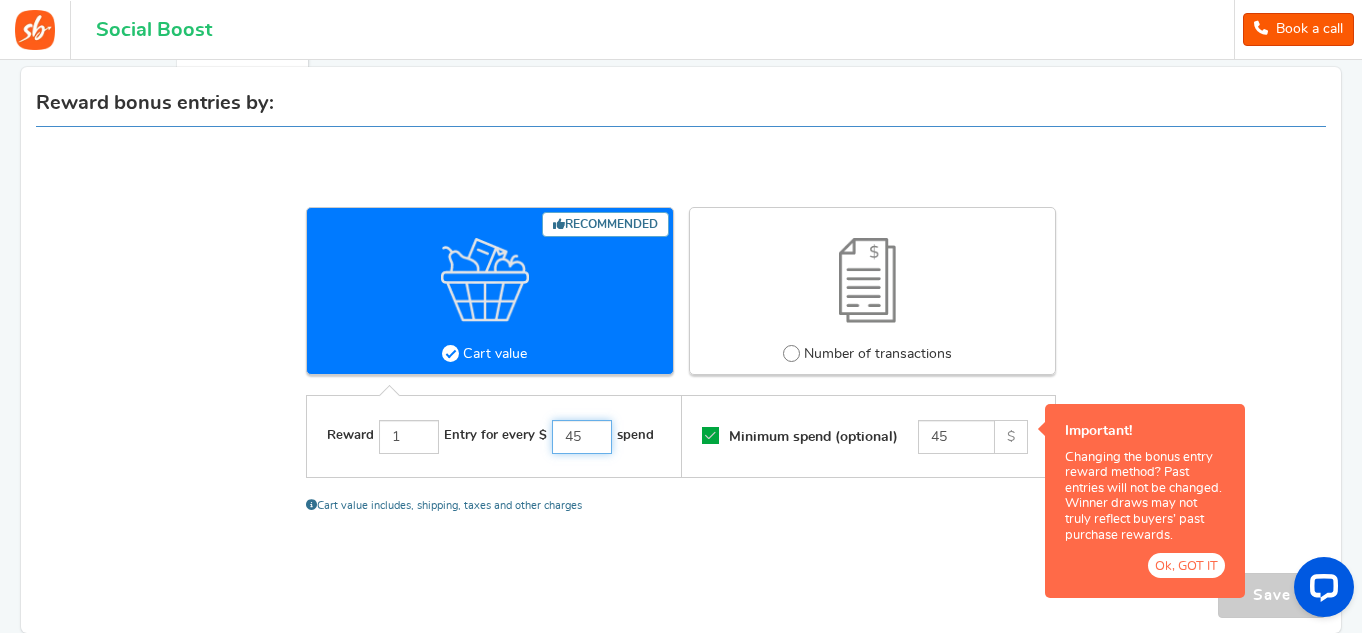 type on "45" 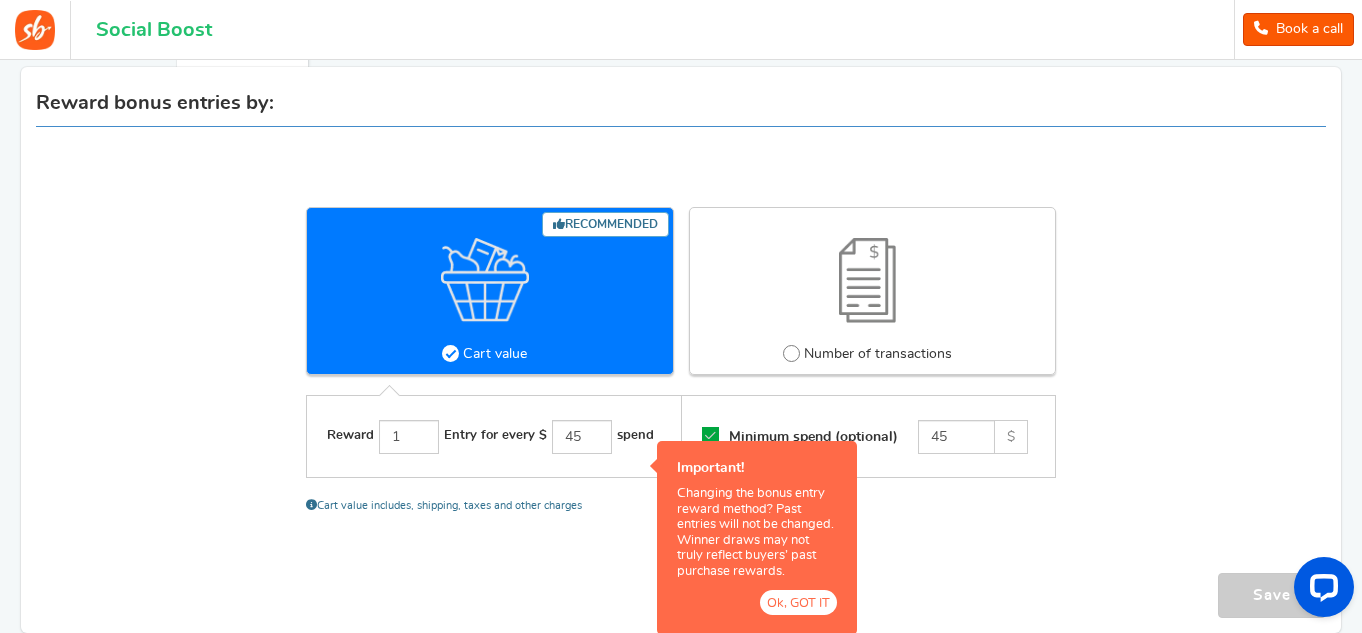 click on "Ok, GOT IT" at bounding box center [681, 360] 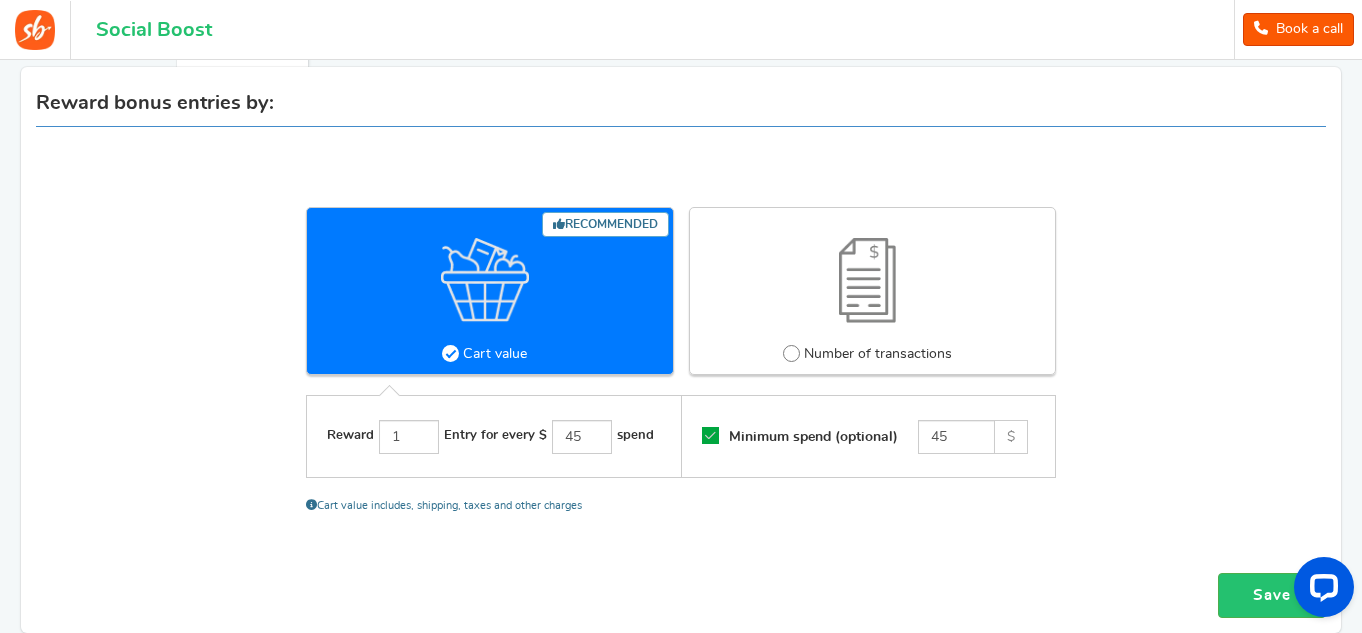 click at bounding box center (791, 353) 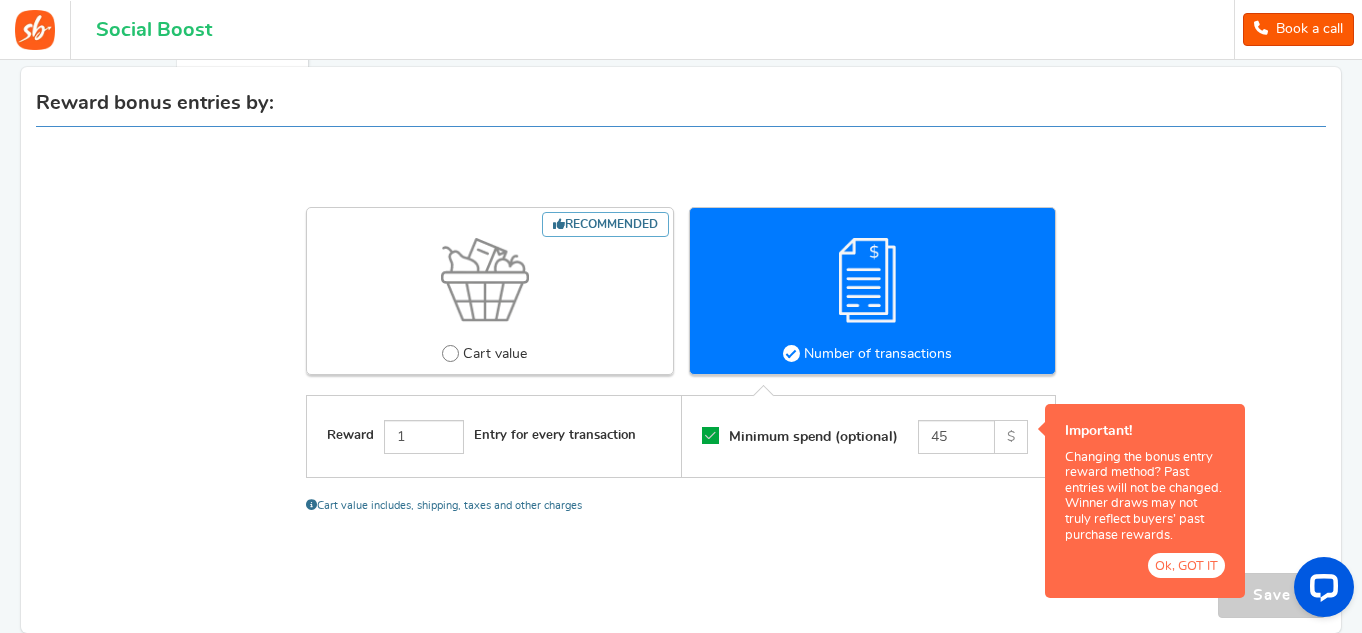 click on "Ok, GOT IT" at bounding box center (1186, 565) 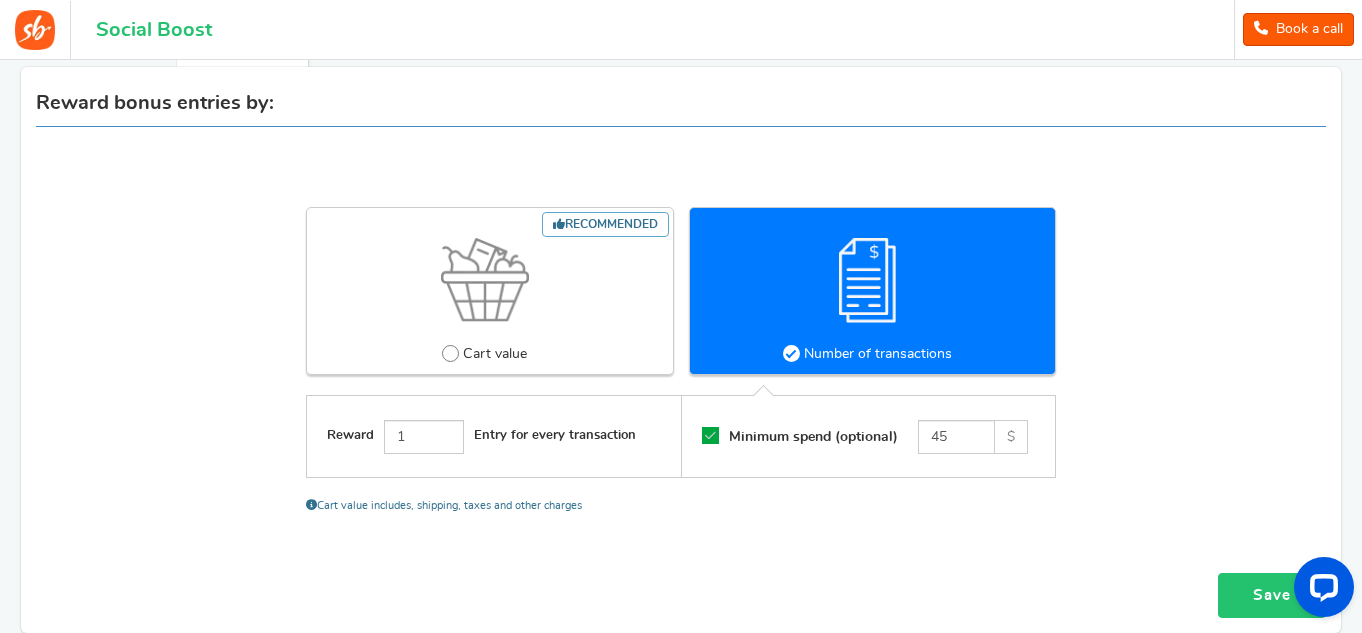 click on "Save" at bounding box center [1272, 595] 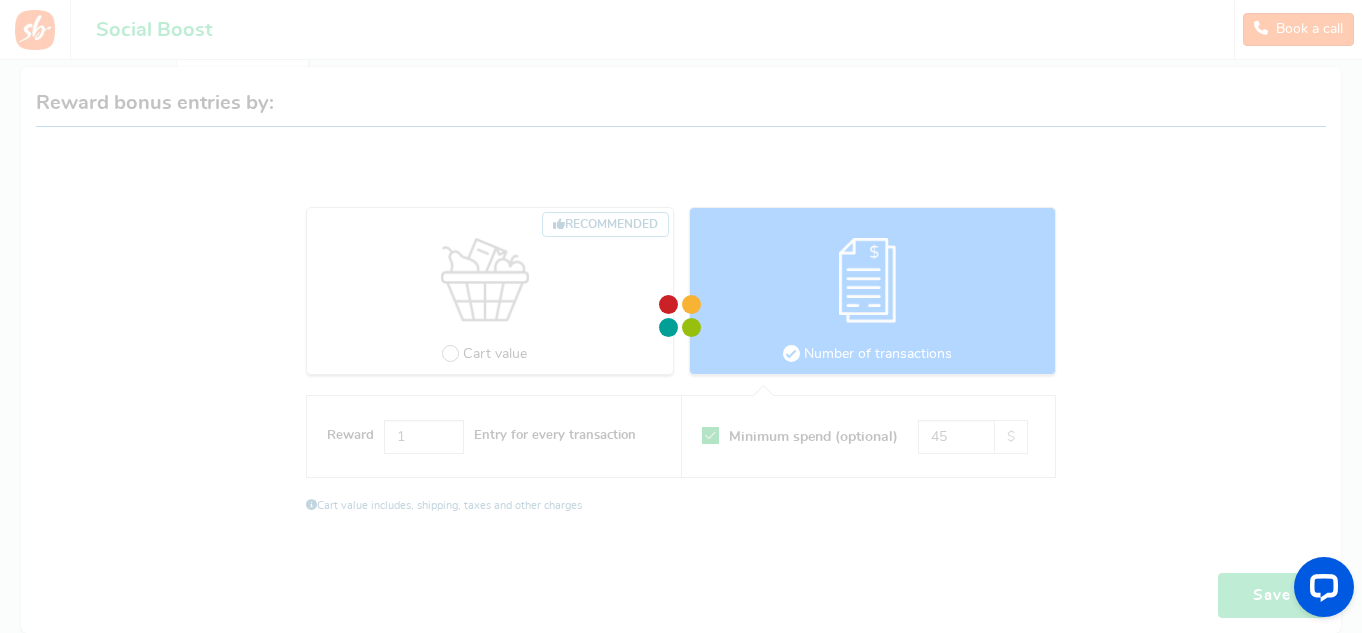 scroll, scrollTop: 335, scrollLeft: 0, axis: vertical 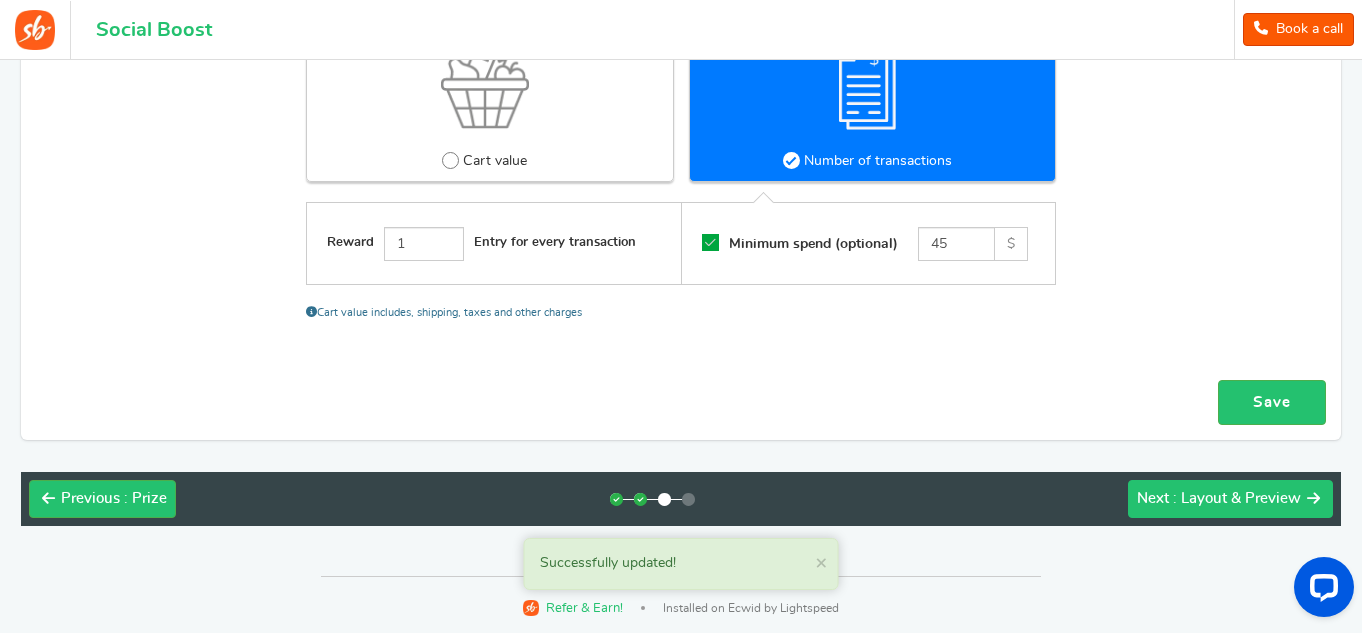 click on "Next
: Layout & Preview" at bounding box center [1230, 499] 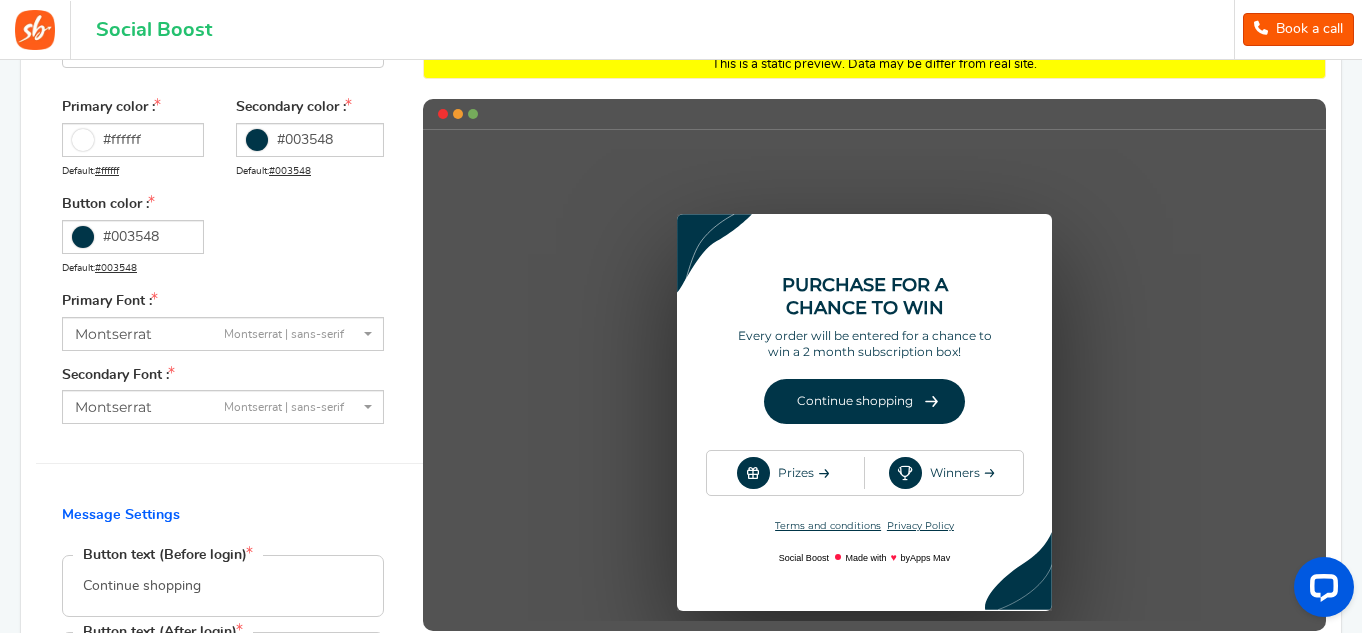 scroll, scrollTop: 0, scrollLeft: 0, axis: both 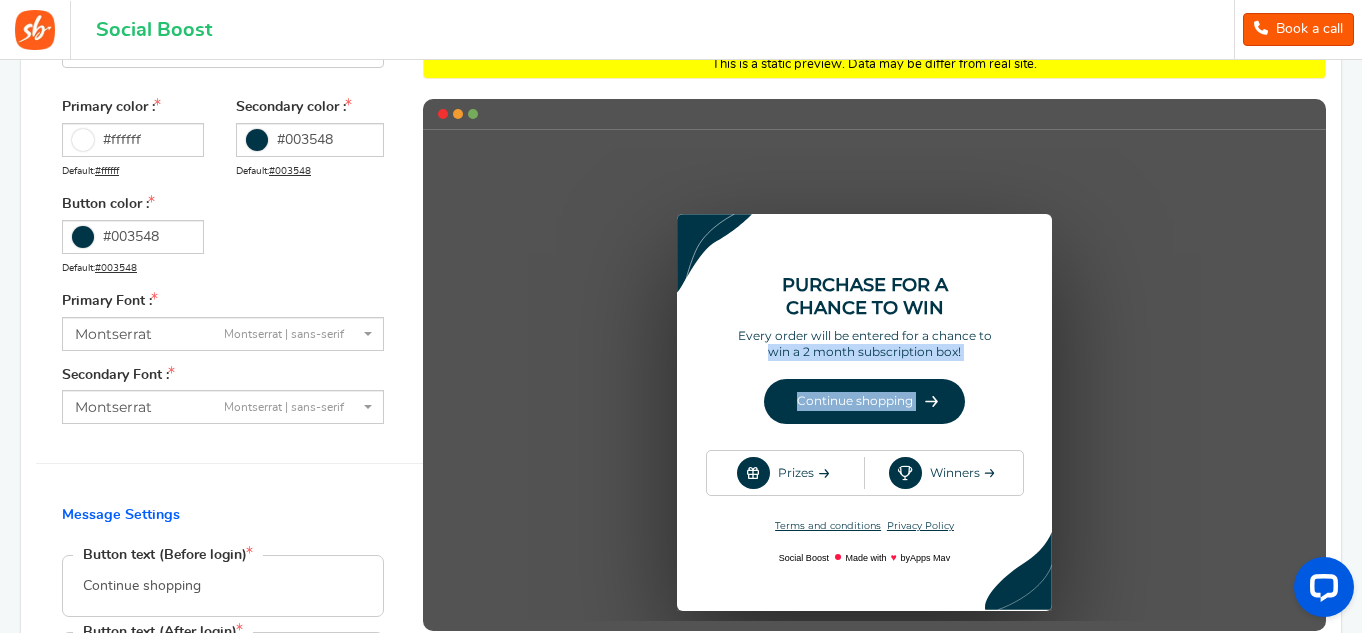 drag, startPoint x: 1356, startPoint y: 342, endPoint x: 1360, endPoint y: 457, distance: 115.06954 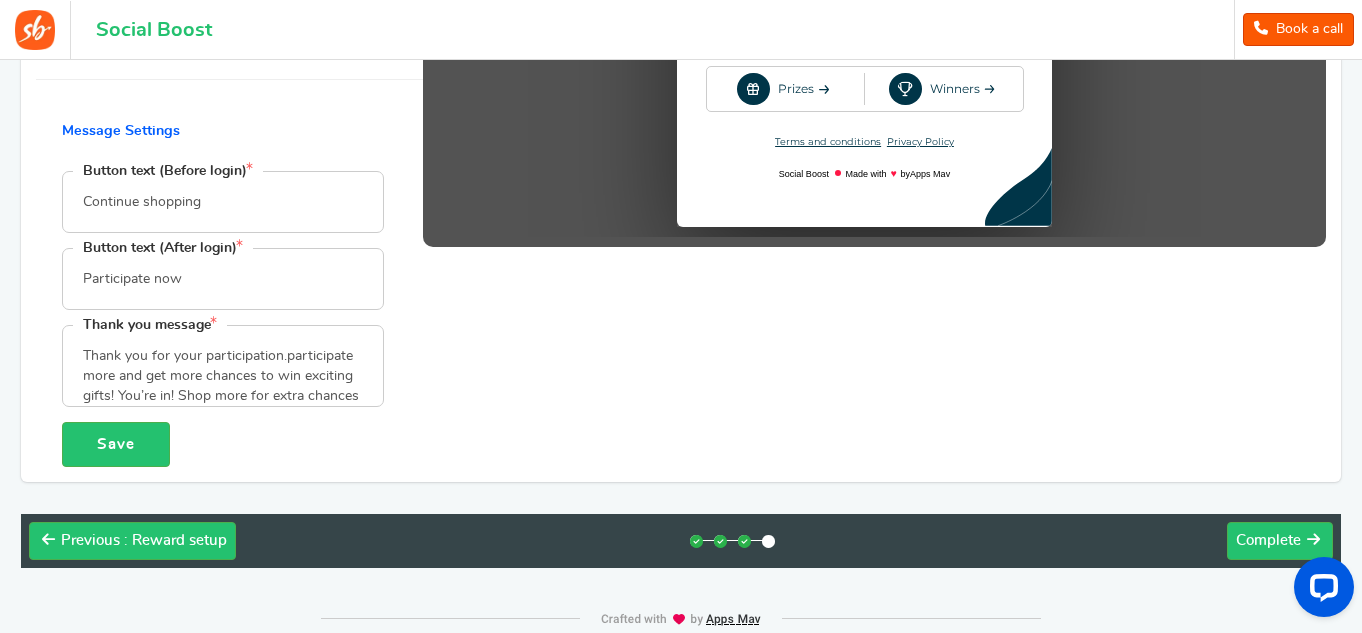 scroll, scrollTop: 761, scrollLeft: 0, axis: vertical 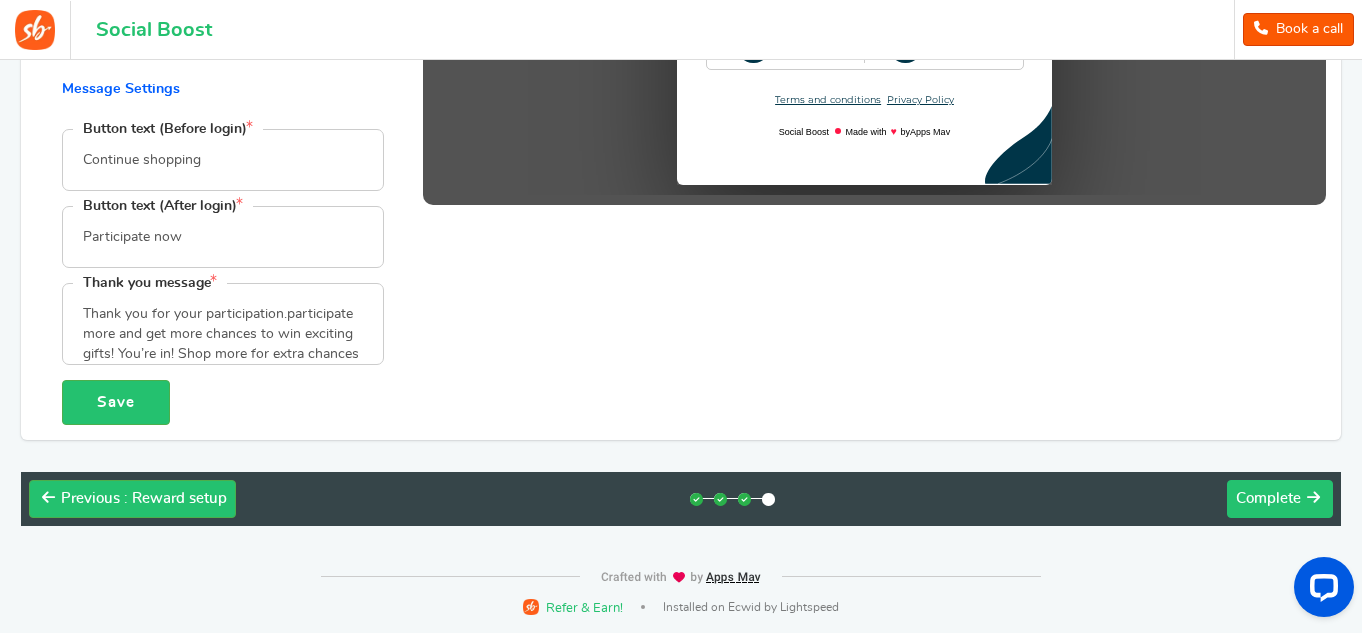 click on "Complete" at bounding box center [1268, 498] 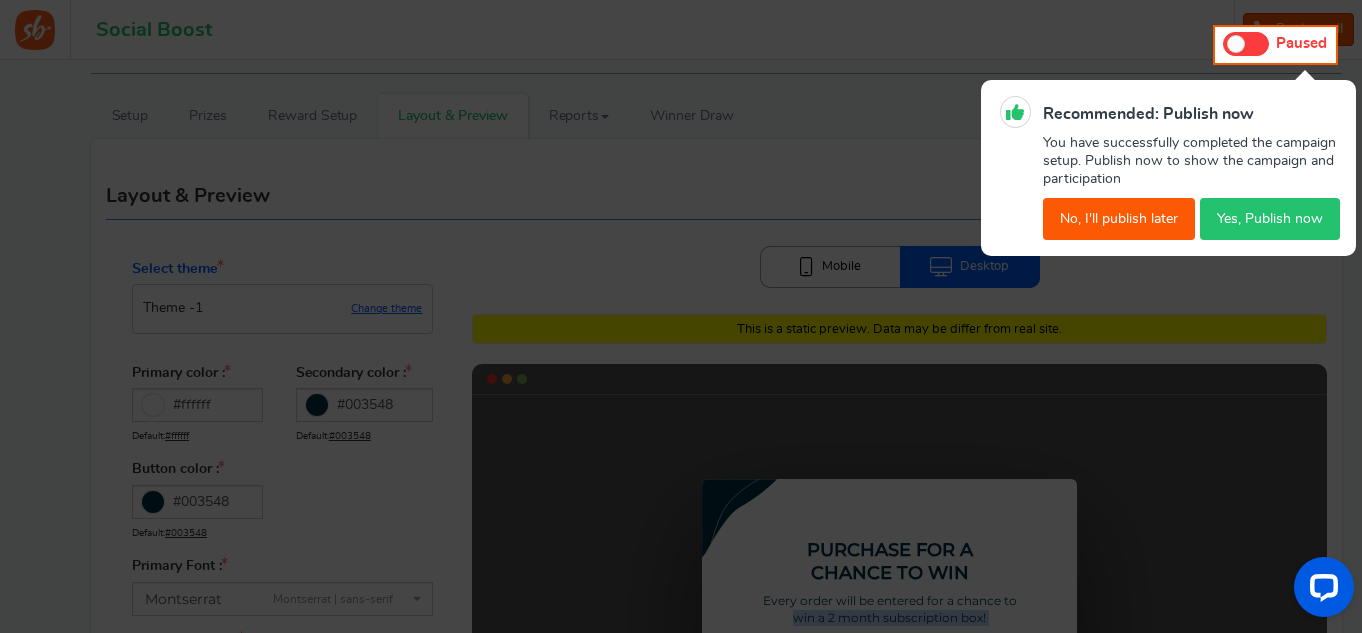 scroll, scrollTop: 0, scrollLeft: 0, axis: both 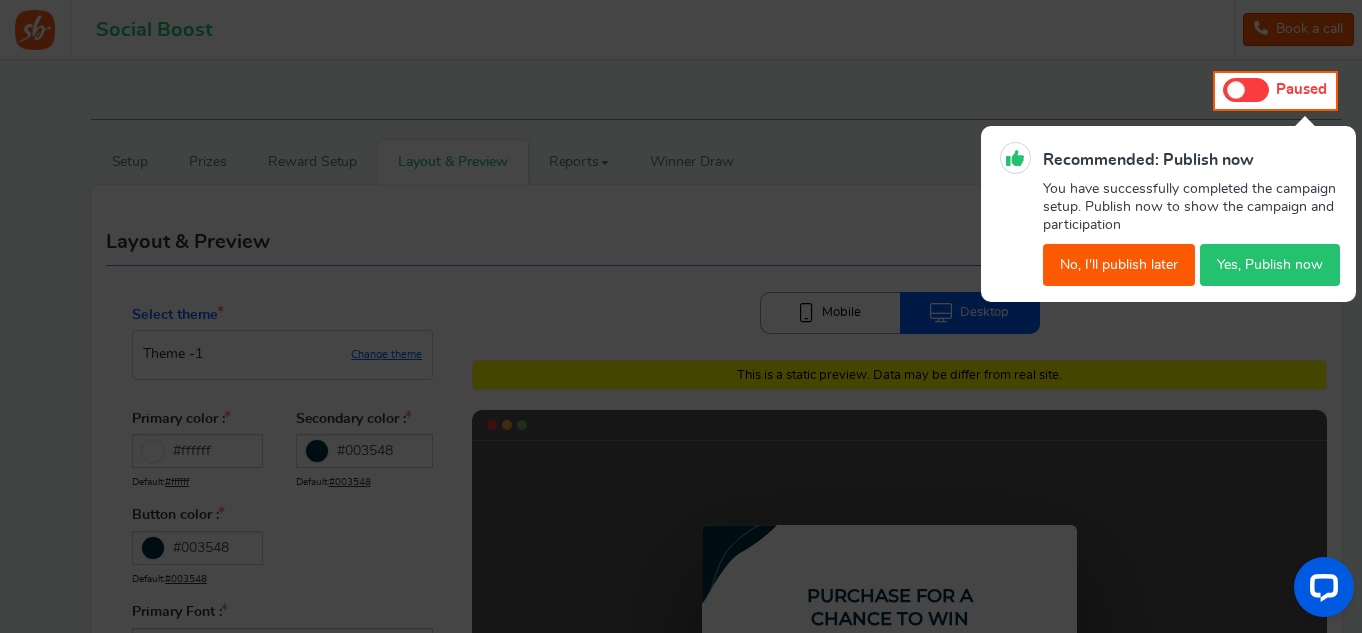 click on "Yes, Publish now" at bounding box center [1270, 265] 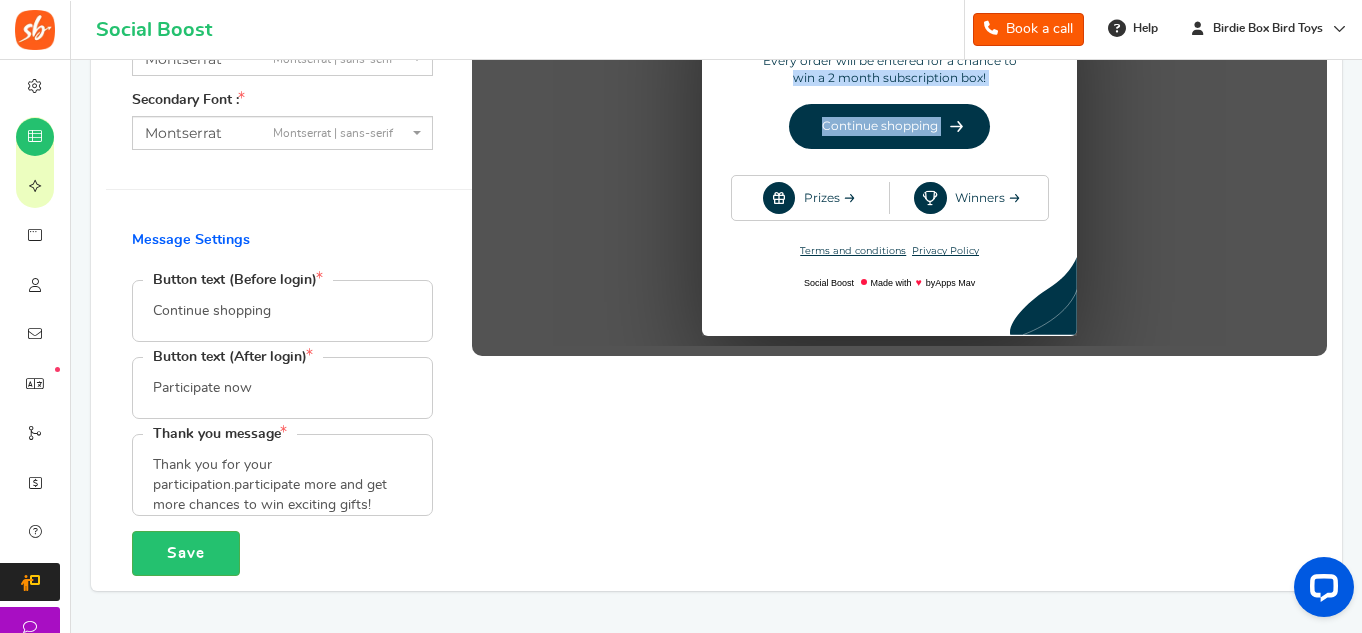 scroll, scrollTop: 589, scrollLeft: 0, axis: vertical 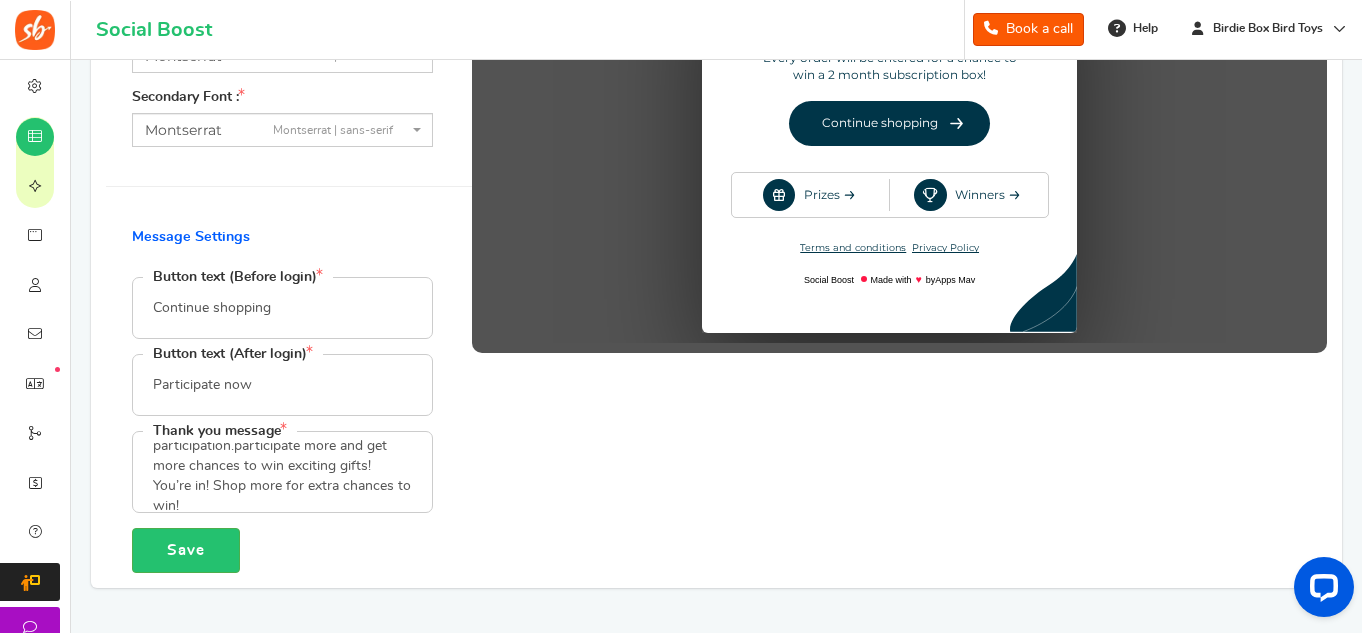 click on "Thank you for your participation.participate more and get more chances to win exciting gifts! You’re in! Shop more for extra chances to win!" at bounding box center [282, 472] 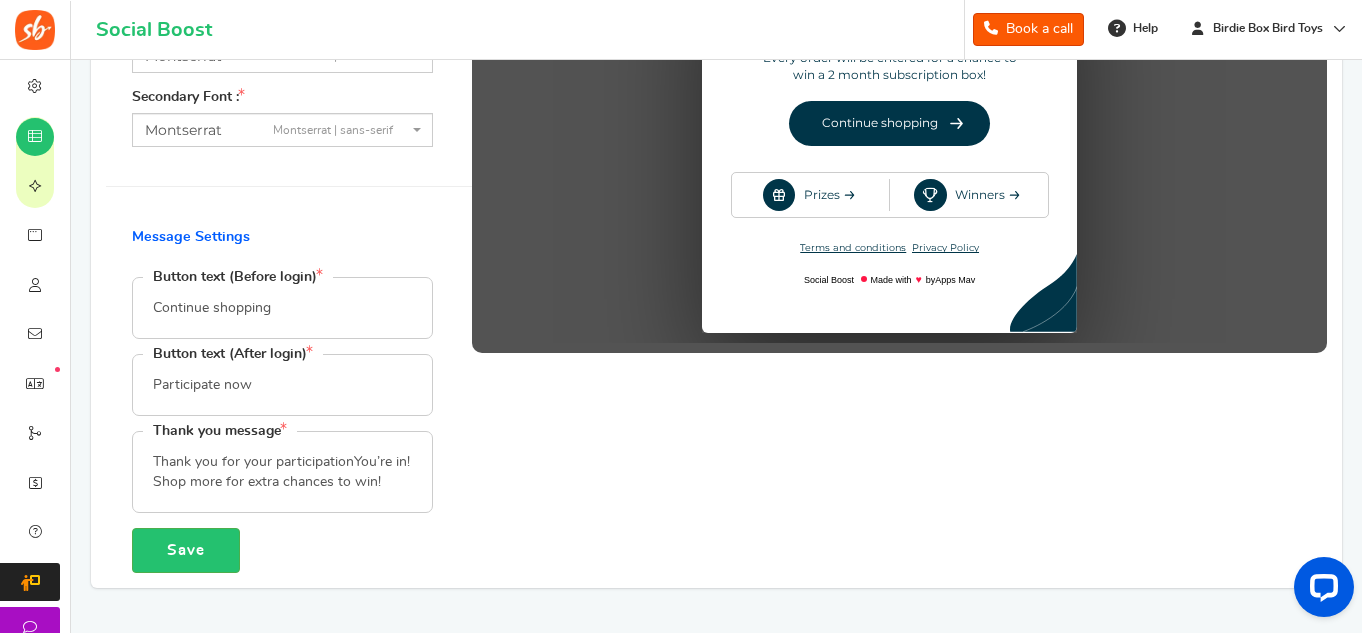 scroll, scrollTop: 0, scrollLeft: 0, axis: both 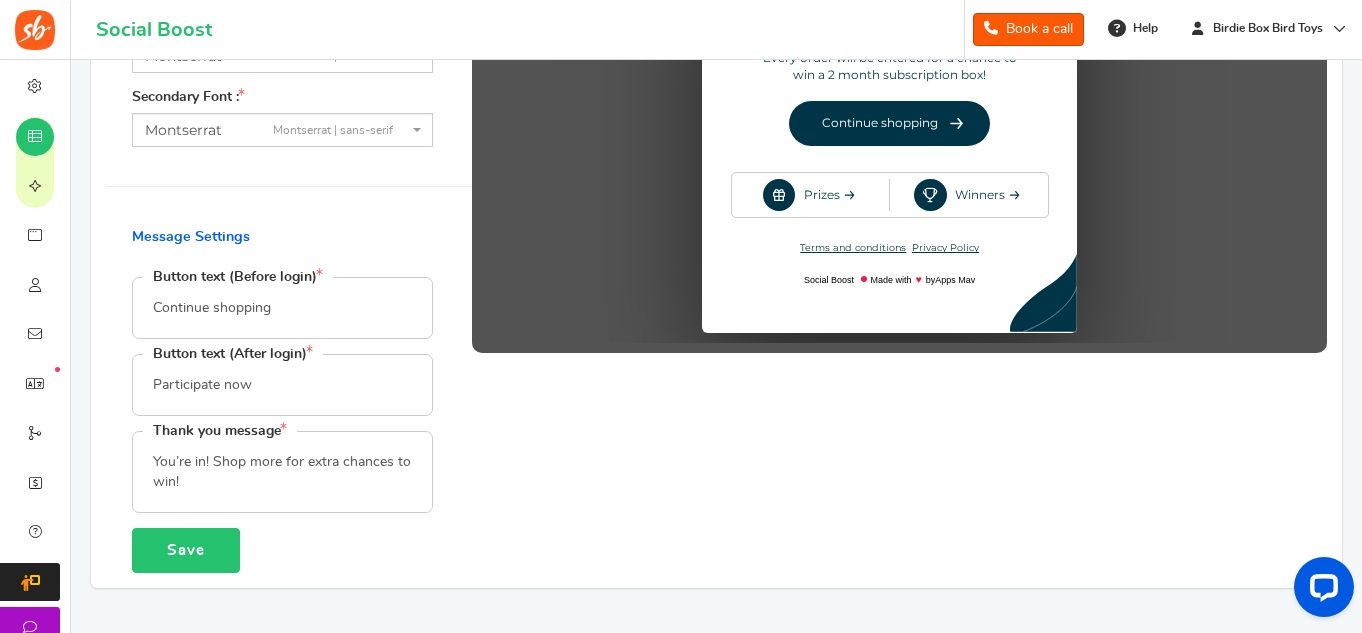 type on "You’re in! Shop more for extra chances to win!" 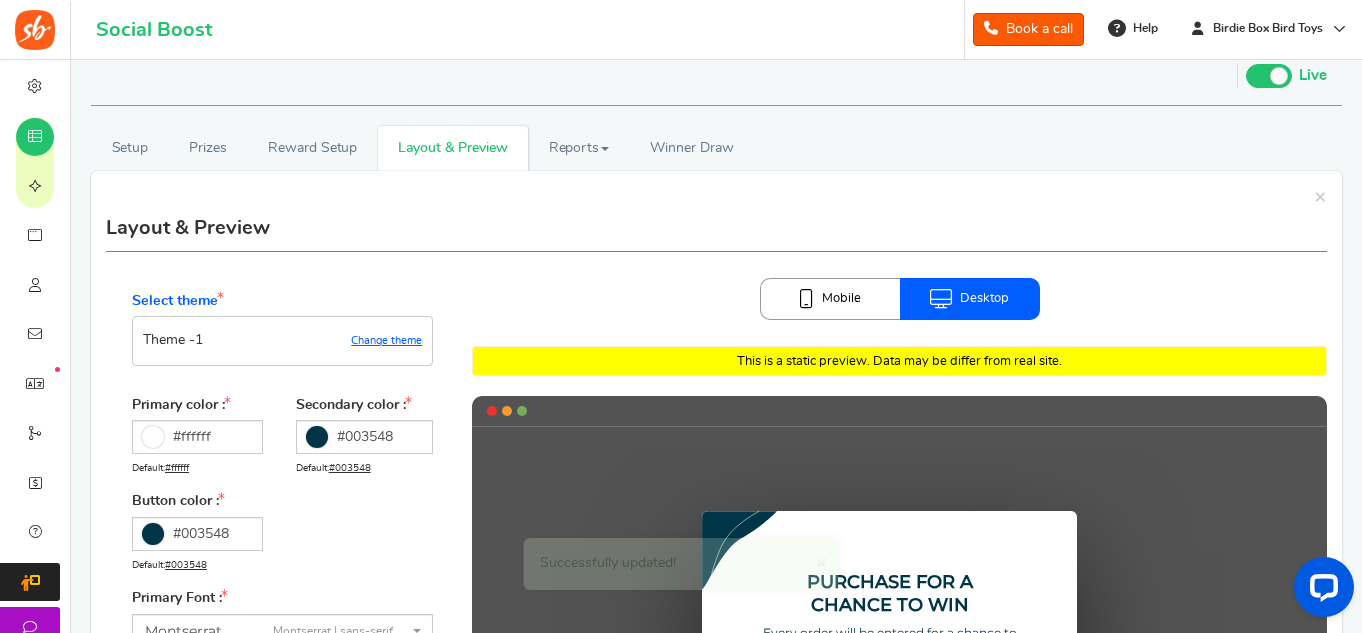 scroll, scrollTop: 0, scrollLeft: 0, axis: both 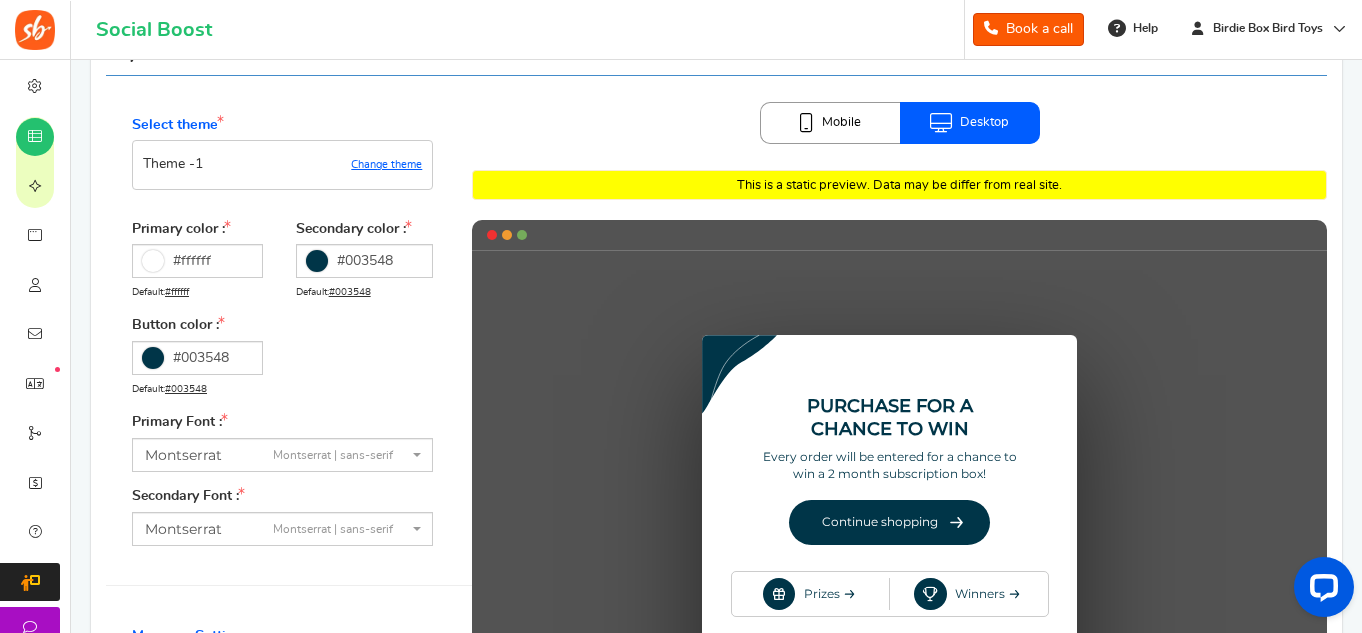 click on "Mobile" at bounding box center (830, 123) 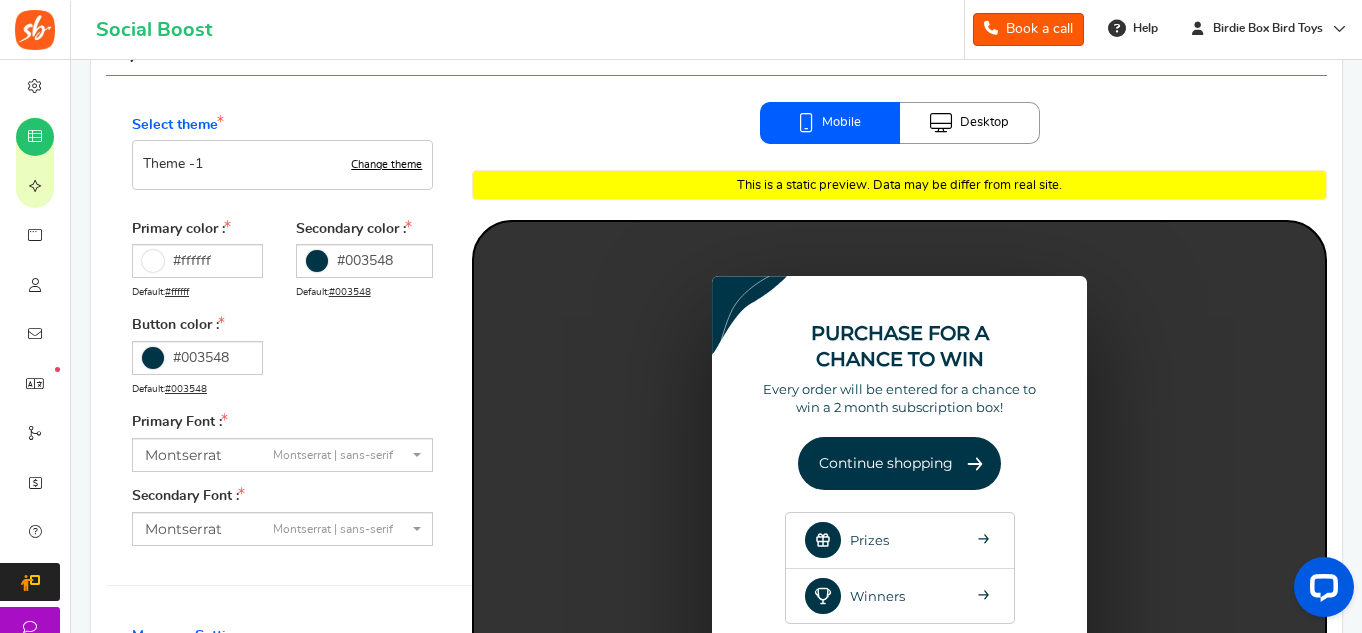 click on "Change theme" at bounding box center [386, 165] 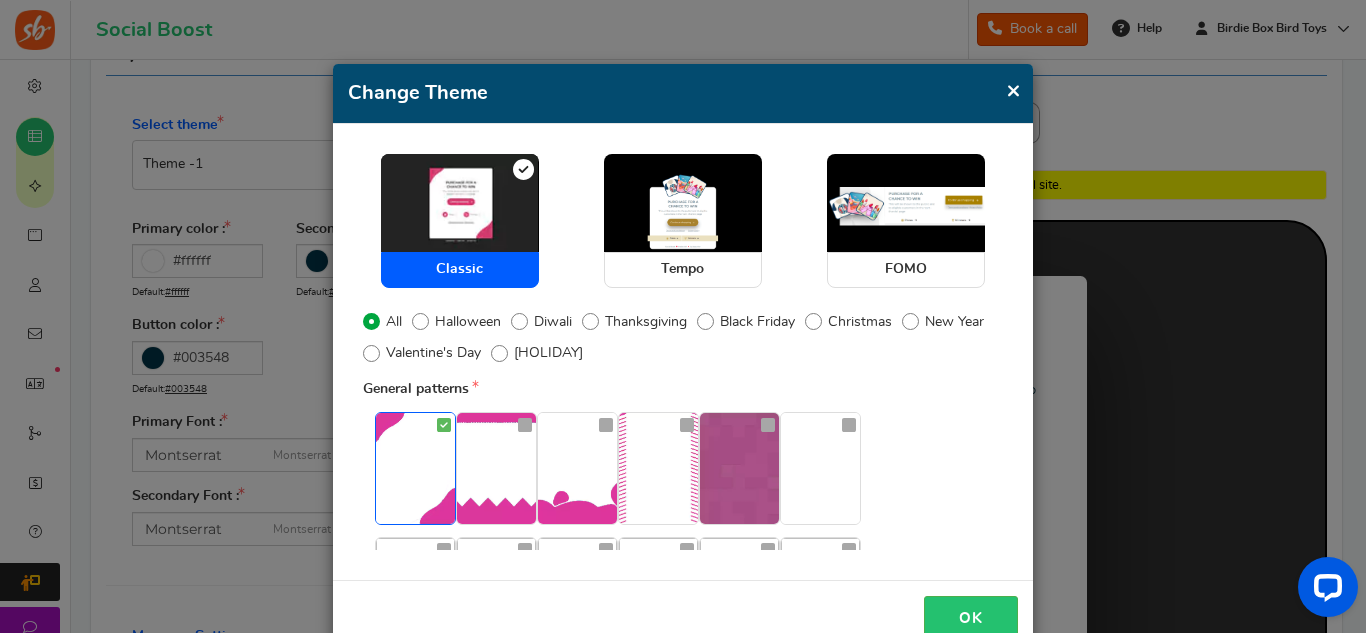 click on "×" at bounding box center (1013, 90) 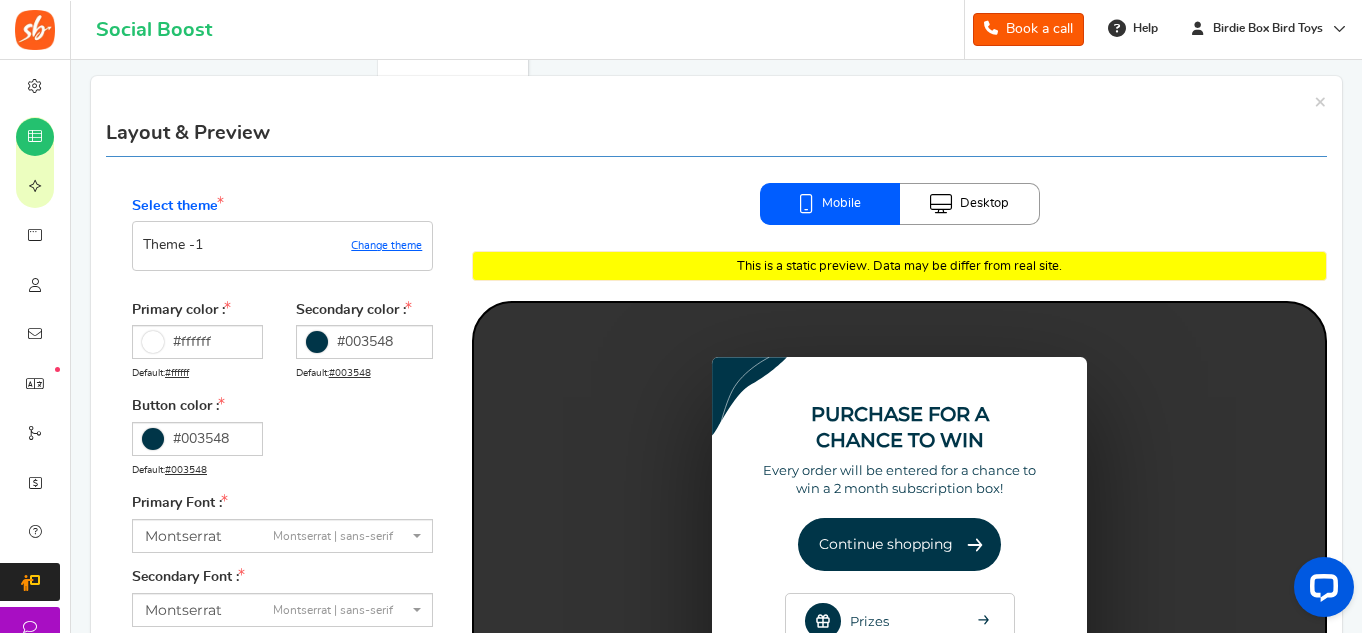scroll, scrollTop: 0, scrollLeft: 0, axis: both 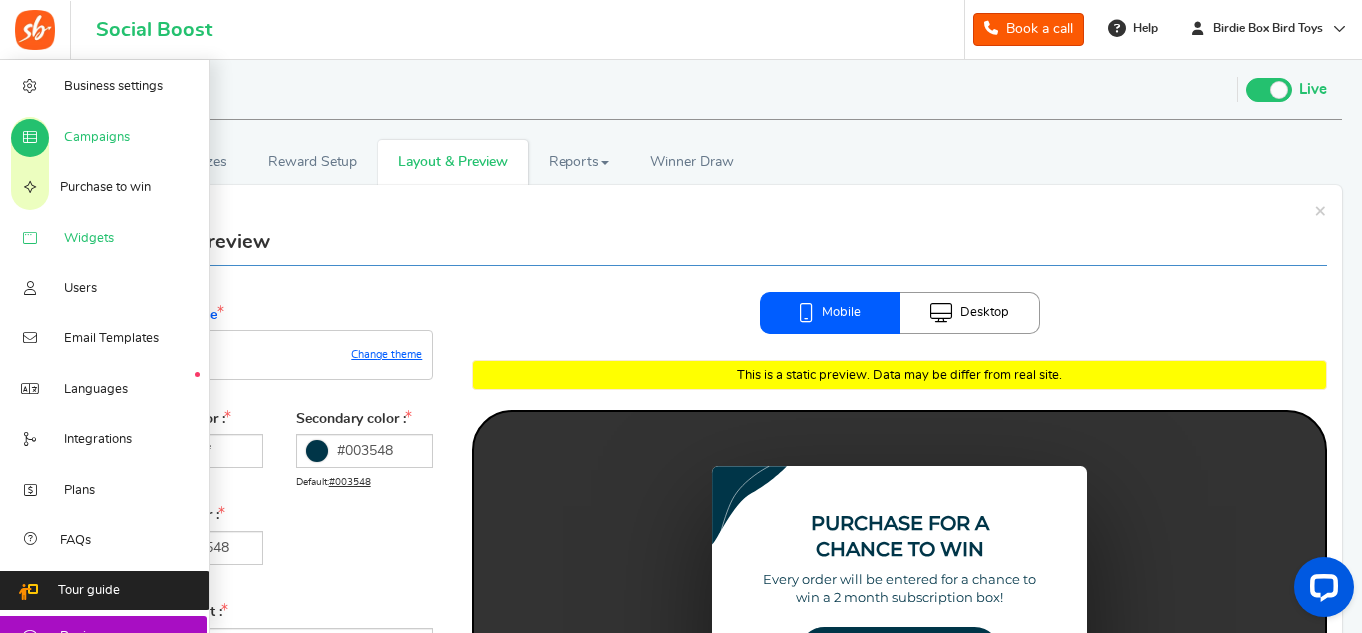 click on "Widgets" at bounding box center (89, 239) 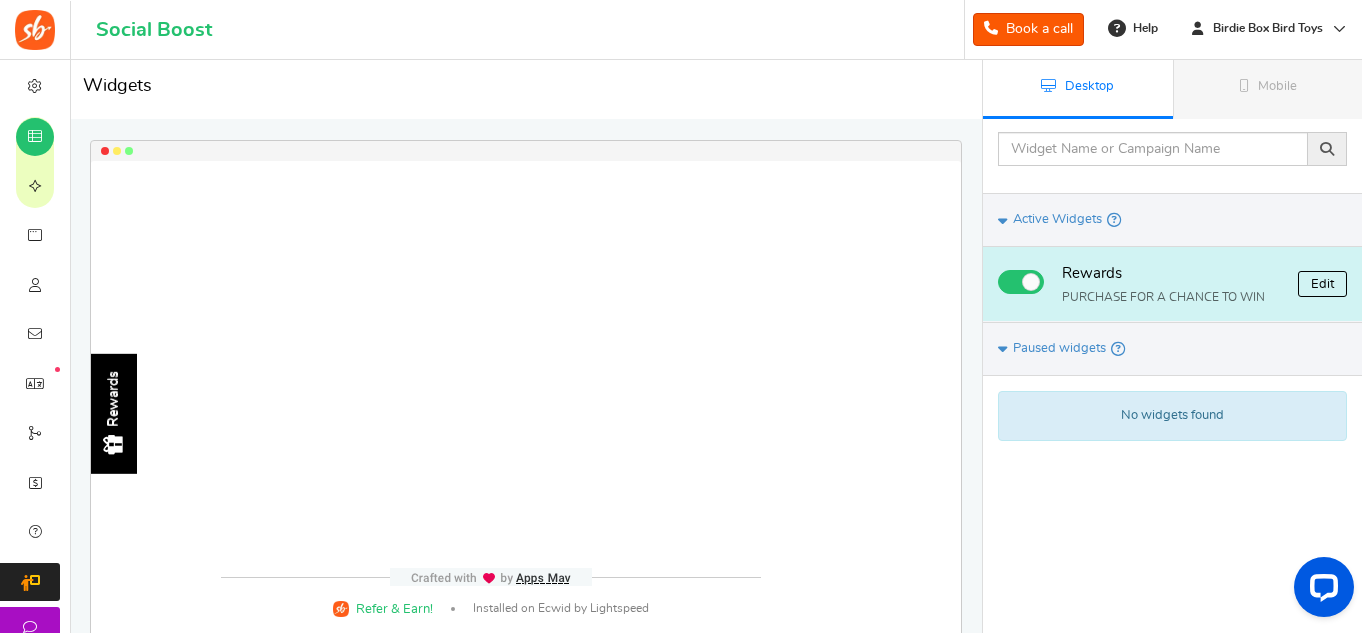 click on "Edit" at bounding box center (1322, 284) 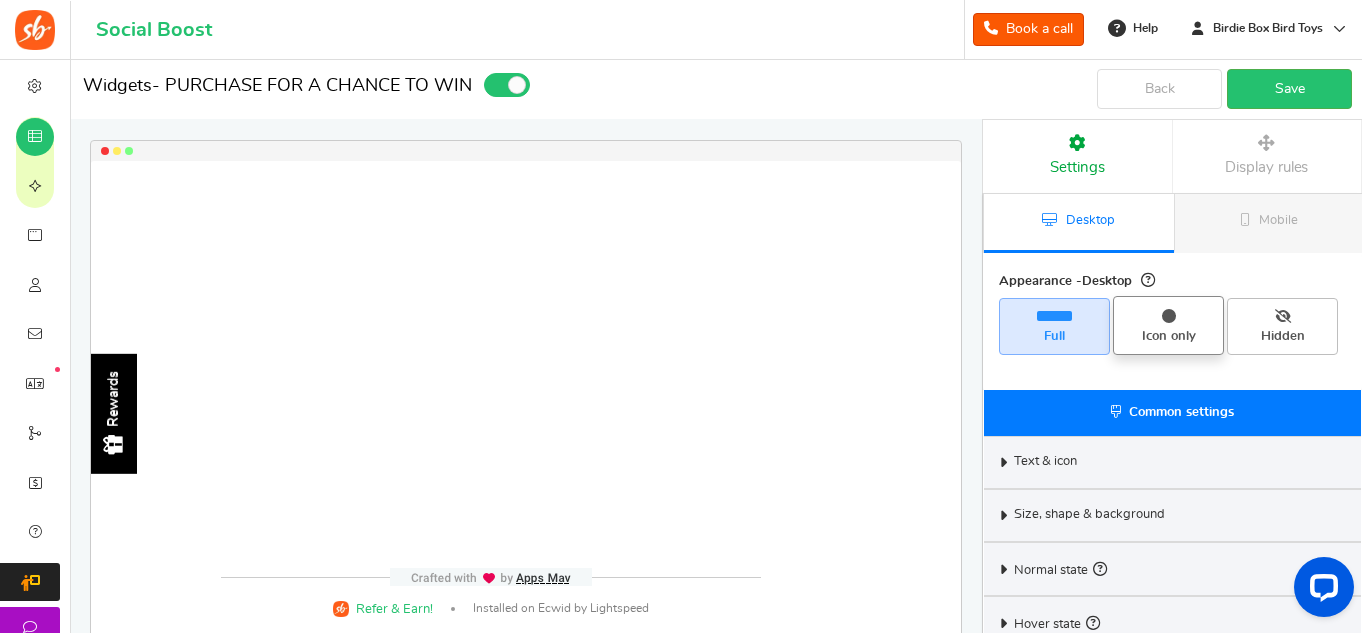 click on "Icon only" at bounding box center [1168, 325] 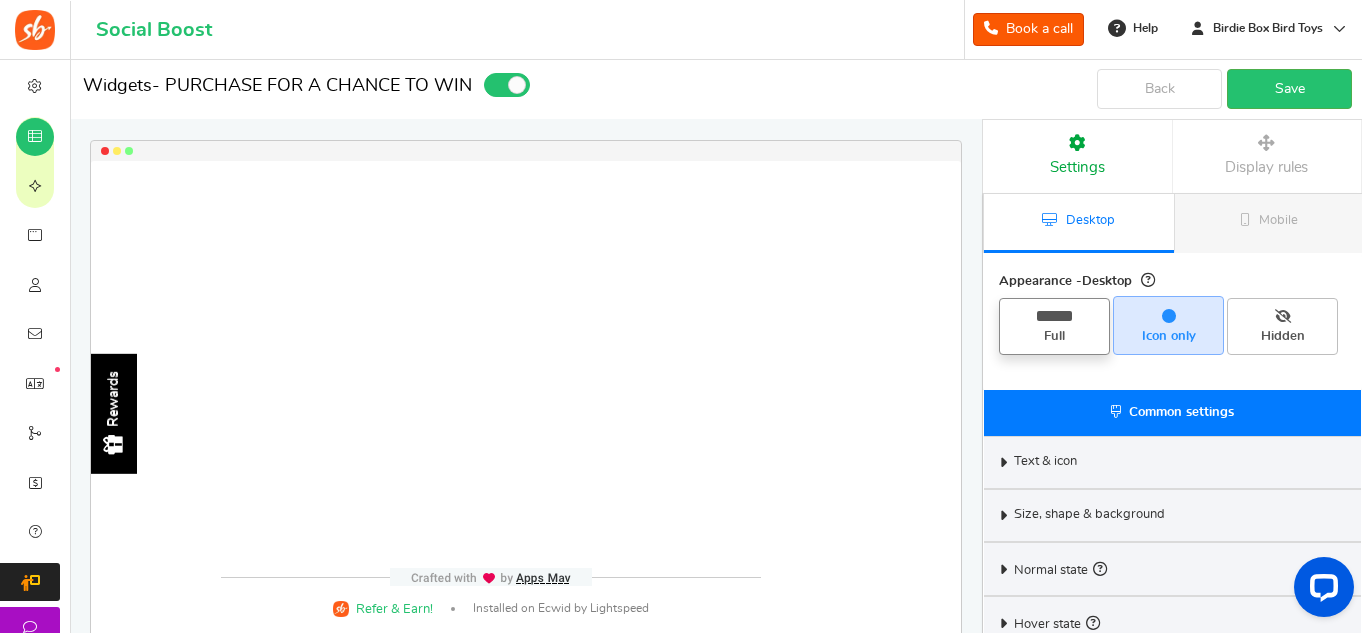 click on "Full" at bounding box center [1054, 326] 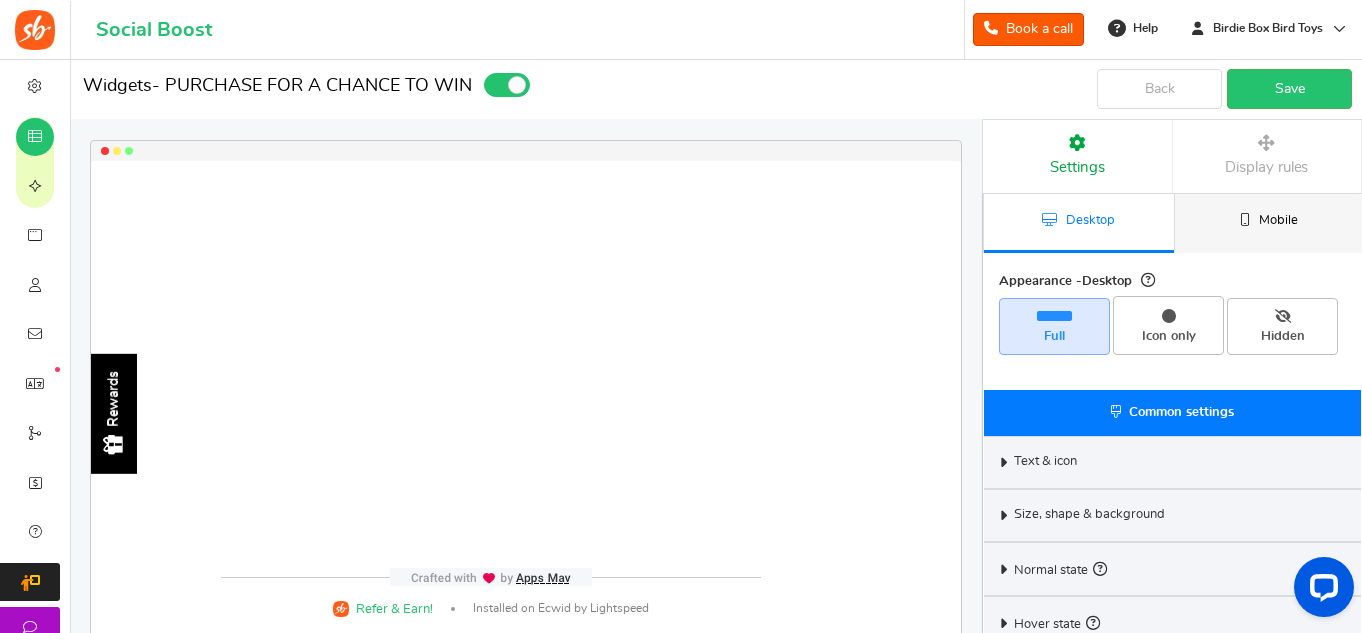 click on "Mobile" at bounding box center [1278, 220] 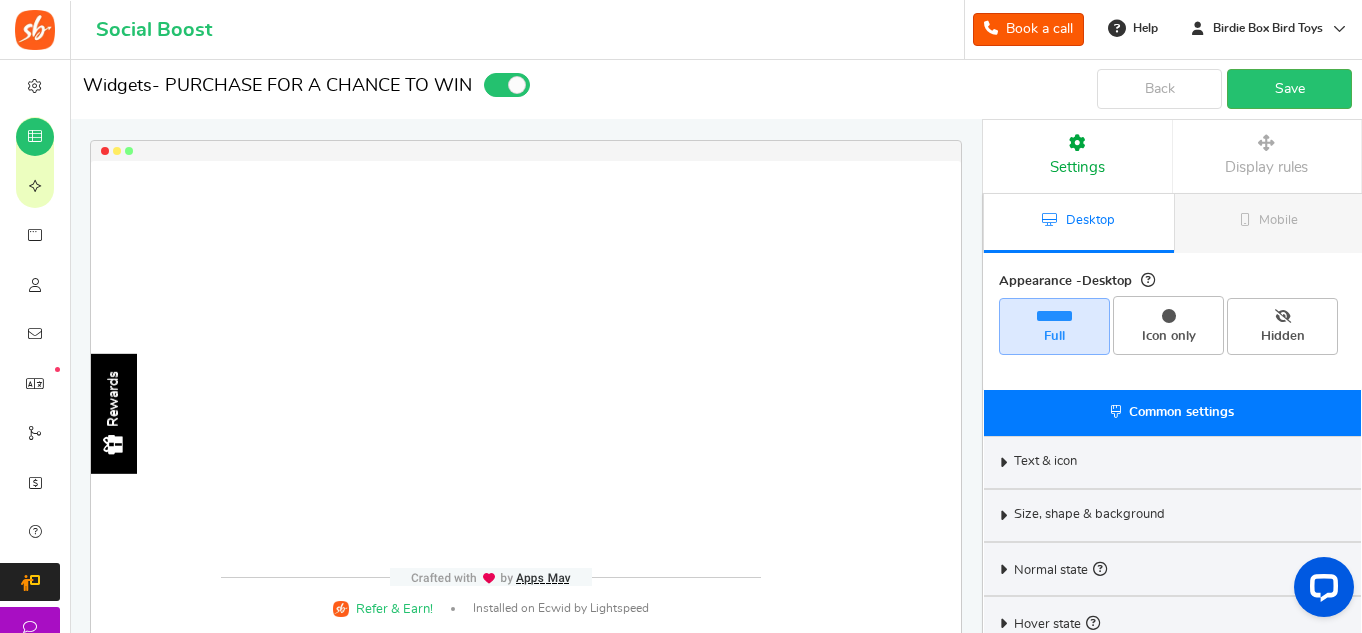 click on "Desktop" at bounding box center [1079, 223] 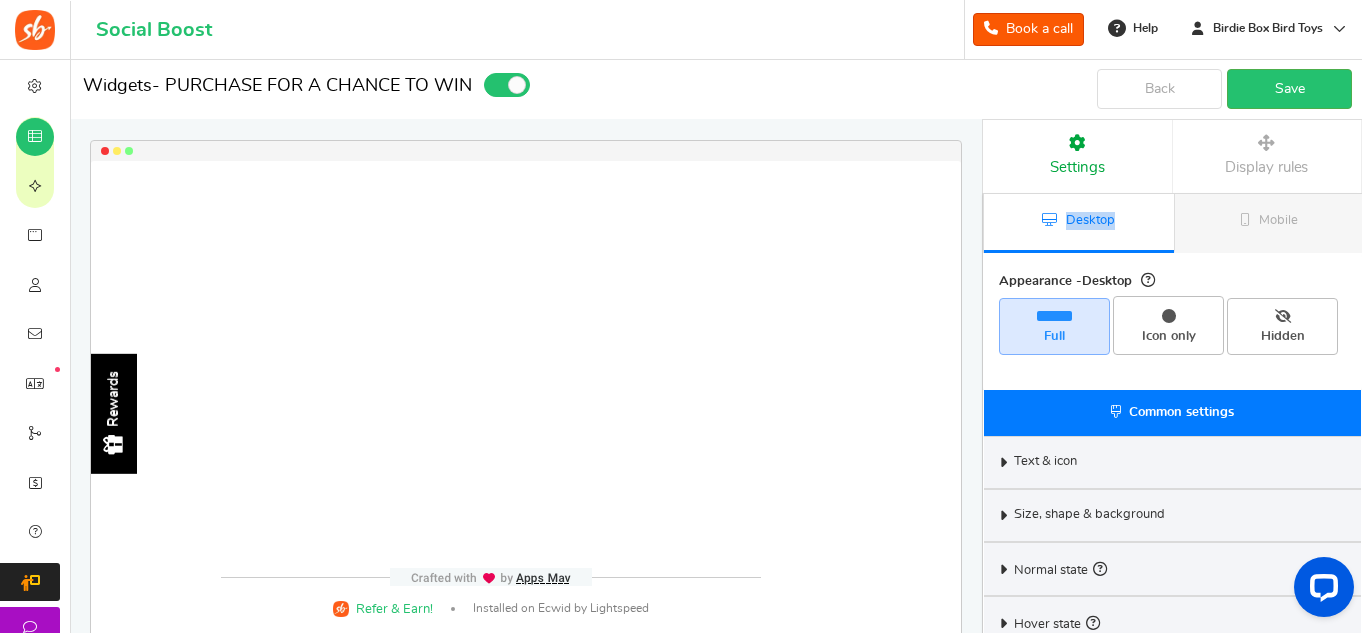 click on "Desktop" at bounding box center (1090, 220) 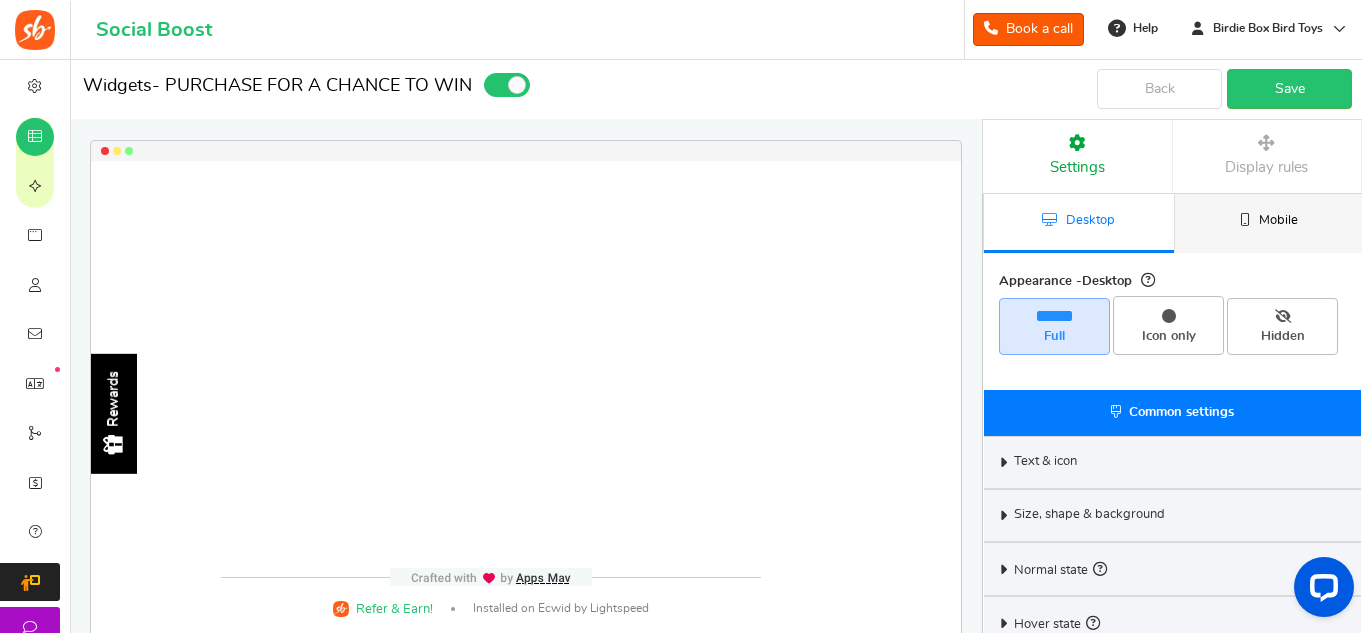 click at bounding box center [1245, 219] 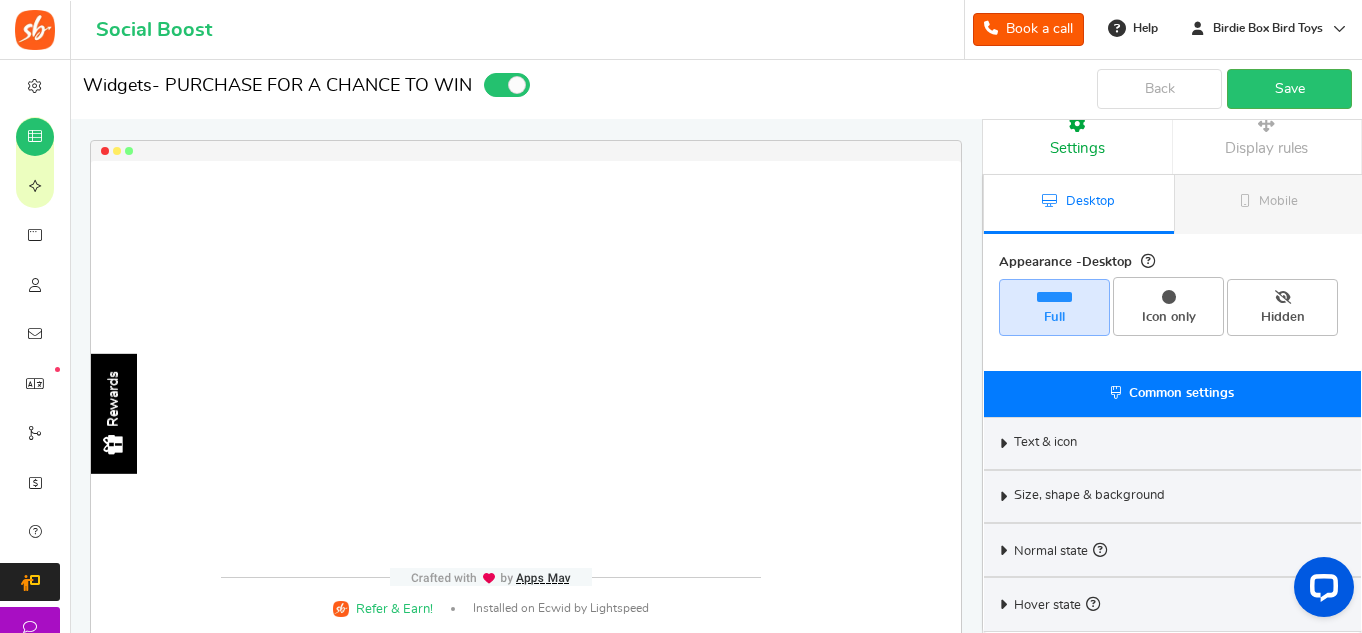 scroll, scrollTop: 20, scrollLeft: 0, axis: vertical 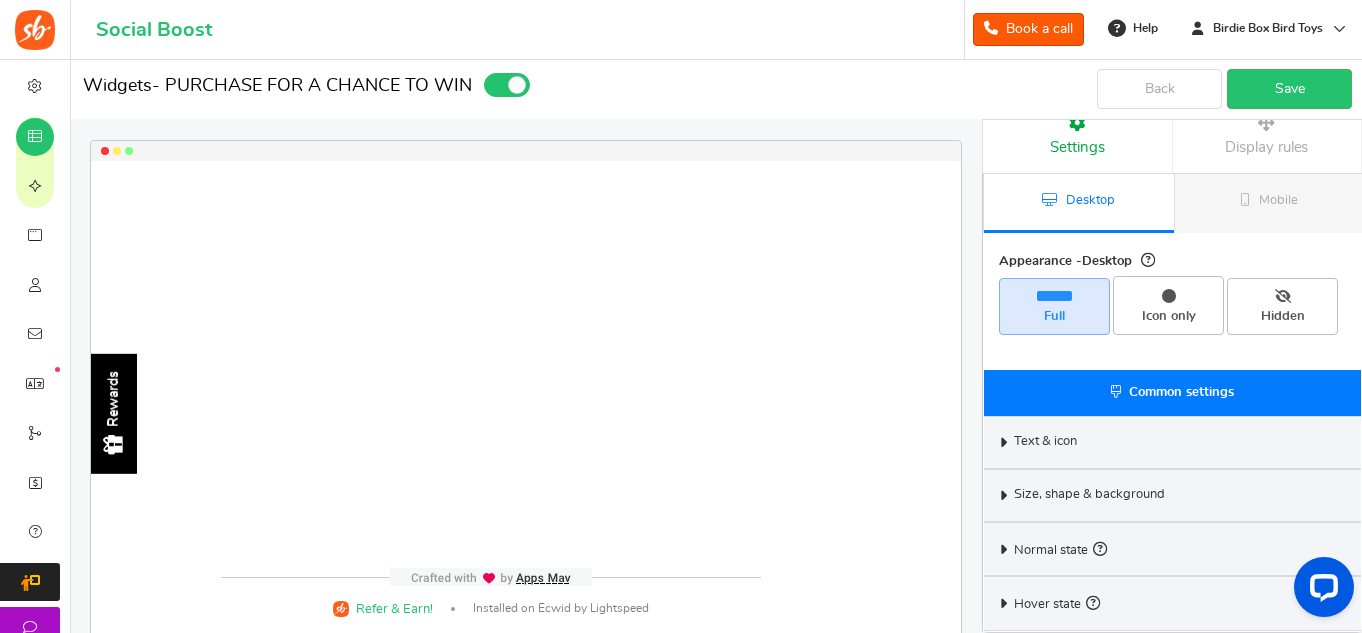 click on "Size, shape & background" at bounding box center (1172, 495) 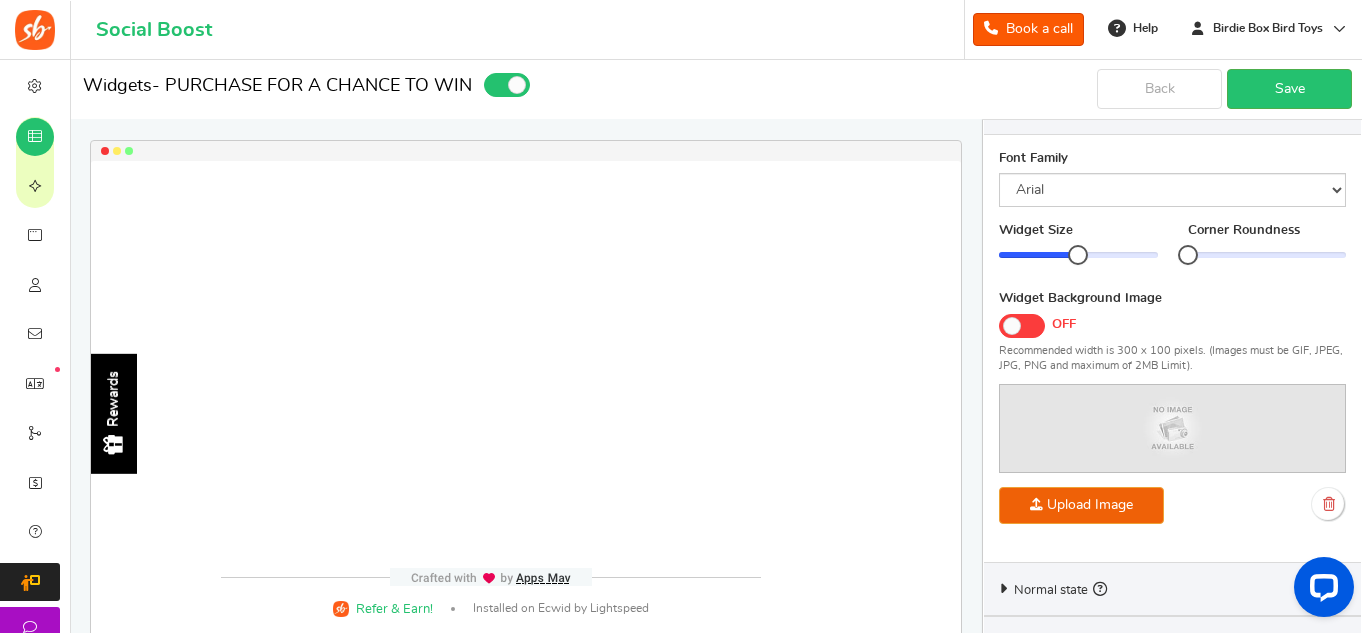 scroll, scrollTop: 420, scrollLeft: 0, axis: vertical 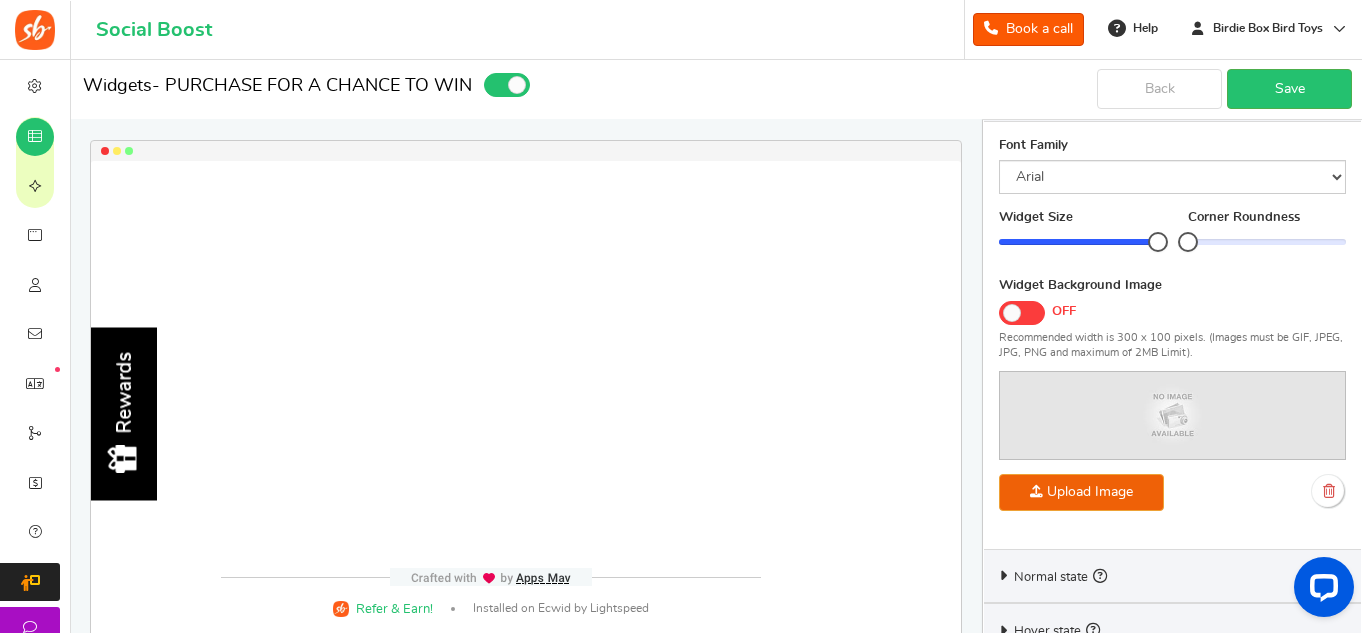 drag, startPoint x: 1077, startPoint y: 244, endPoint x: 1172, endPoint y: 236, distance: 95.33625 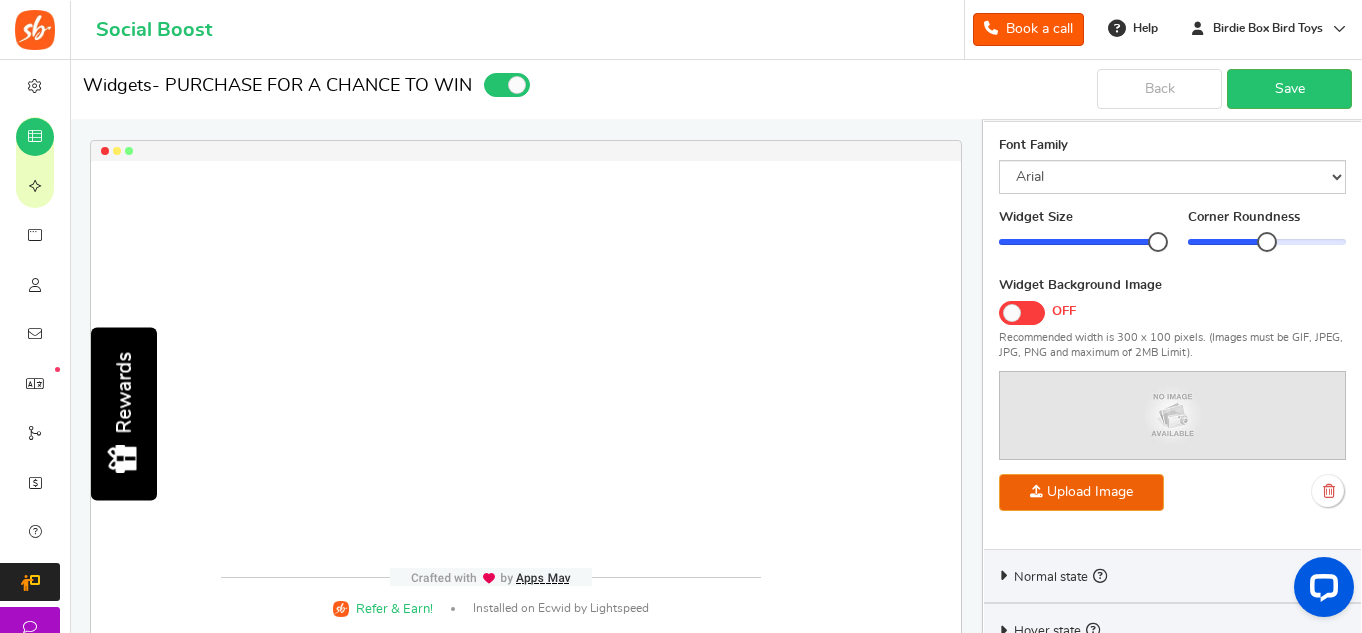 drag, startPoint x: 1186, startPoint y: 244, endPoint x: 1251, endPoint y: 236, distance: 65.490456 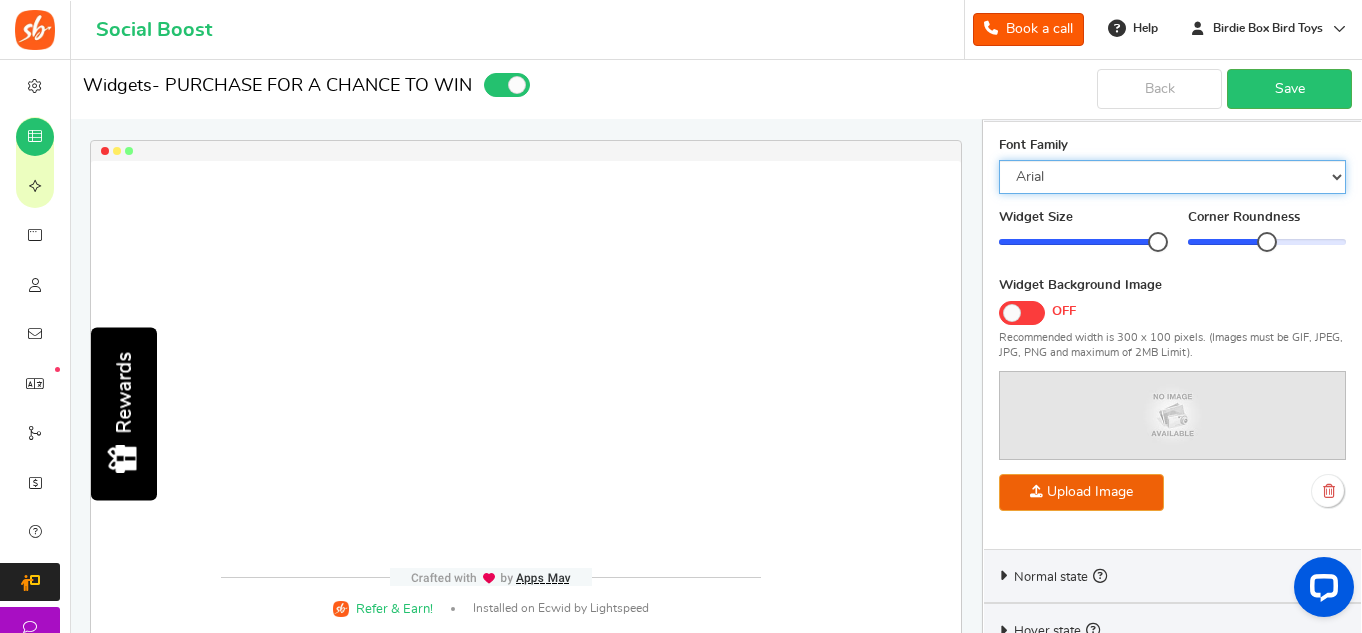 click on "'Comic Sans MS', 'Chalkboard'" at bounding box center (1172, 177) 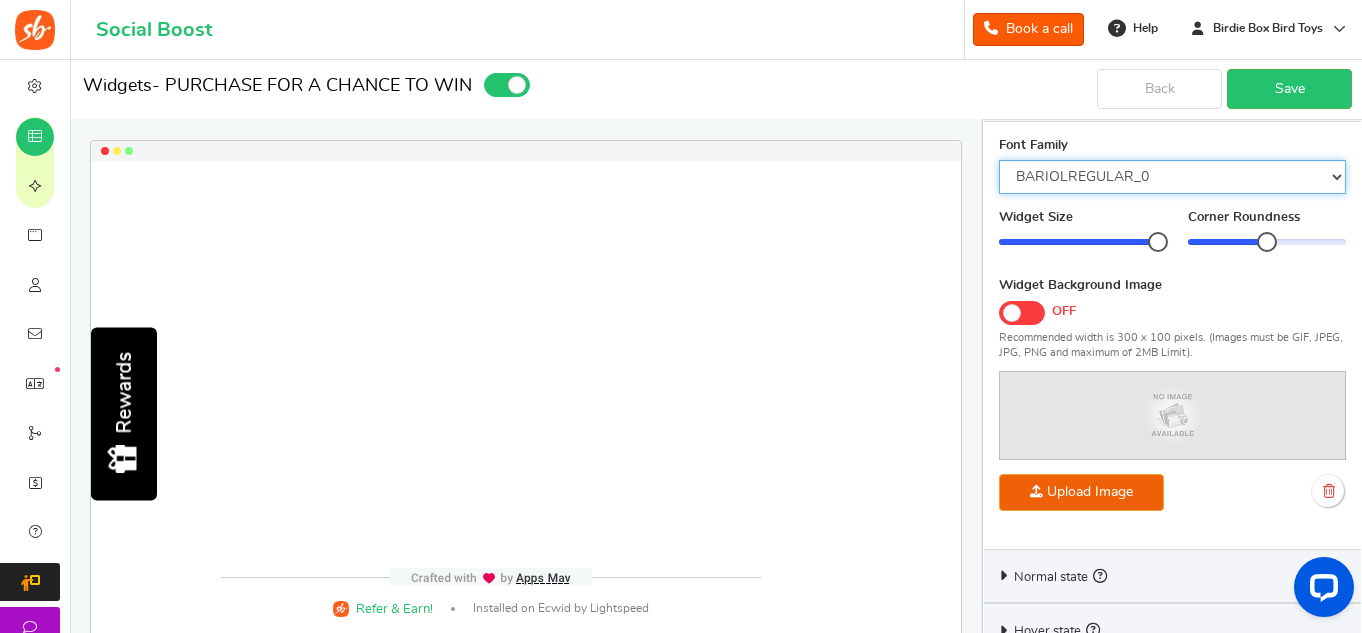 click on "'Comic Sans MS', 'Chalkboard'" at bounding box center (1172, 177) 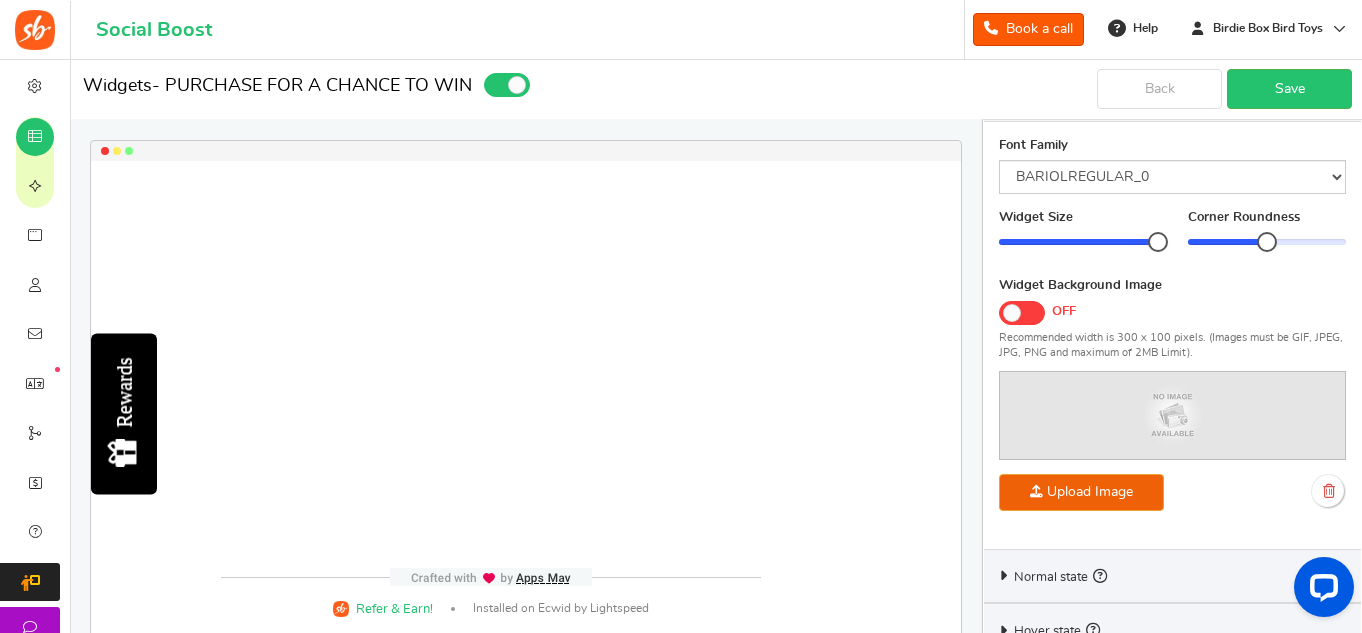 click on "Normal state" at bounding box center [1060, 576] 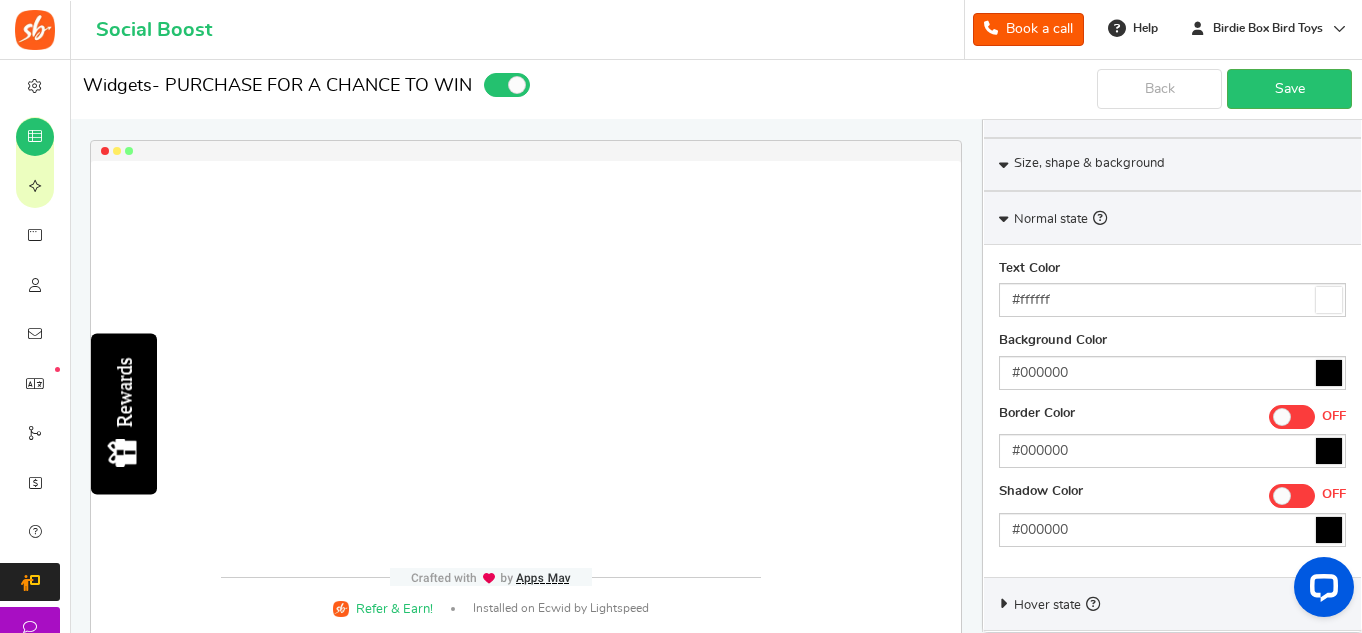 scroll, scrollTop: 351, scrollLeft: 0, axis: vertical 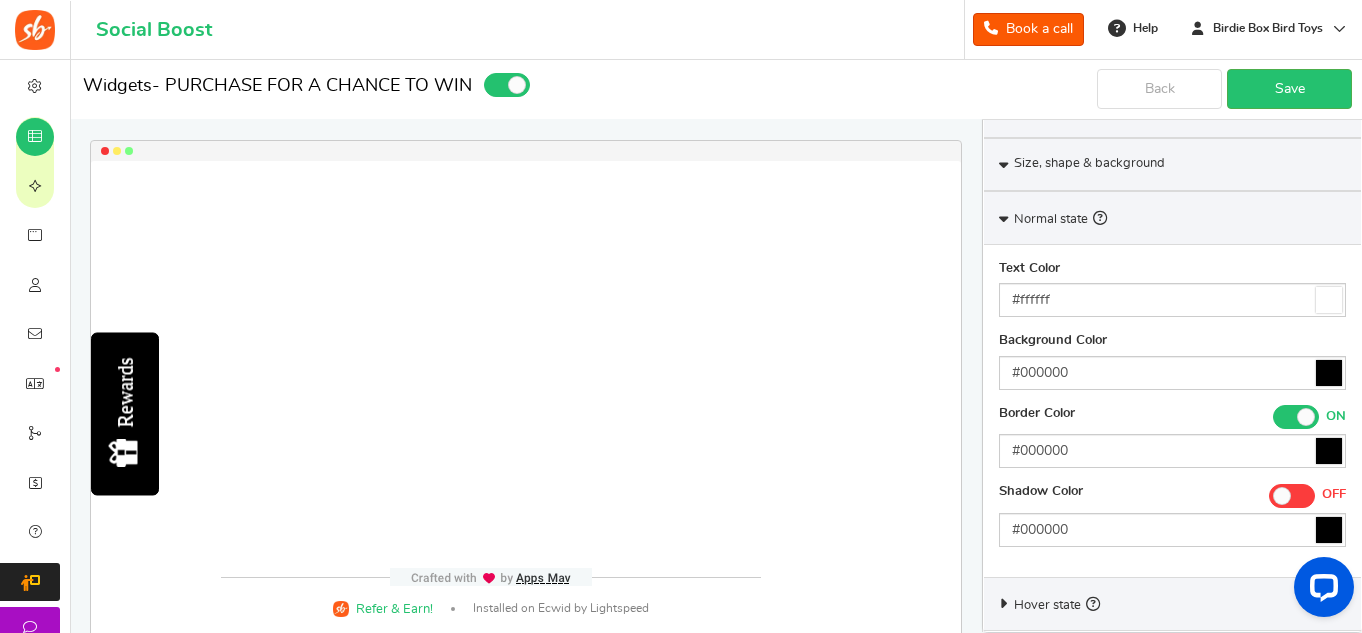 click at bounding box center [1329, 451] 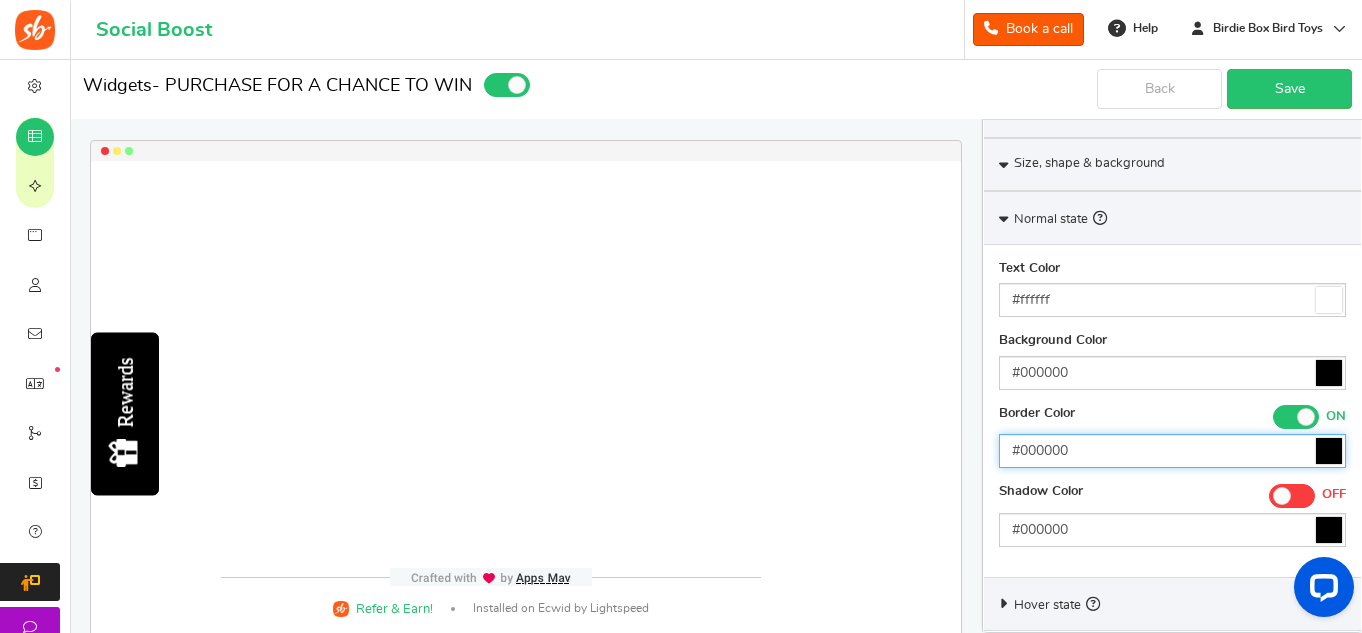 click on "#000000" at bounding box center [1172, 451] 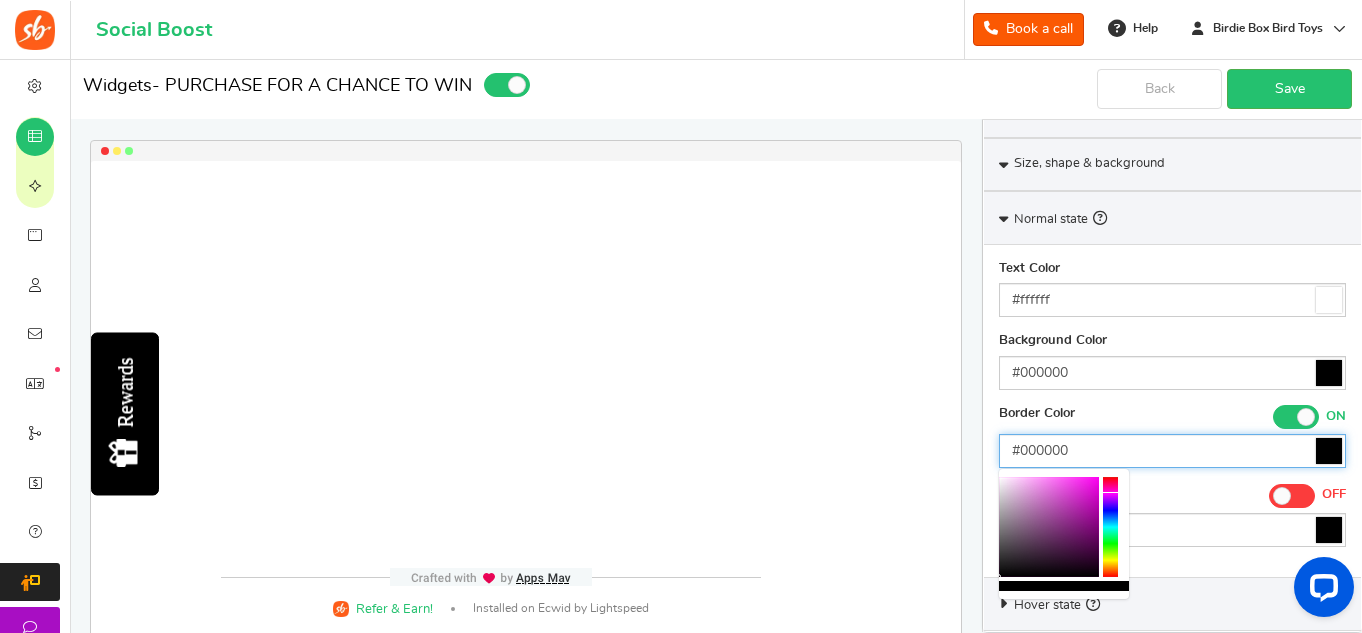 click at bounding box center (1110, 527) 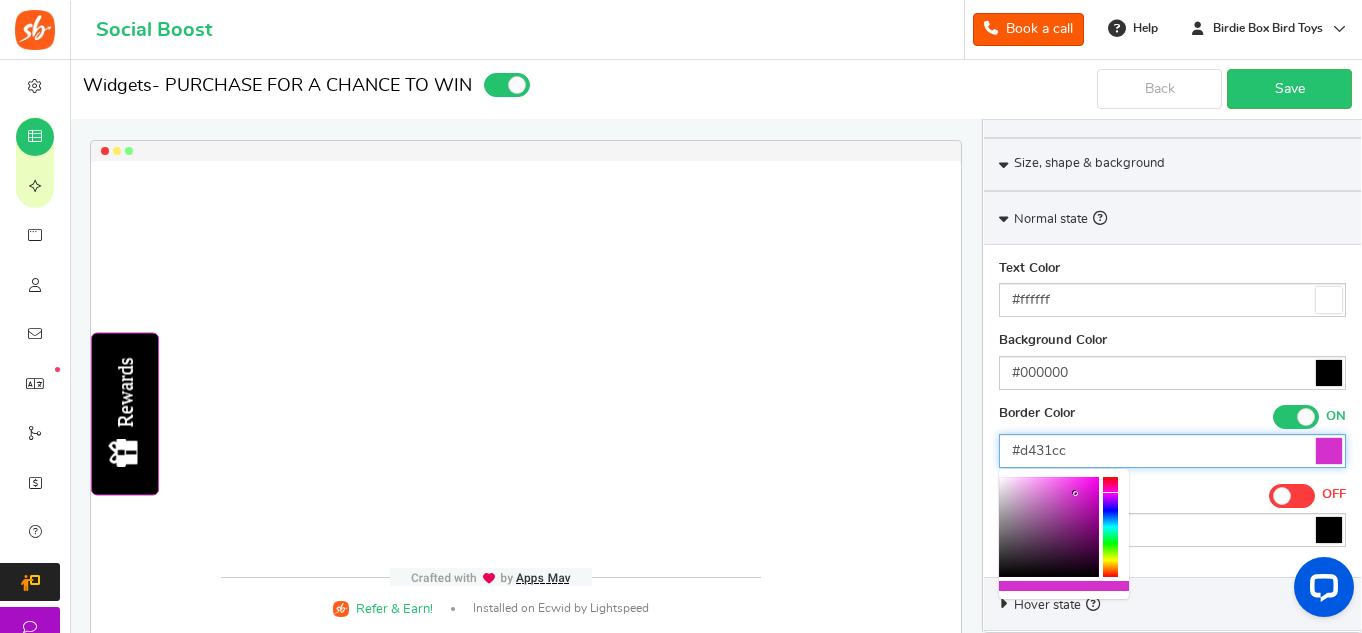 click at bounding box center (1049, 527) 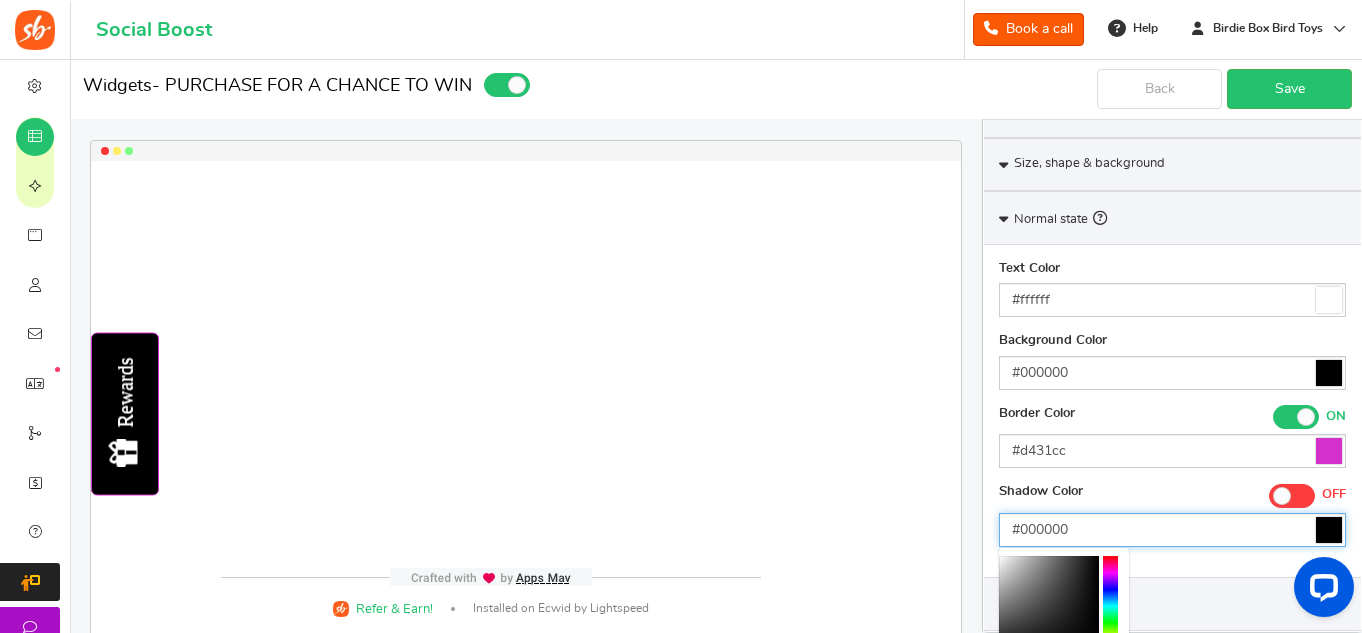 click on "#000000" at bounding box center (1172, 530) 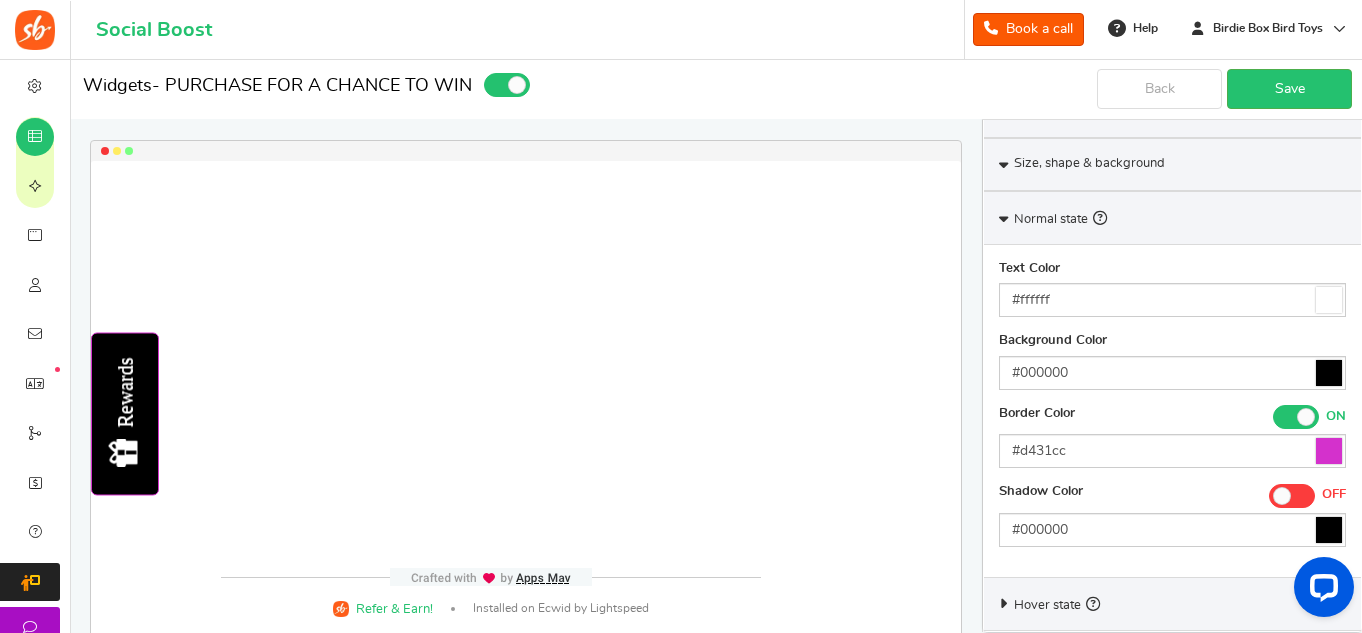 click at bounding box center [1329, 373] 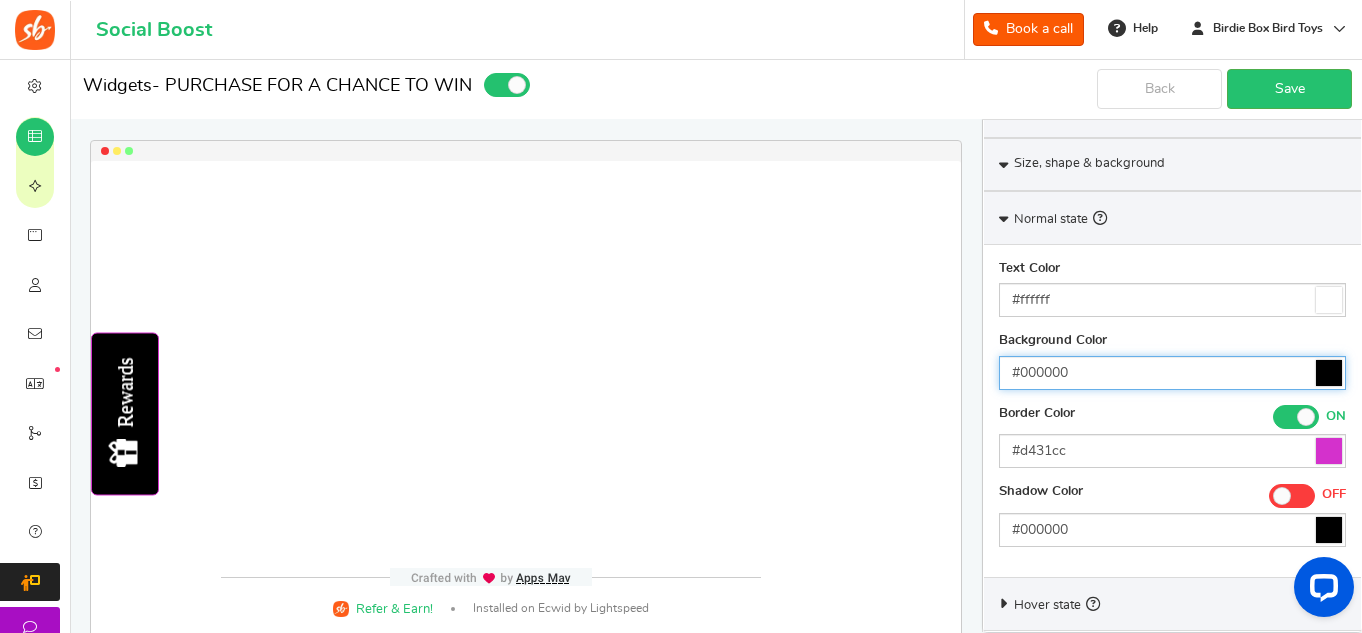 click on "#000000" at bounding box center [1172, 373] 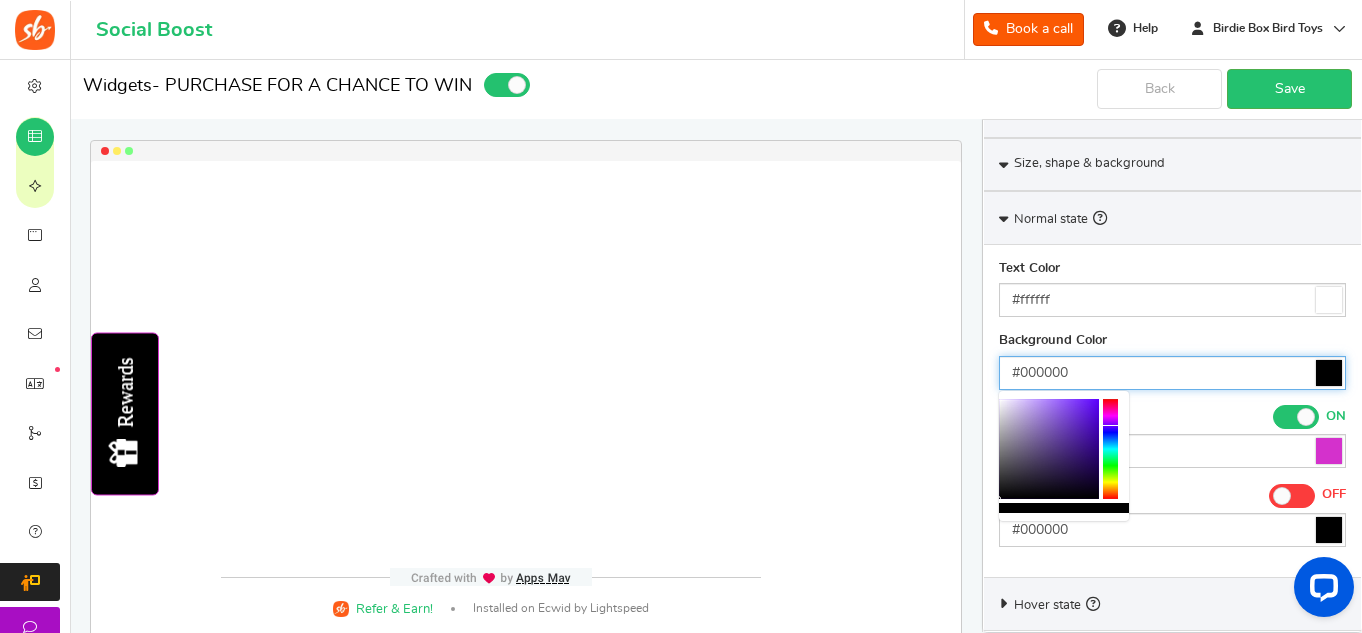 click at bounding box center (1110, 449) 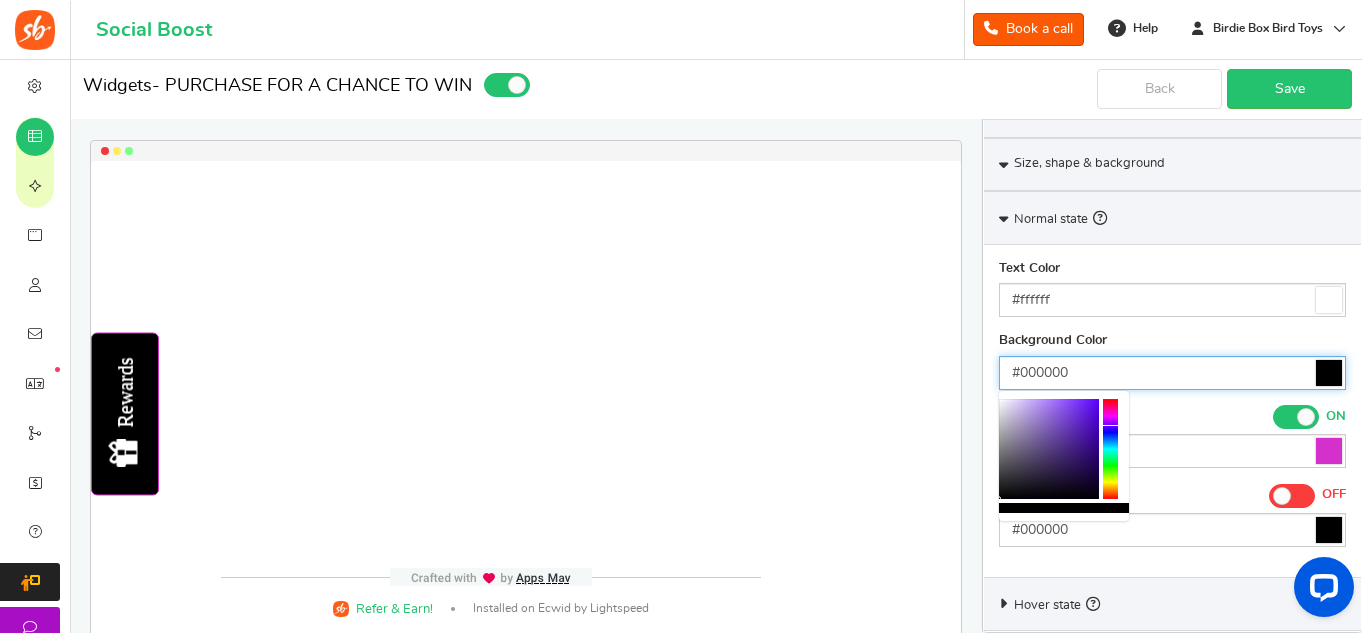 type on "#[HEXCODE];" 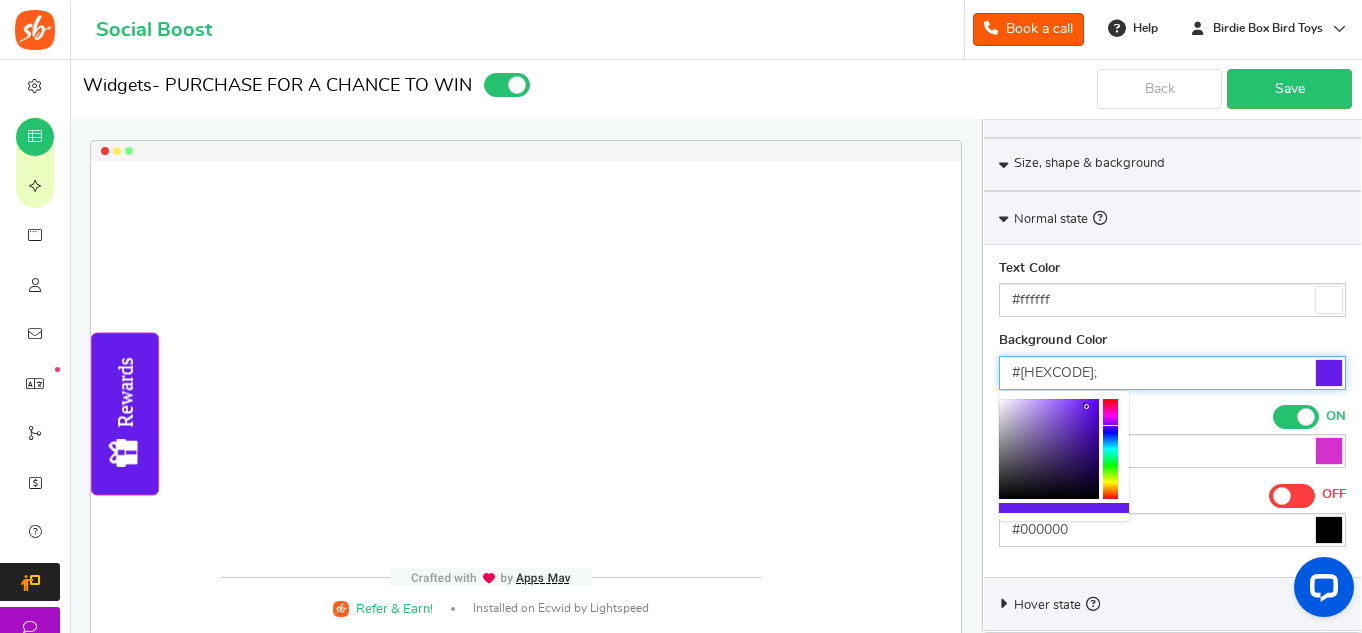 click at bounding box center (1049, 449) 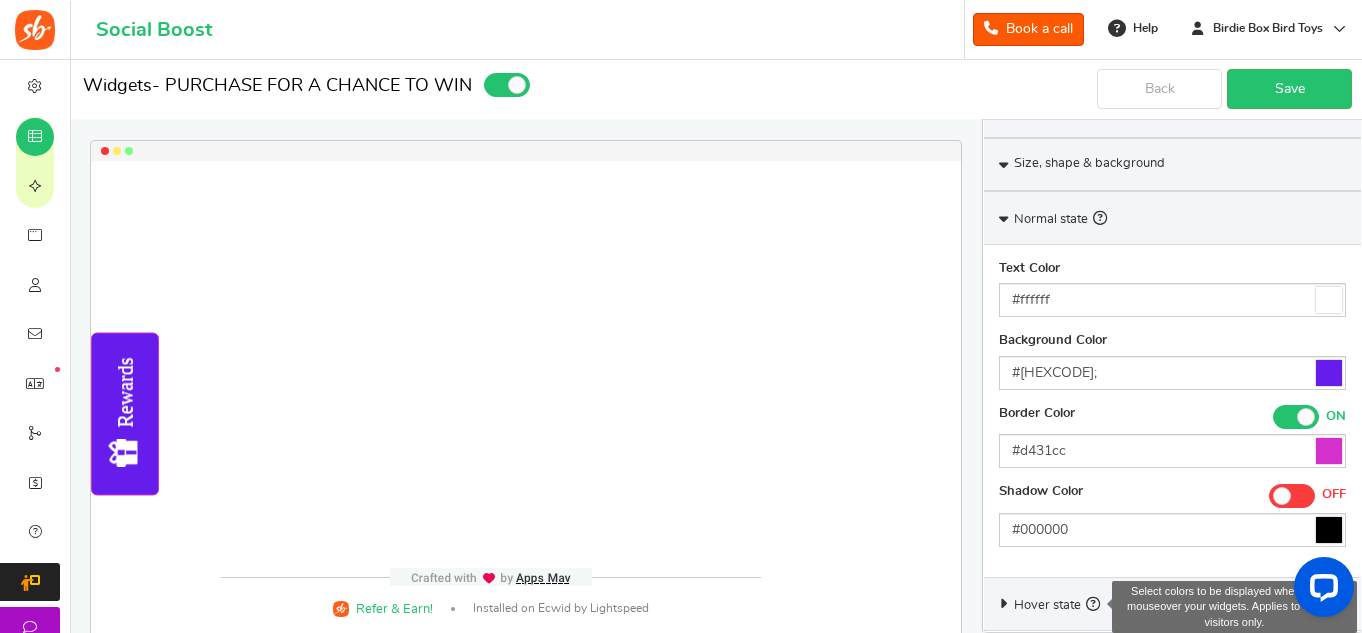 click at bounding box center (1093, 604) 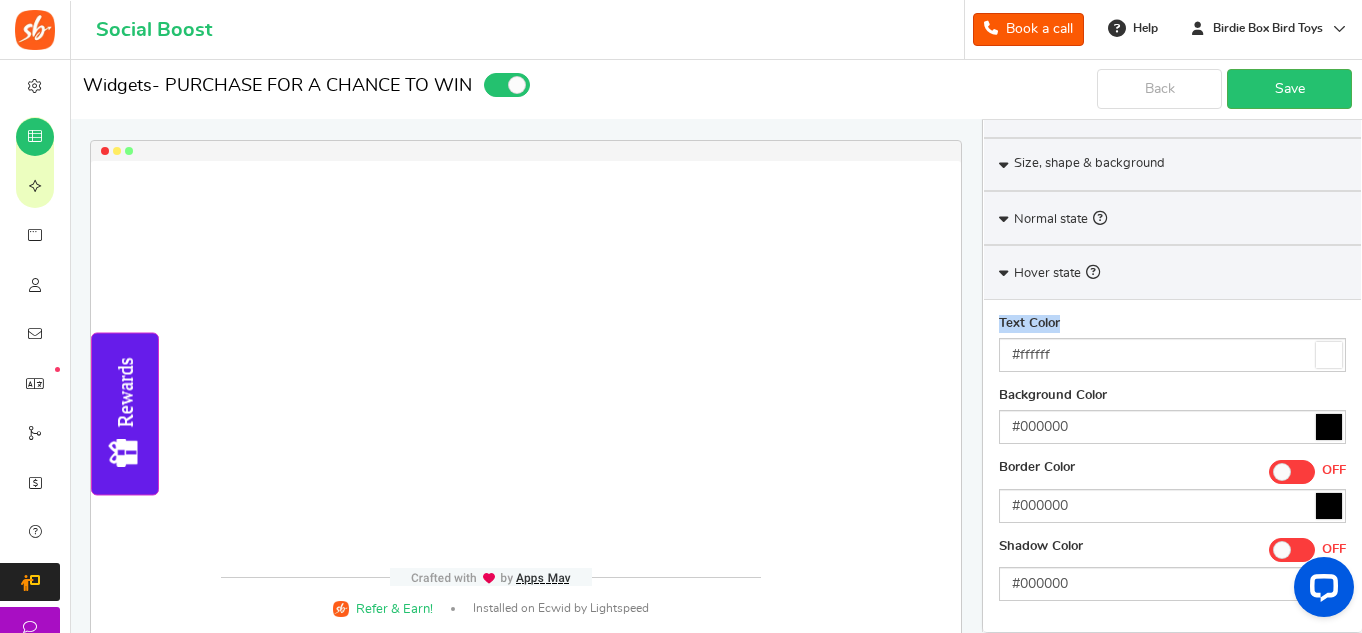 drag, startPoint x: 1360, startPoint y: 325, endPoint x: 1363, endPoint y: 180, distance: 145.03104 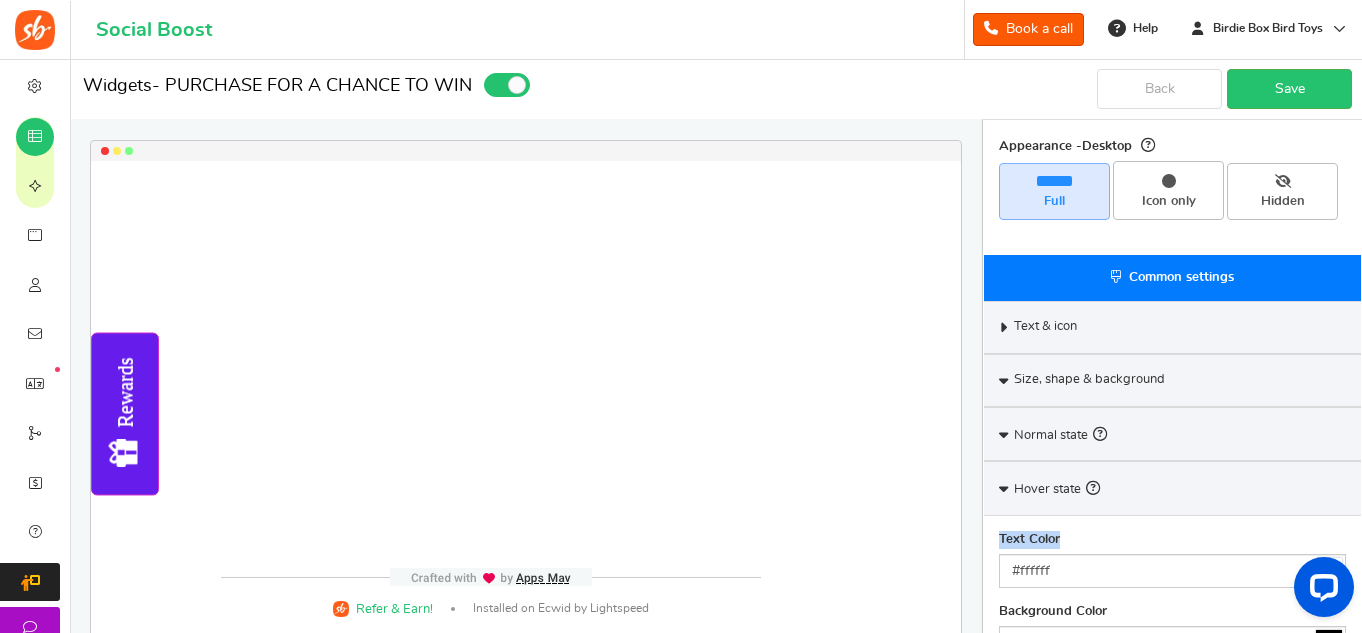 scroll, scrollTop: 0, scrollLeft: 0, axis: both 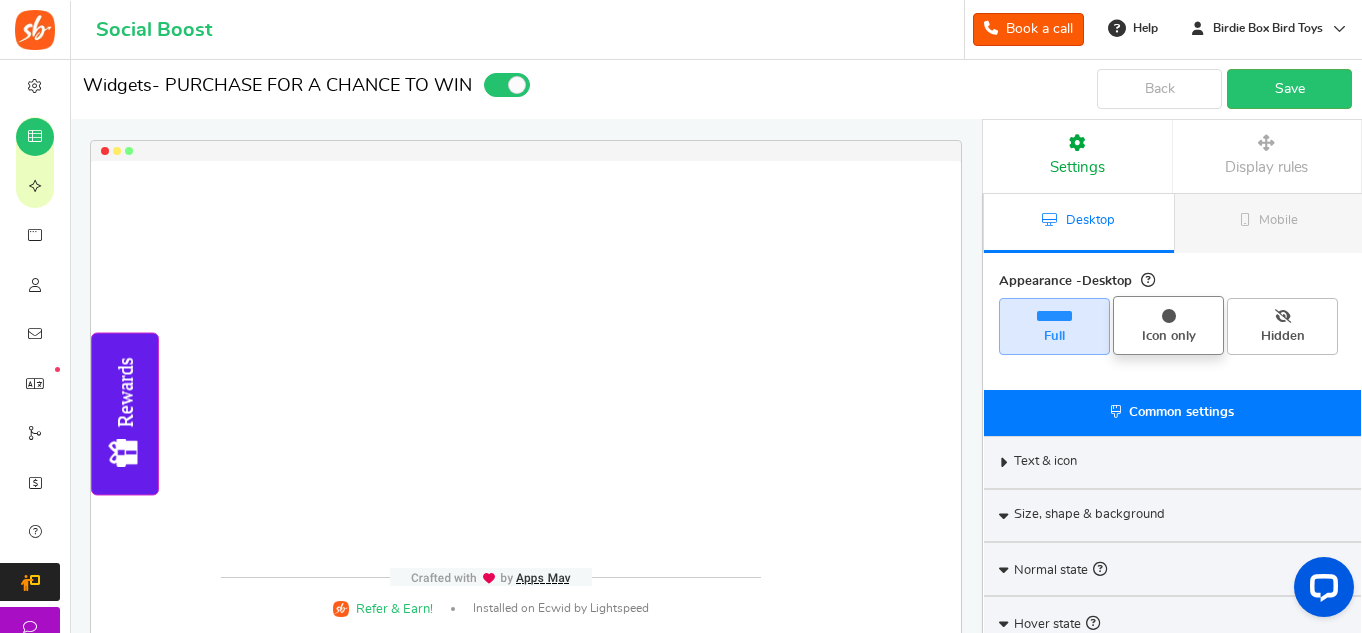 click on "Icon only" at bounding box center [1168, 337] 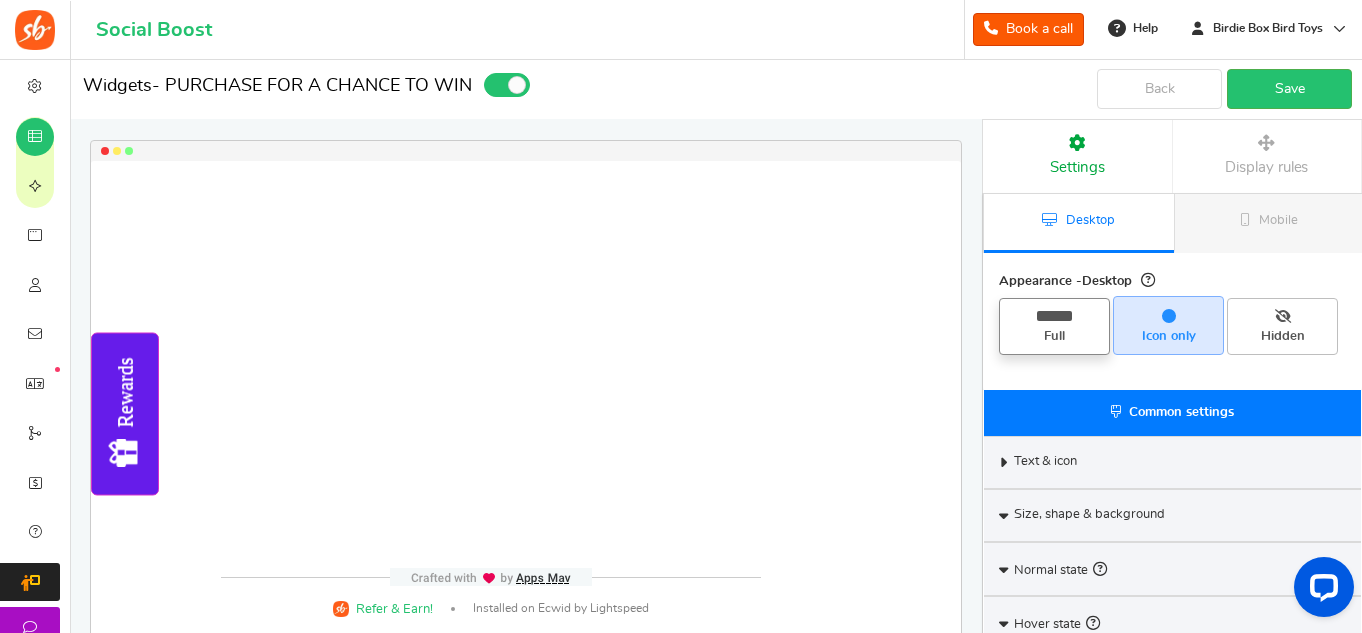 click on "Full" at bounding box center (1054, 337) 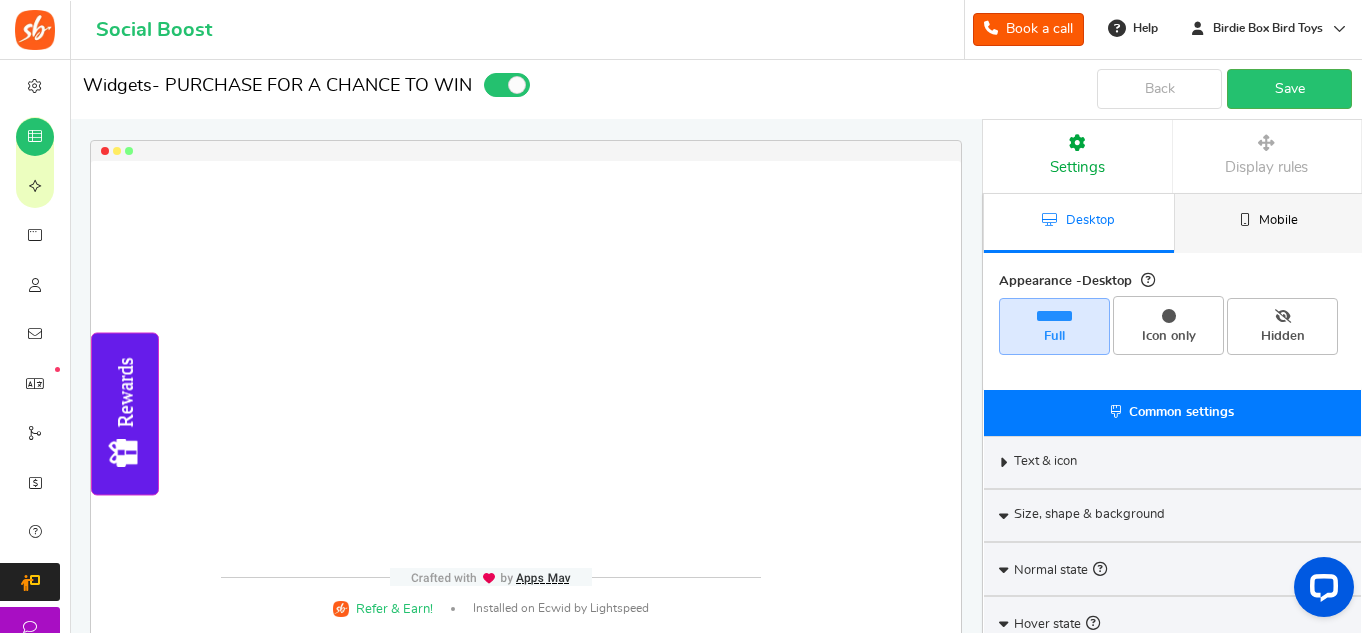 click on "Mobile" at bounding box center [1269, 223] 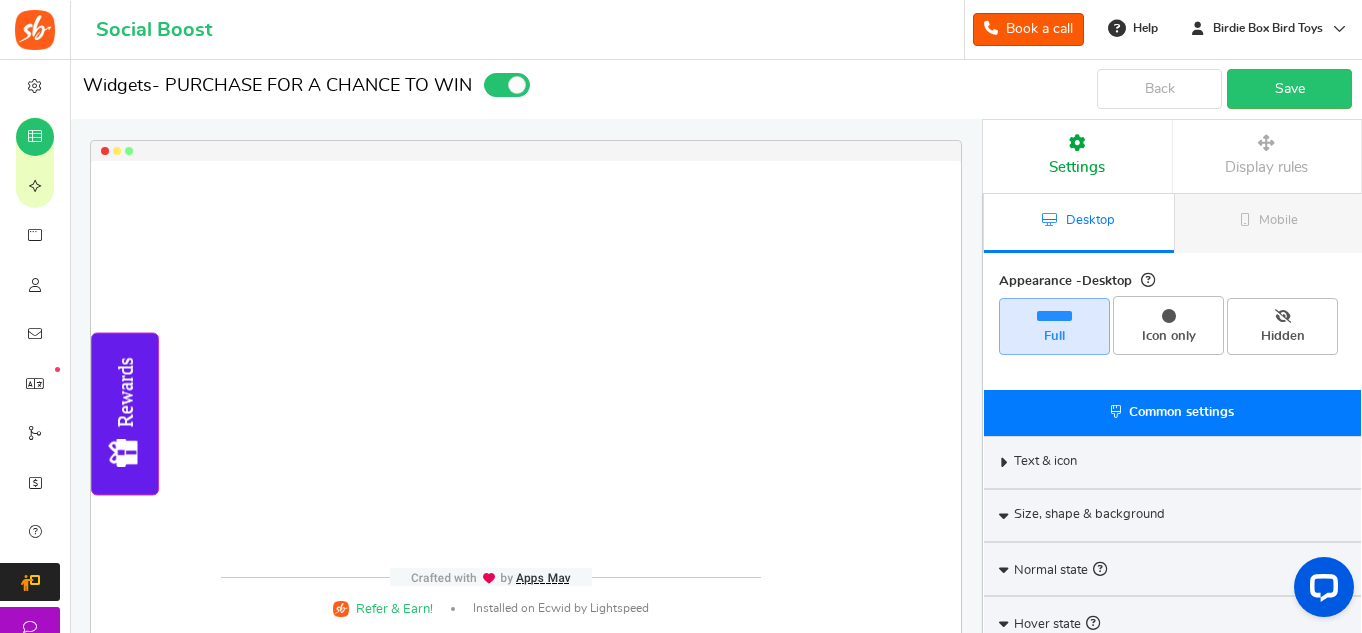 click on "Settings" at bounding box center (1077, 156) 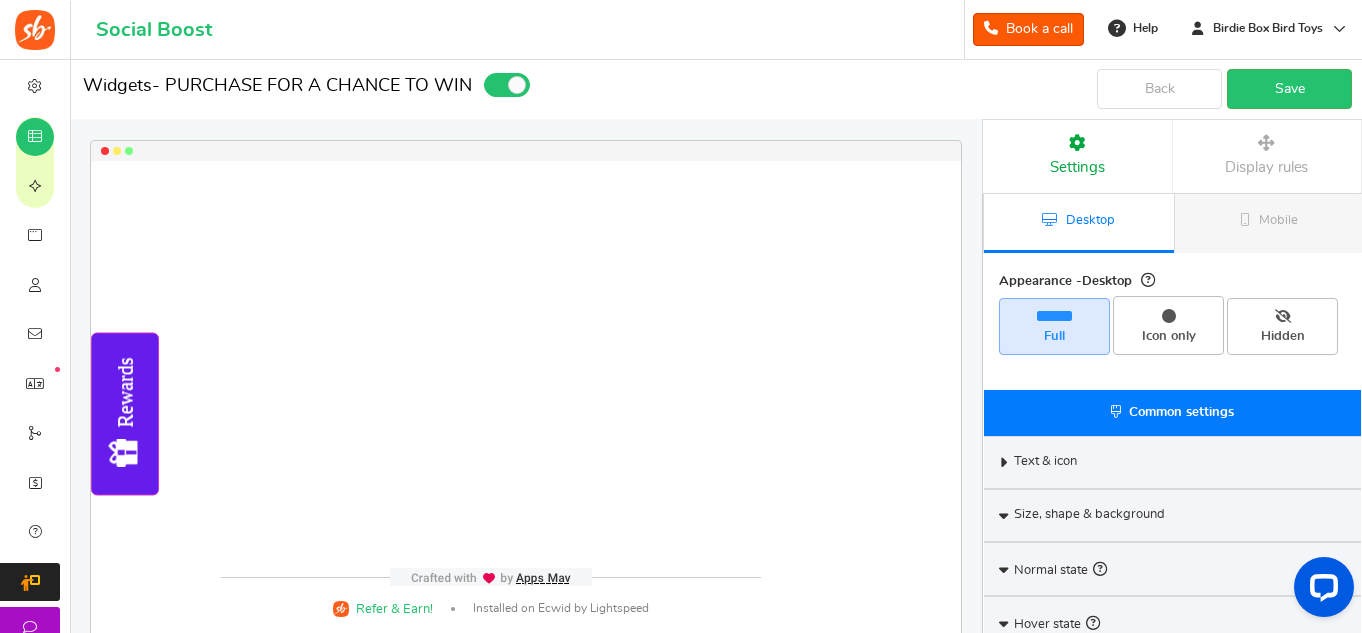 click on "Common settings" at bounding box center [1181, 412] 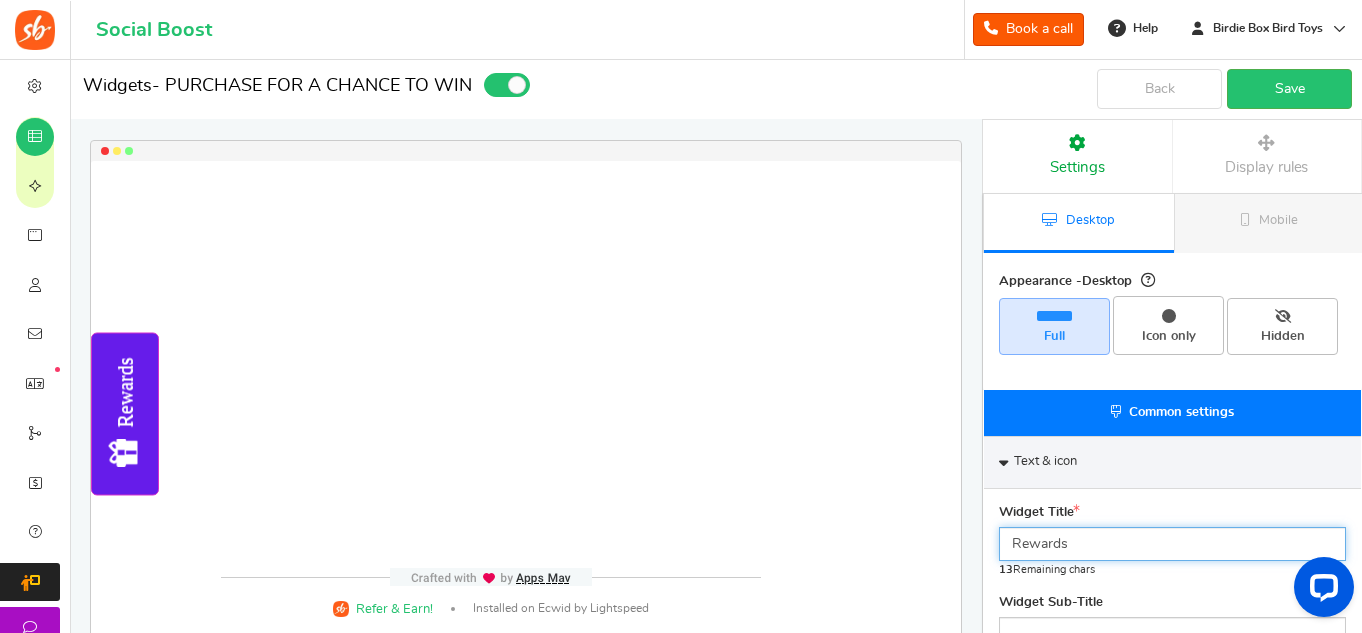 click on "Rewards" at bounding box center [1172, 544] 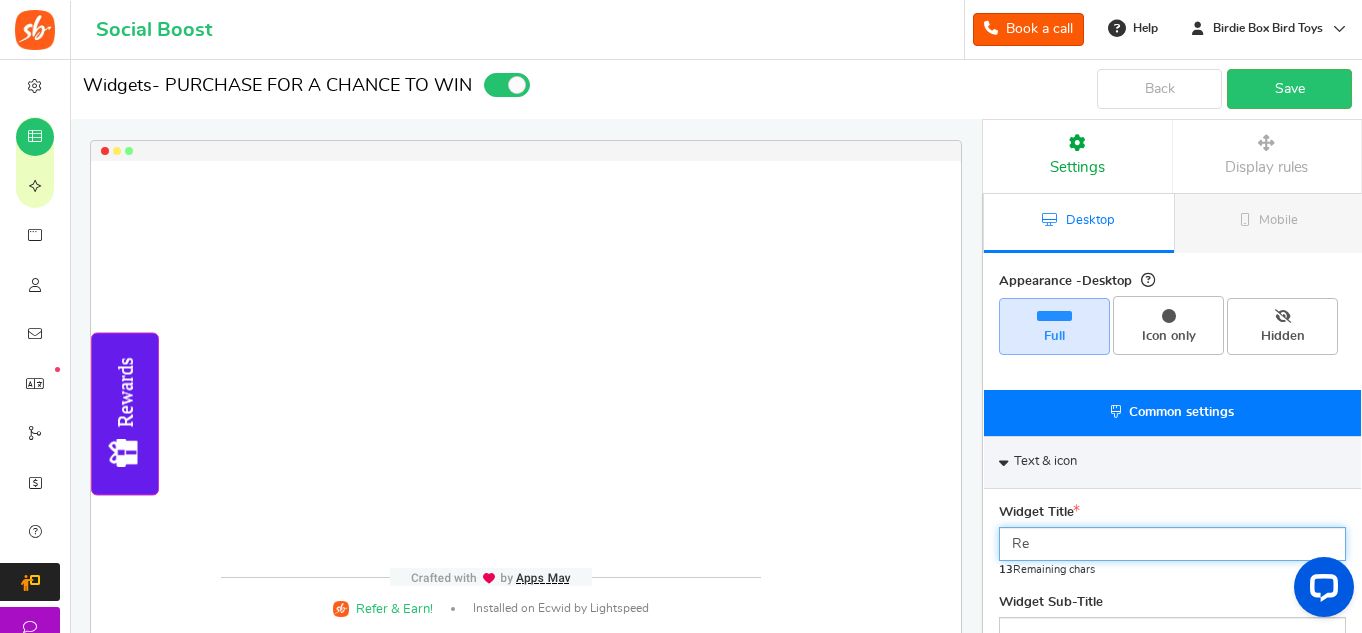 type on "R" 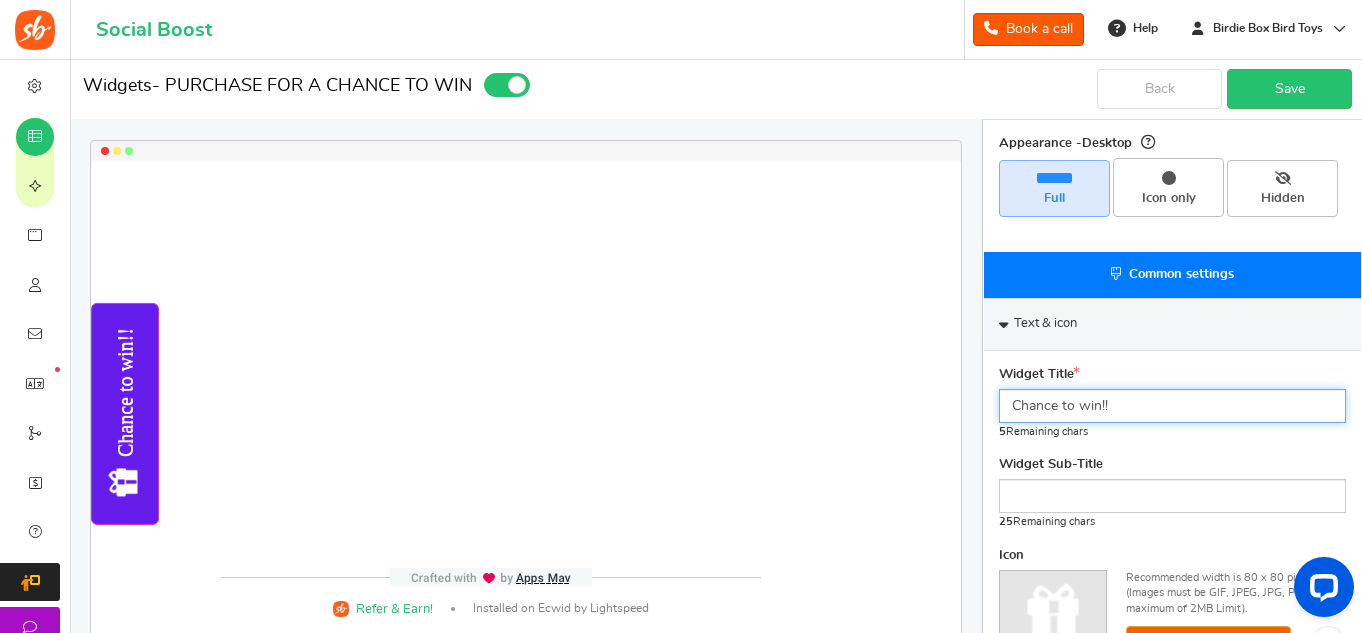 scroll, scrollTop: 210, scrollLeft: 0, axis: vertical 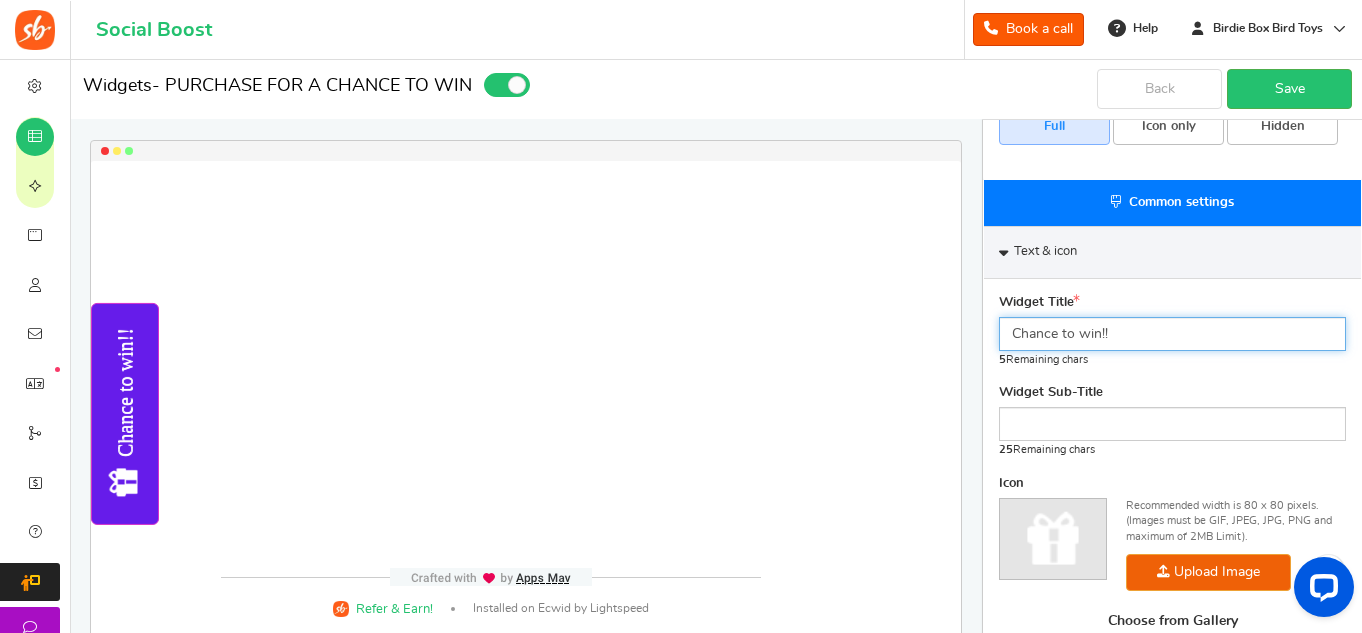 type on "Chance to win!!" 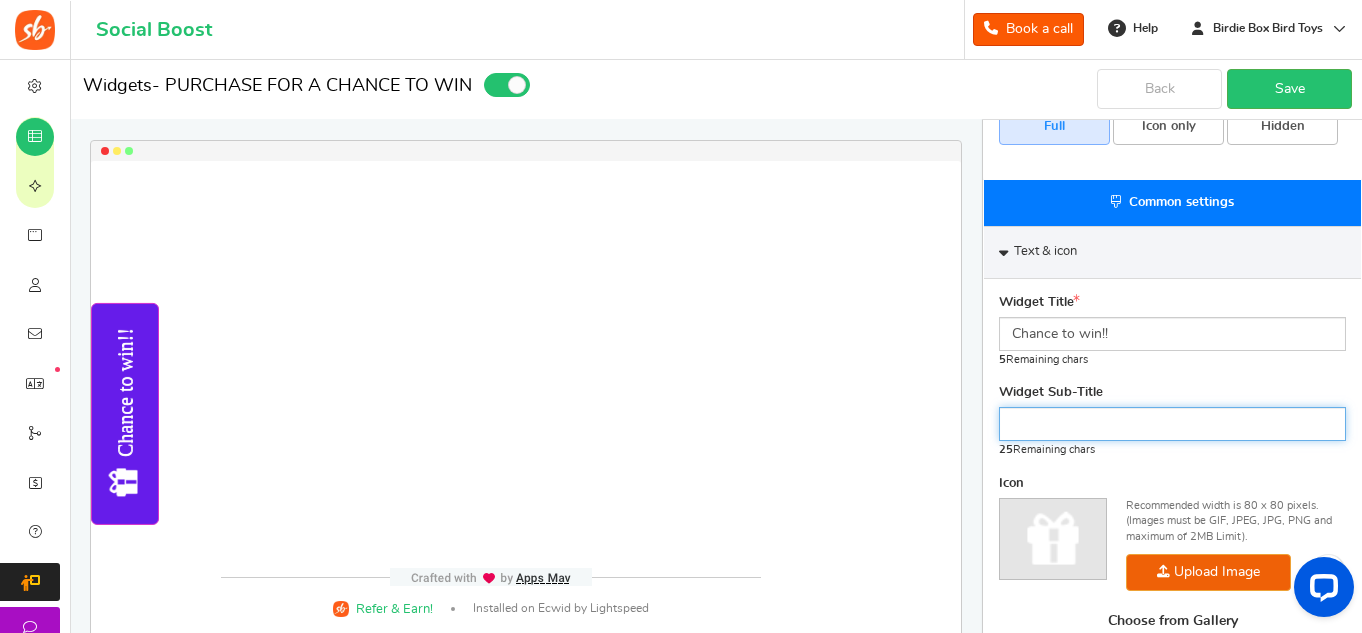 click at bounding box center [1172, 424] 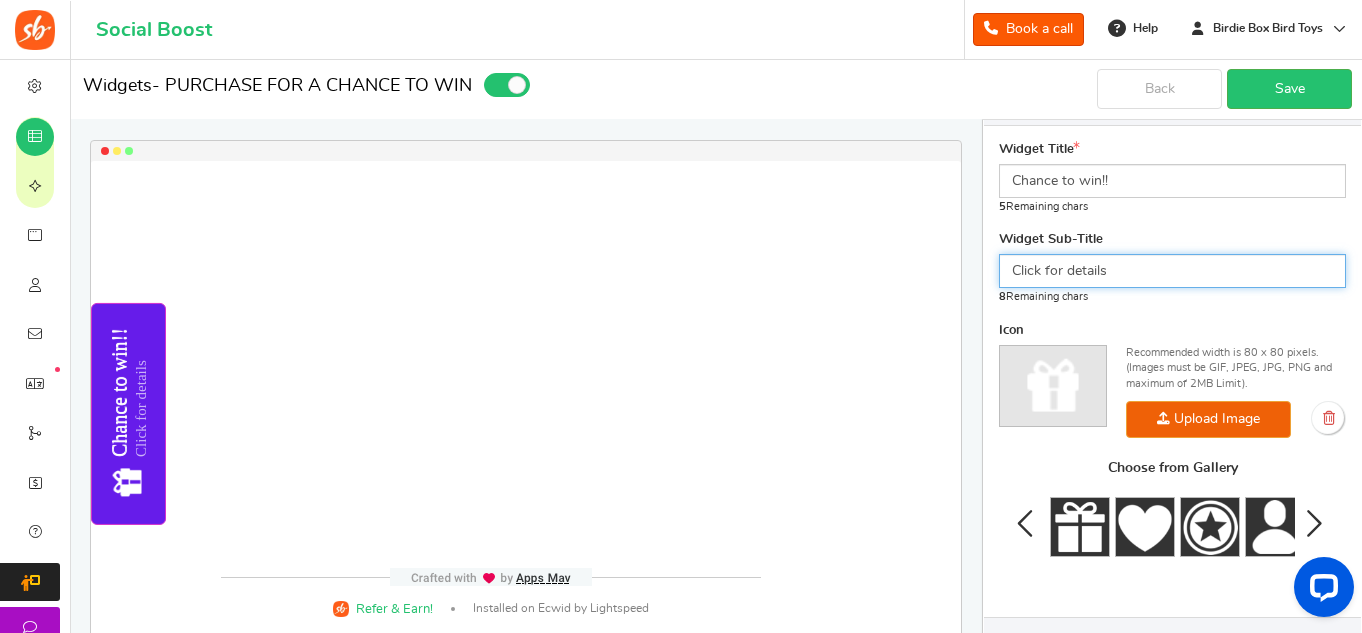 scroll, scrollTop: 366, scrollLeft: 0, axis: vertical 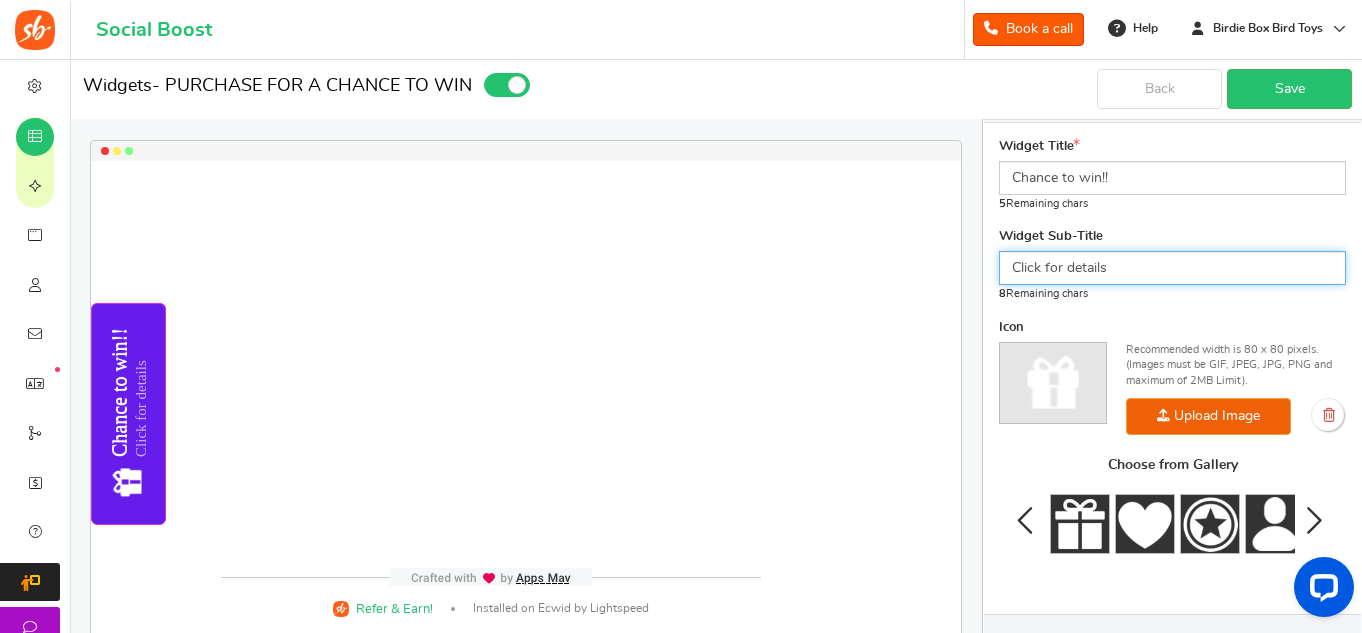 type on "Click for details" 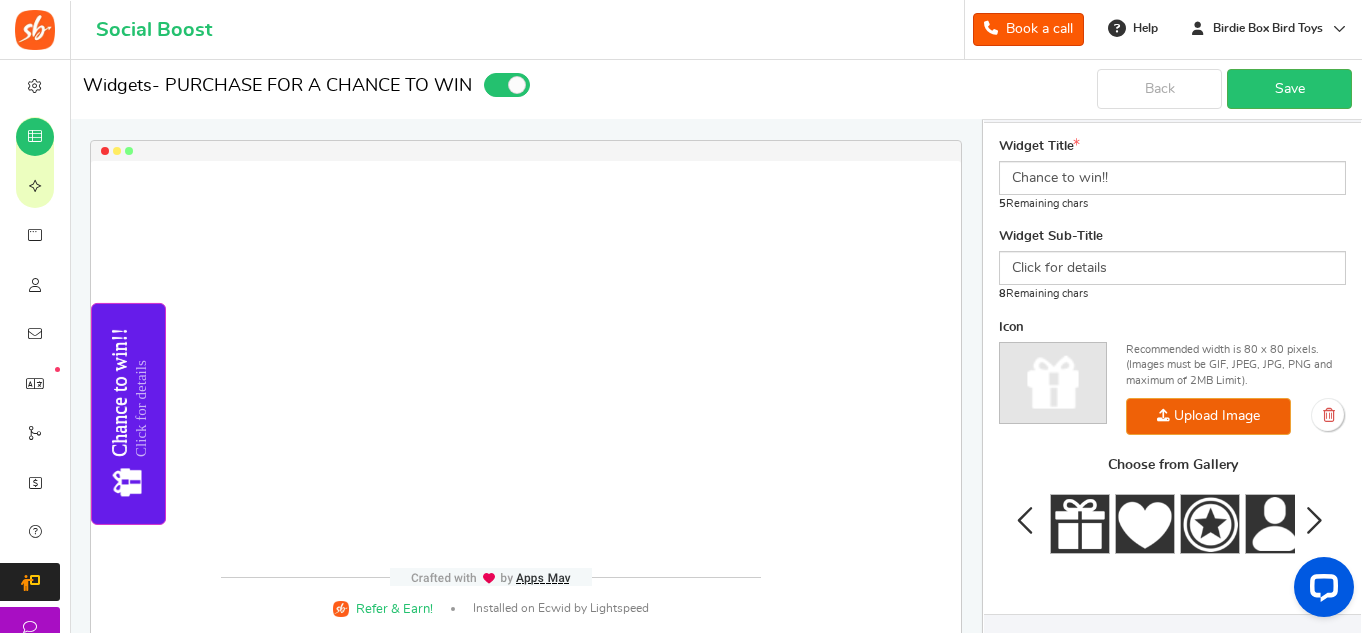 click at bounding box center [1313, 520] 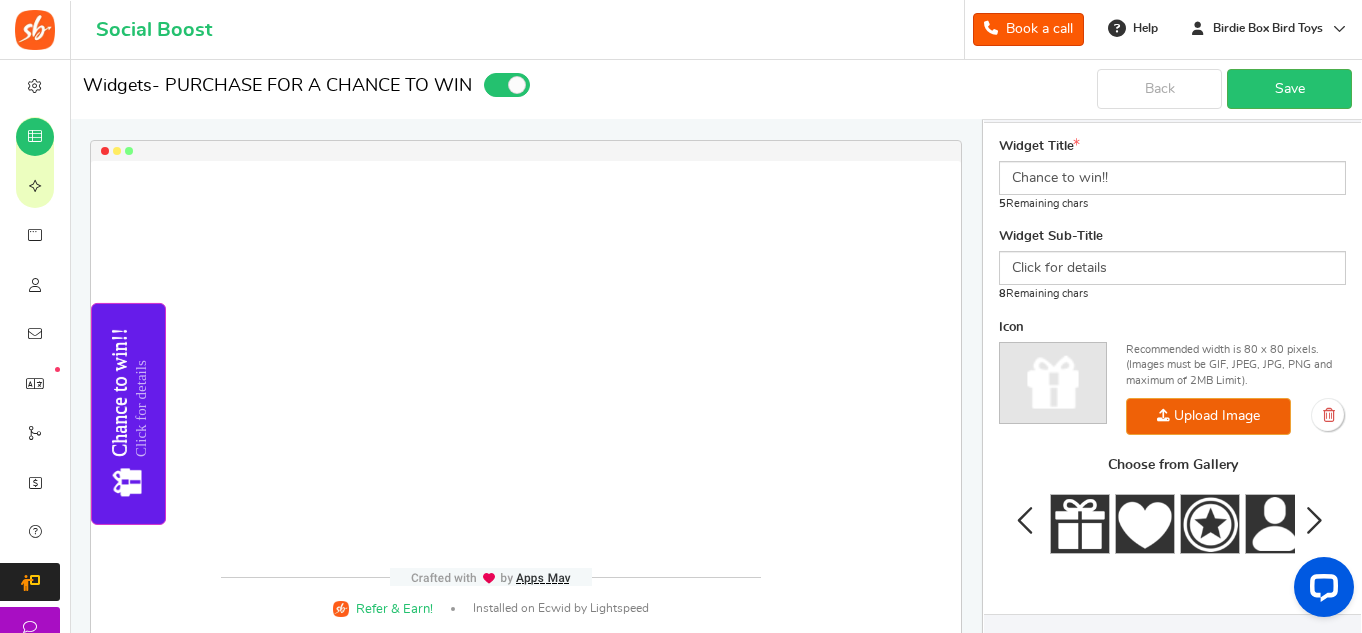 click at bounding box center [1313, 520] 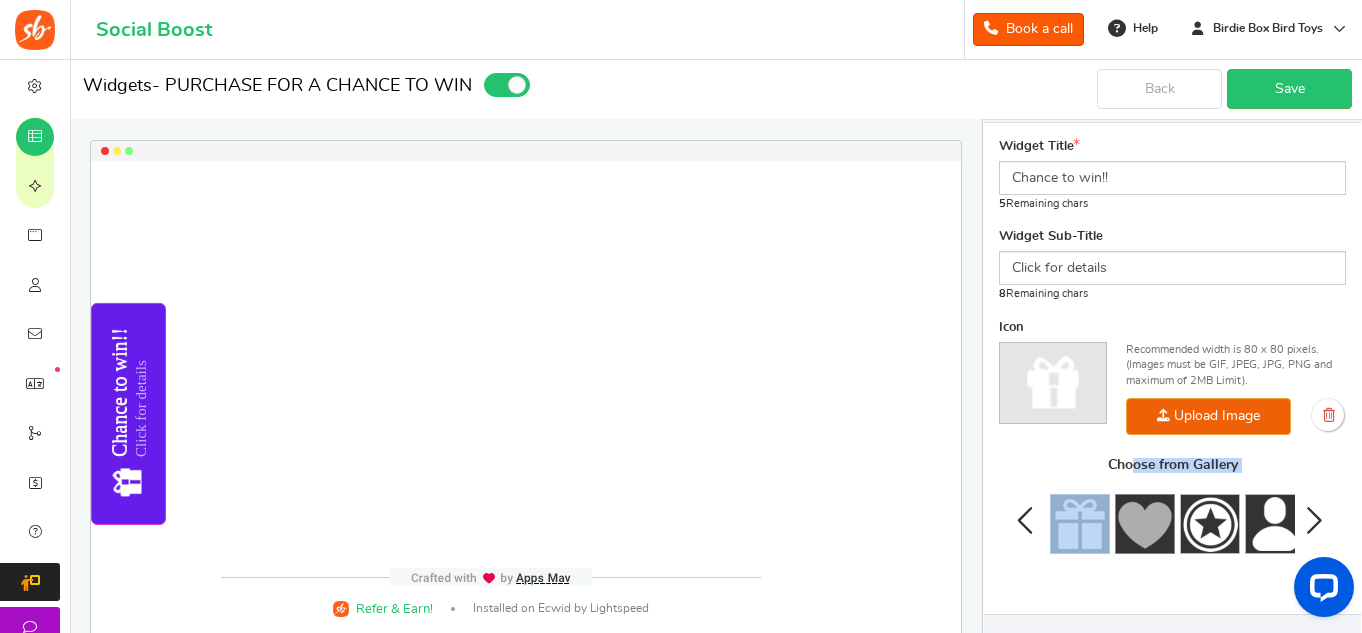 drag, startPoint x: 1130, startPoint y: 453, endPoint x: 1122, endPoint y: 513, distance: 60.530983 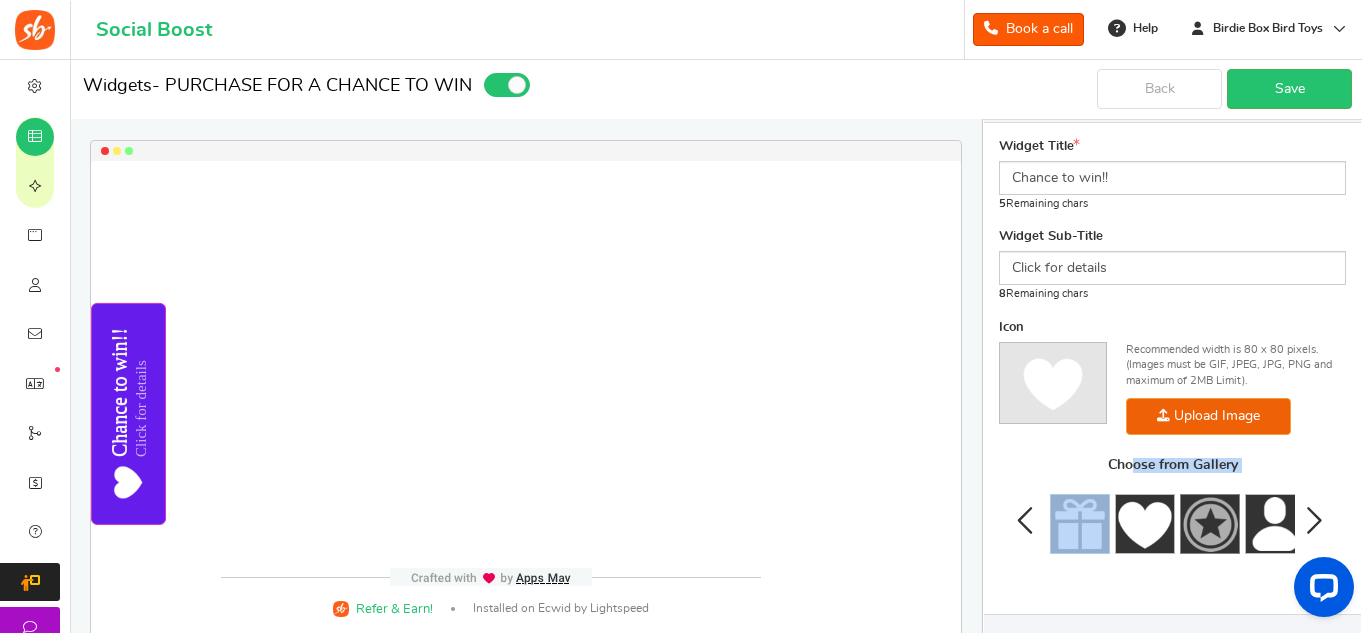 click at bounding box center (1210, 524) 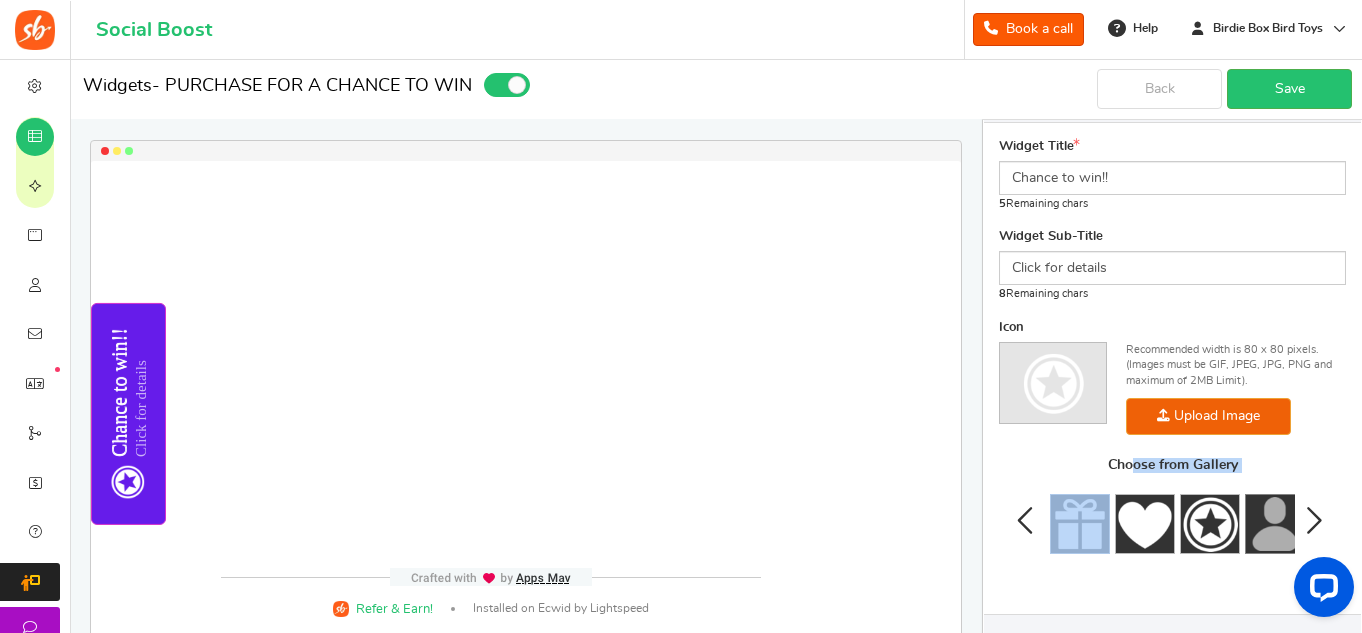 click at bounding box center (1275, 524) 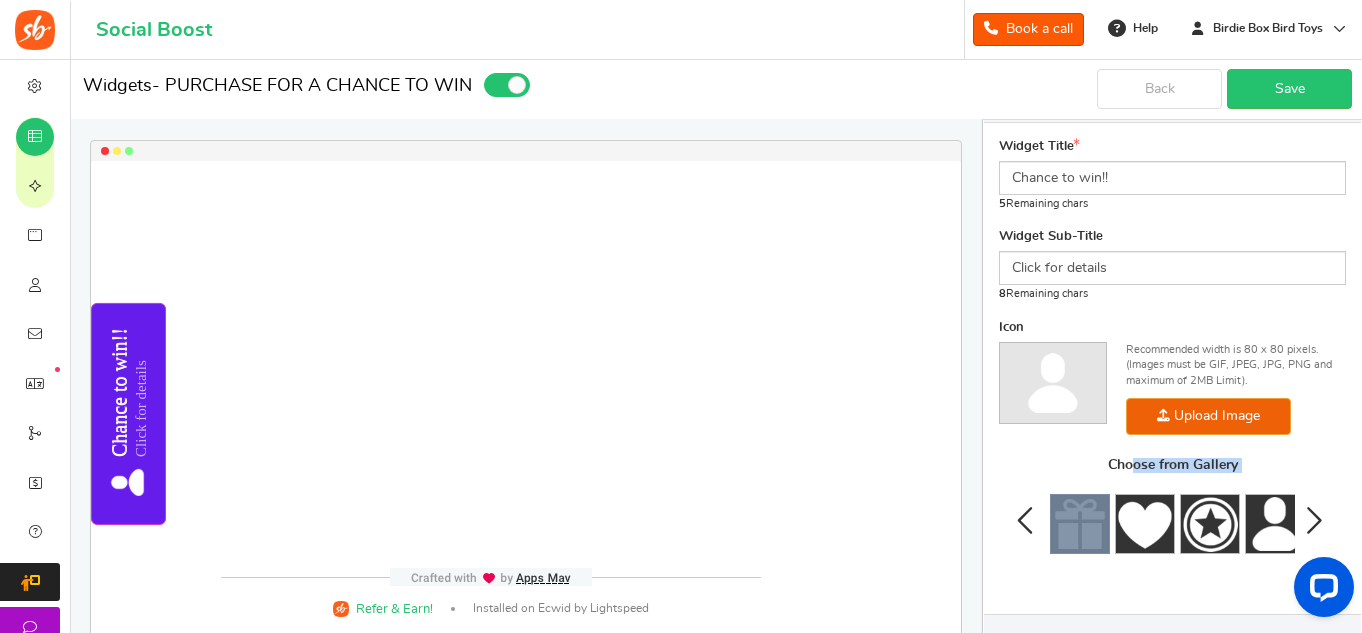 click at bounding box center [1080, 524] 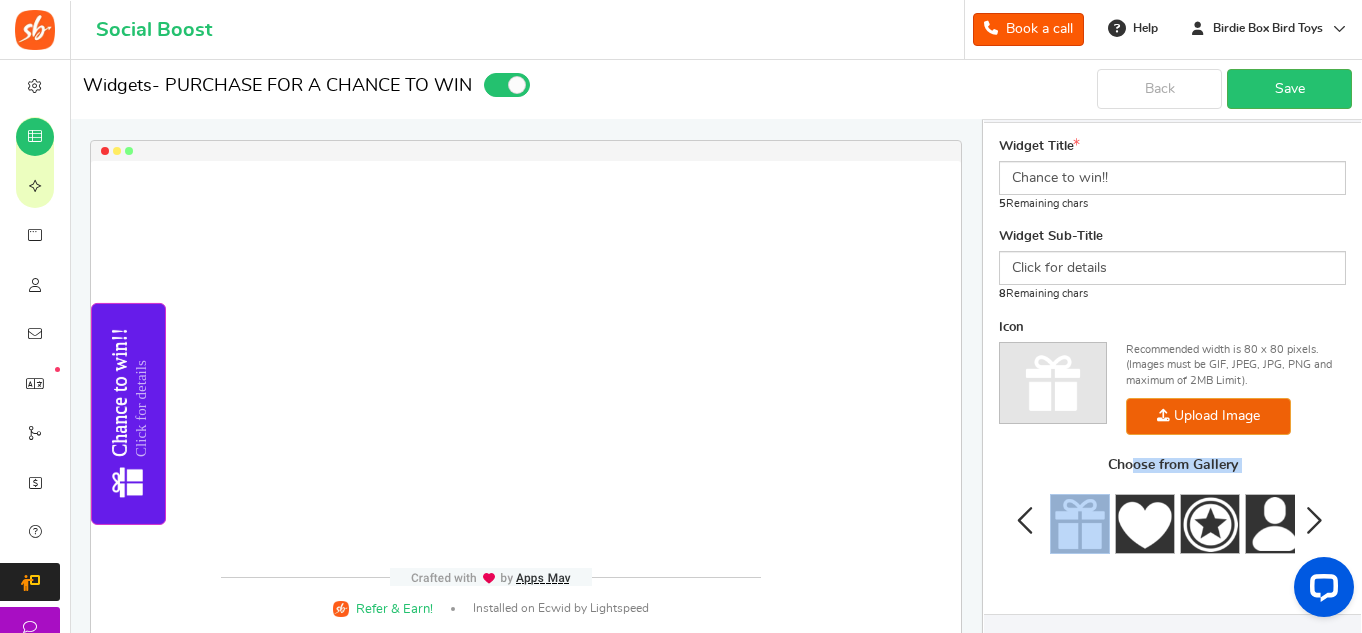 scroll, scrollTop: 510, scrollLeft: 0, axis: vertical 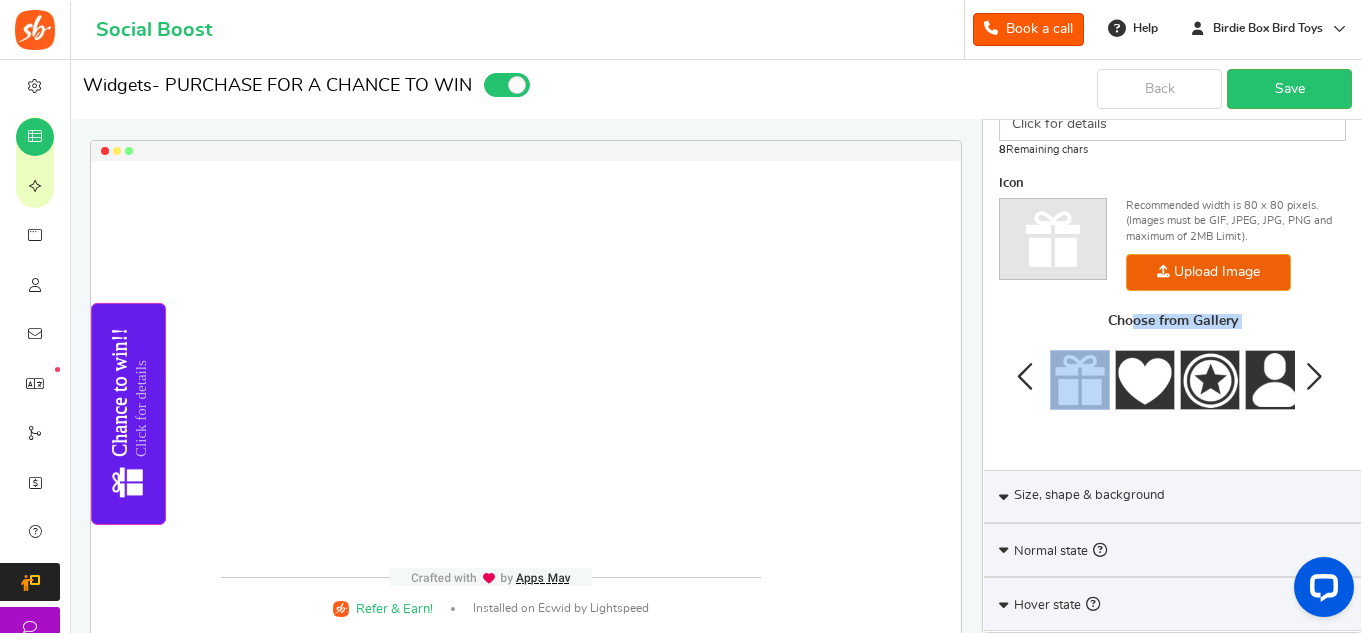 click on "Normal state" at bounding box center (1172, 550) 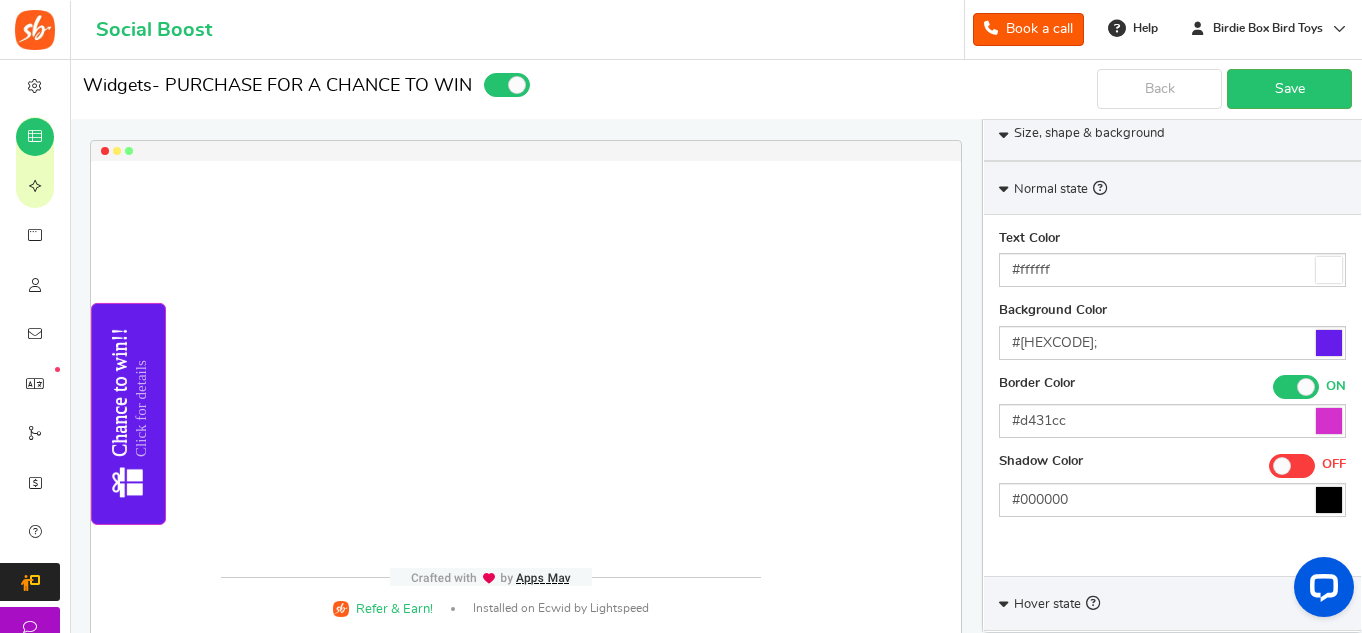 scroll, scrollTop: 351, scrollLeft: 0, axis: vertical 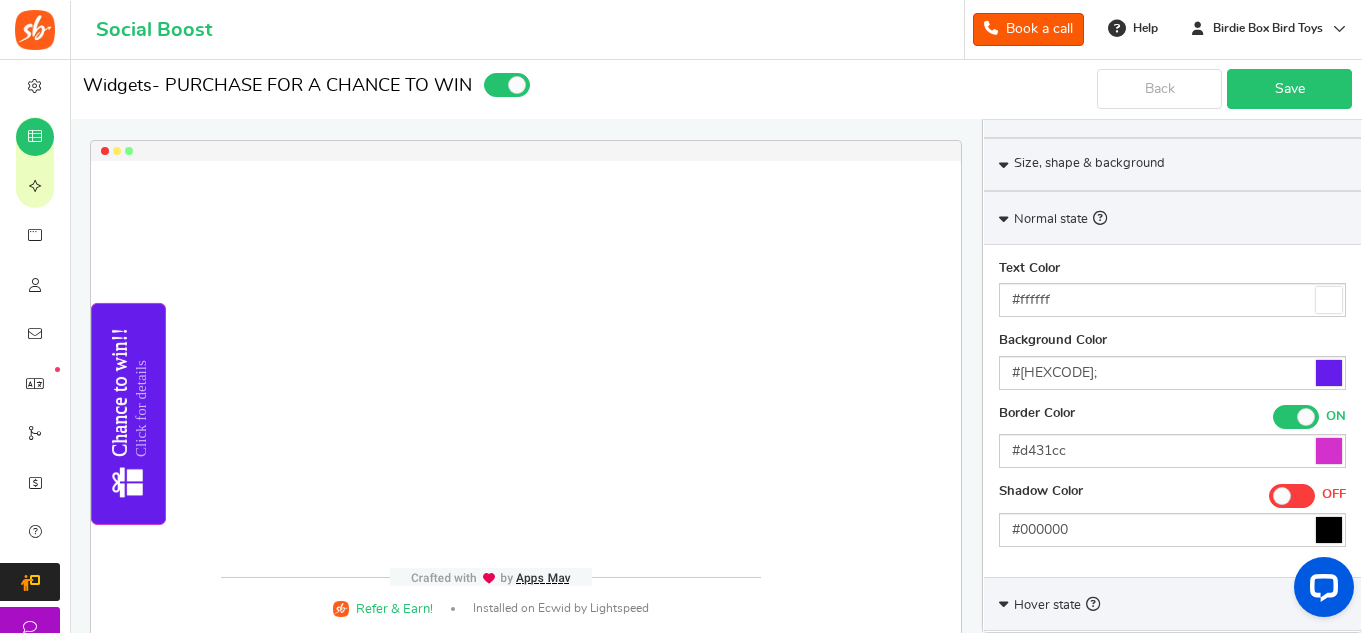 click on "Save" at bounding box center (1289, 89) 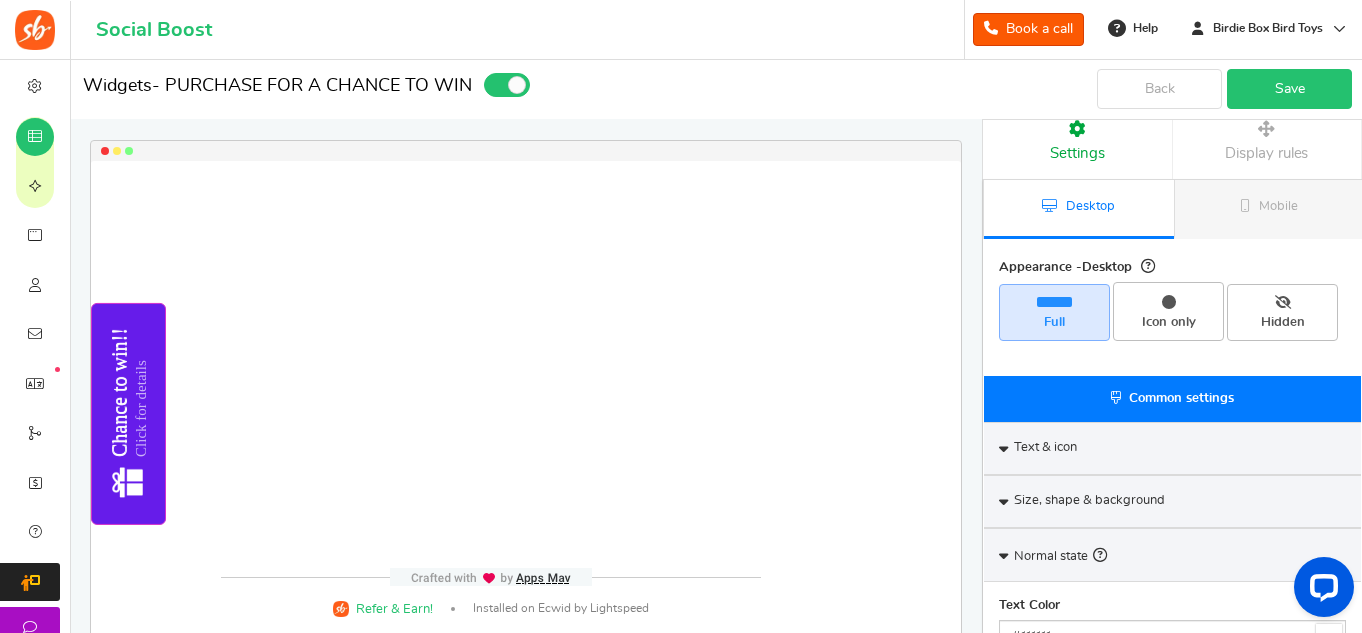 scroll, scrollTop: 0, scrollLeft: 0, axis: both 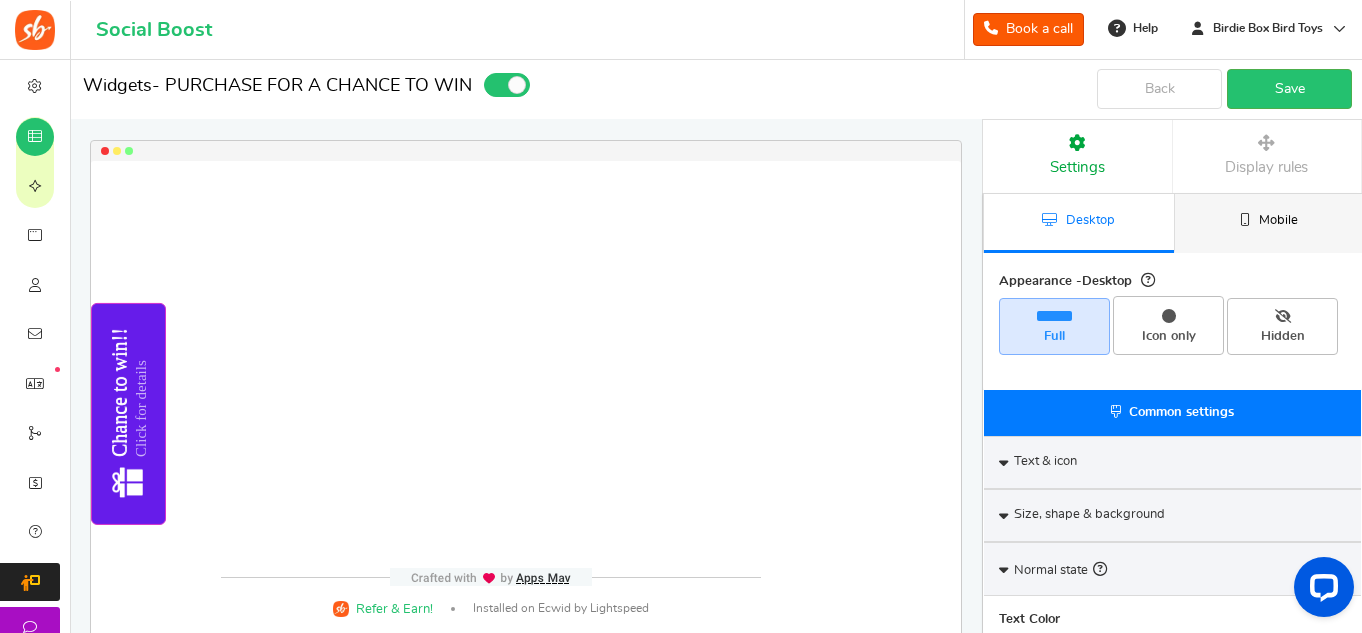 click on "Mobile" at bounding box center (1269, 223) 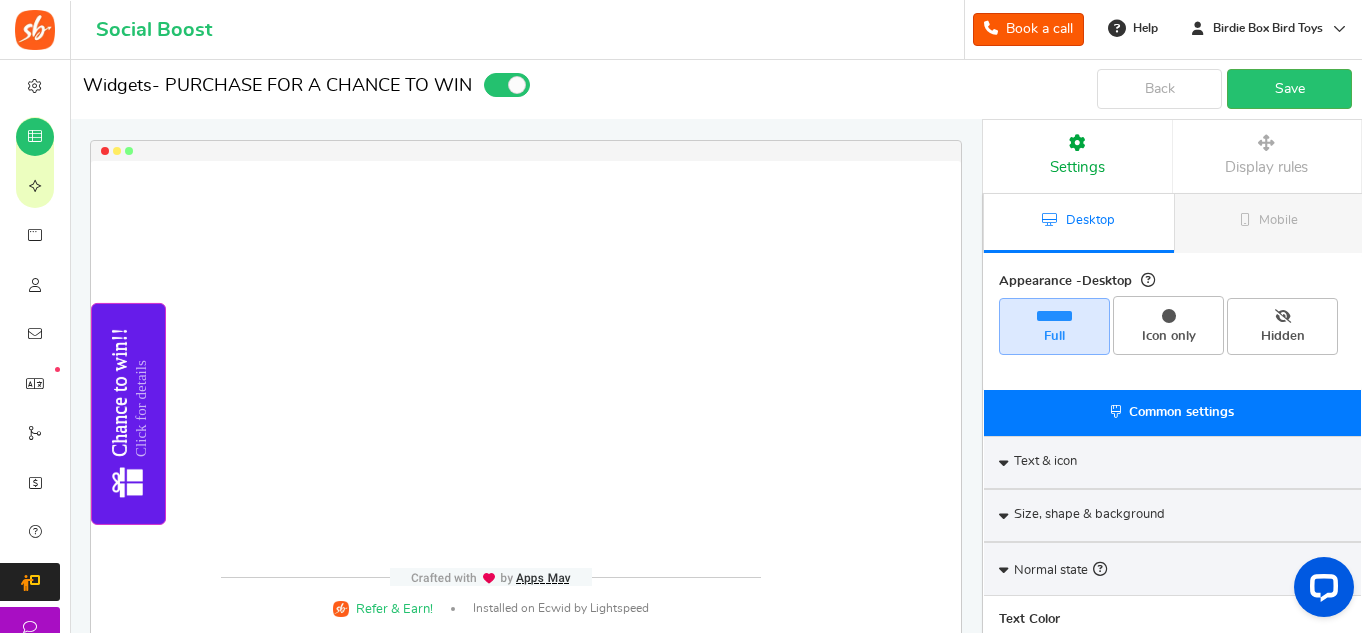 click on "Display rules" at bounding box center (1266, 167) 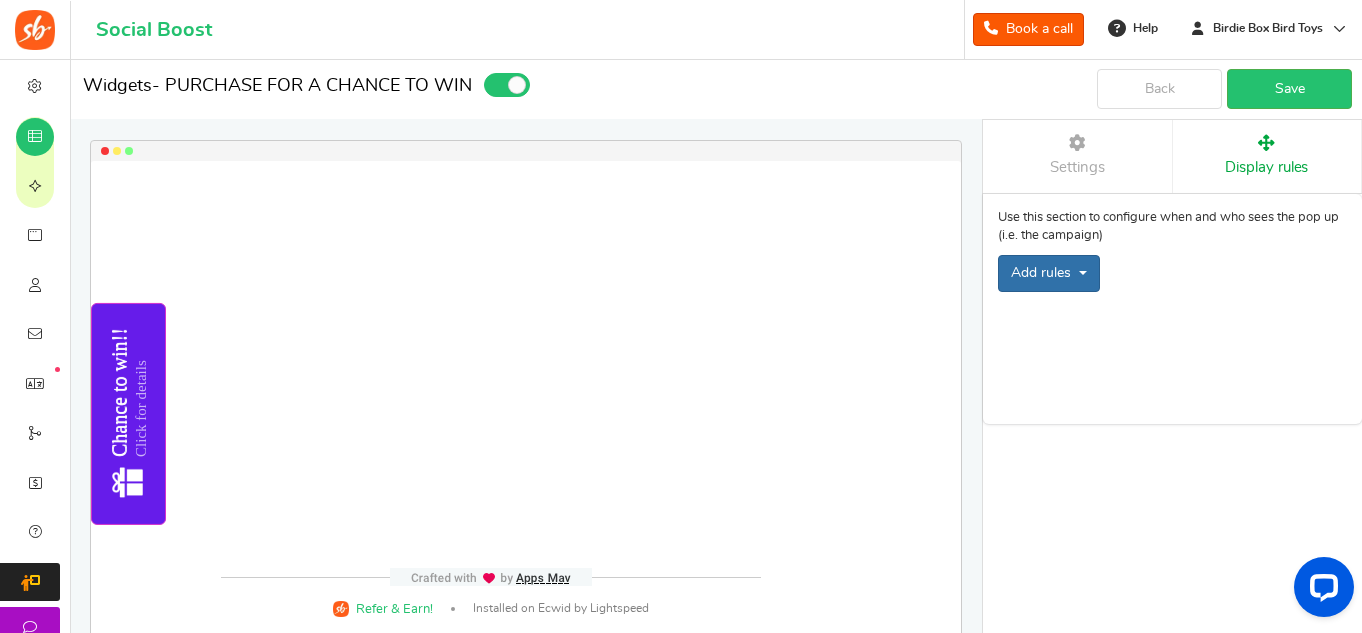 click on "Add rules" at bounding box center [1049, 273] 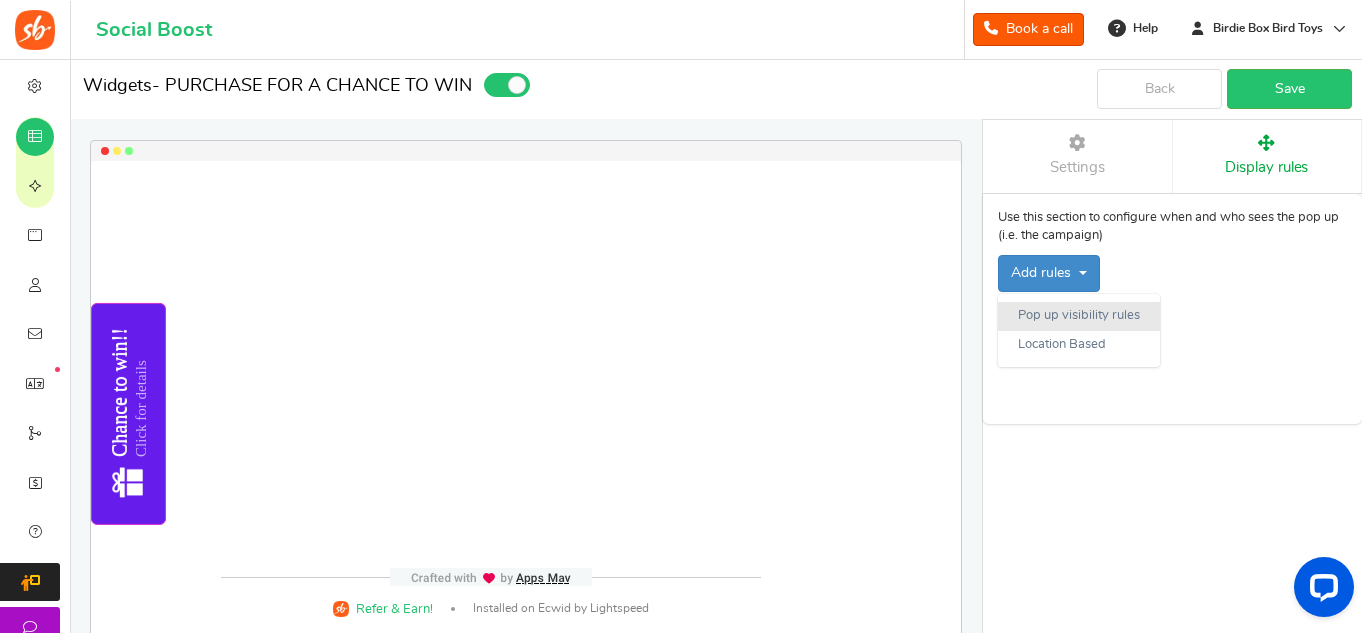 click on "Pop up visibility rules" at bounding box center (1079, 316) 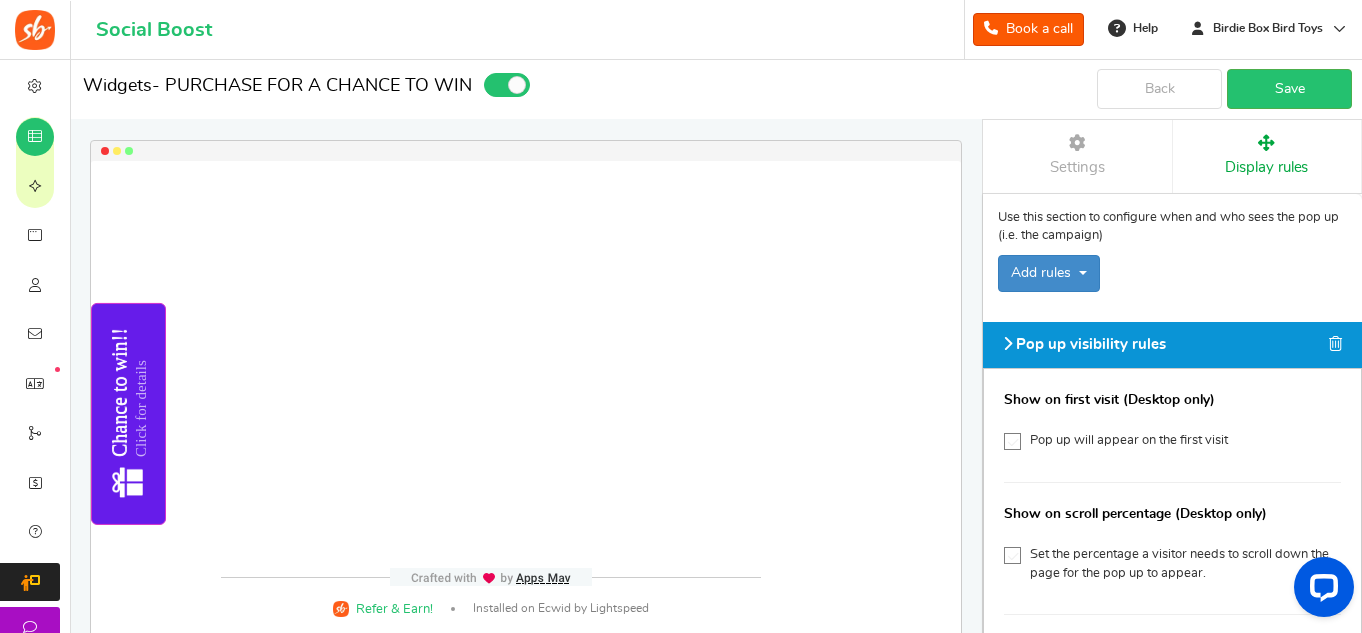 click at bounding box center (1013, 442) 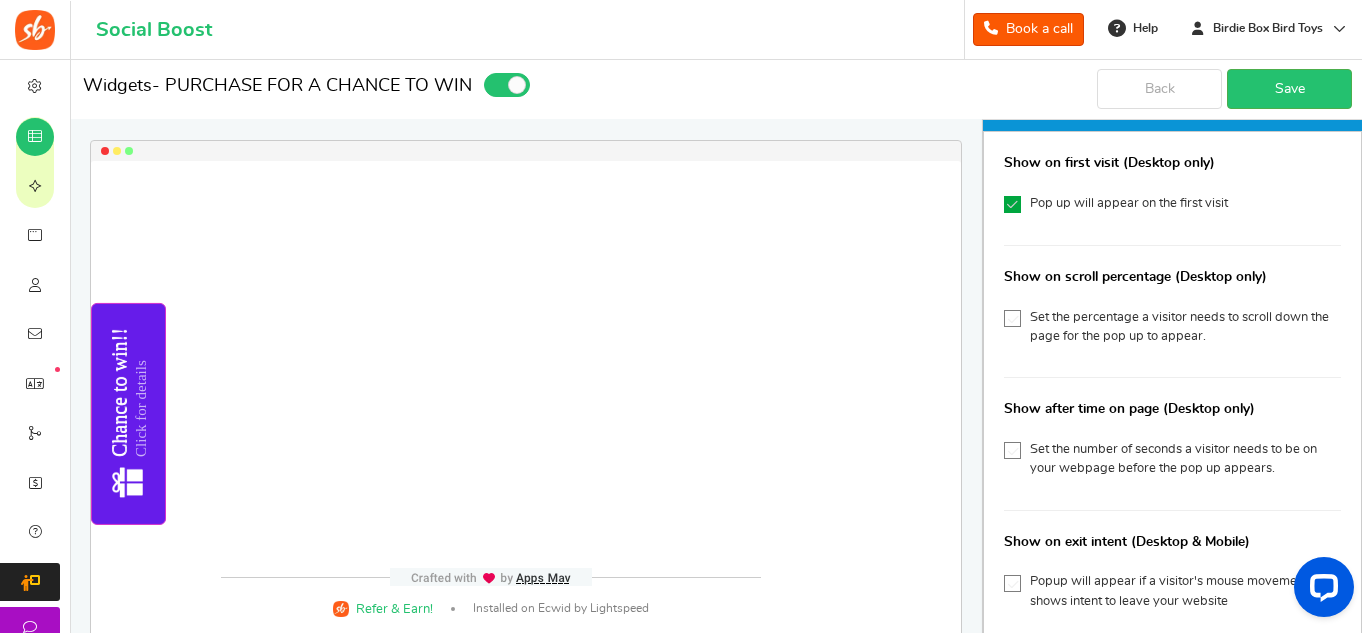 scroll, scrollTop: 253, scrollLeft: 0, axis: vertical 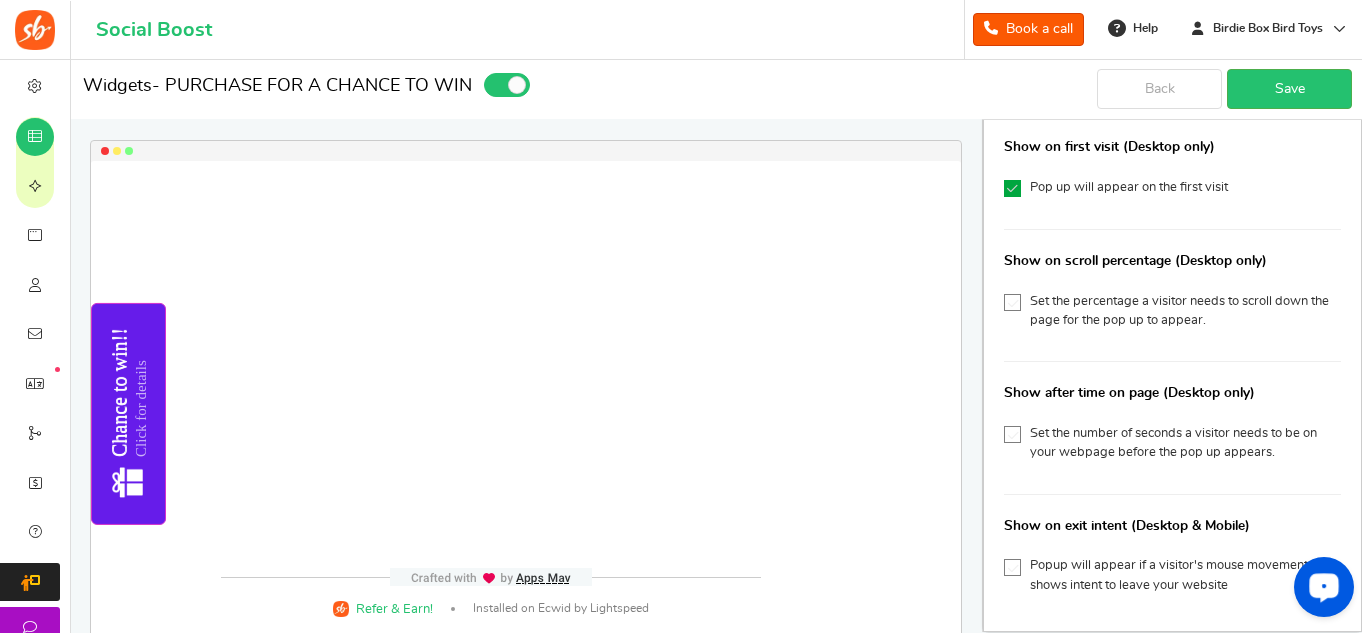 click at bounding box center (1013, 435) 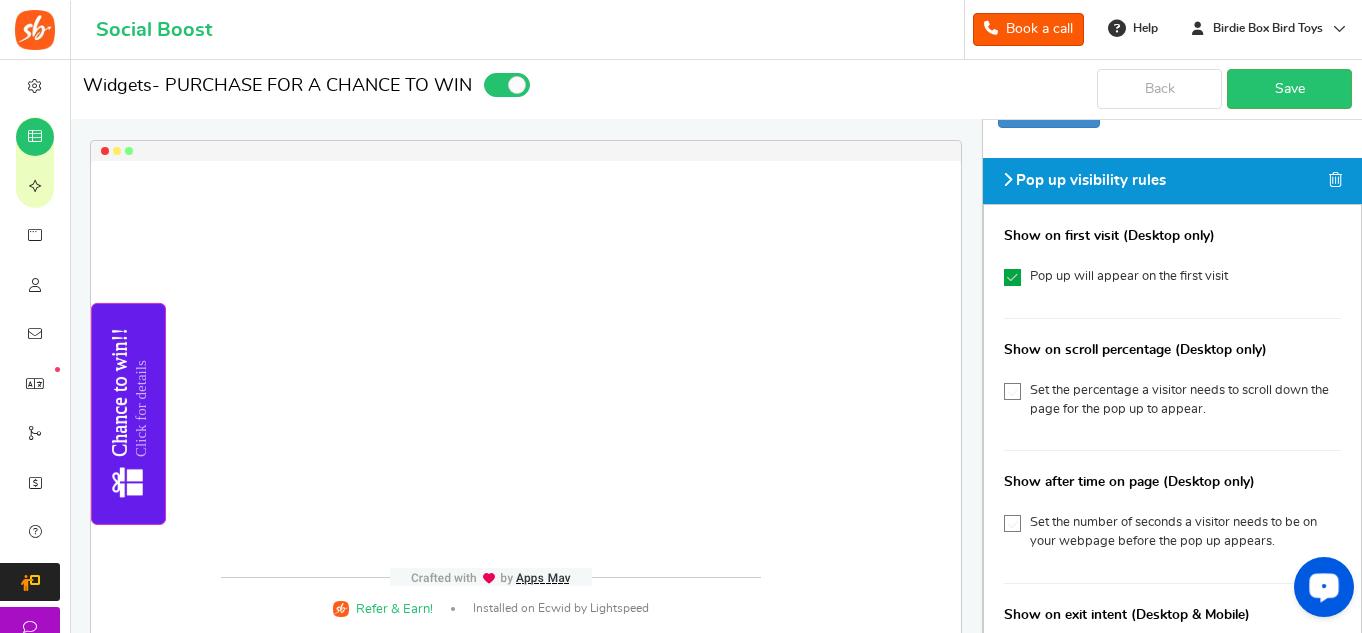scroll, scrollTop: 92, scrollLeft: 0, axis: vertical 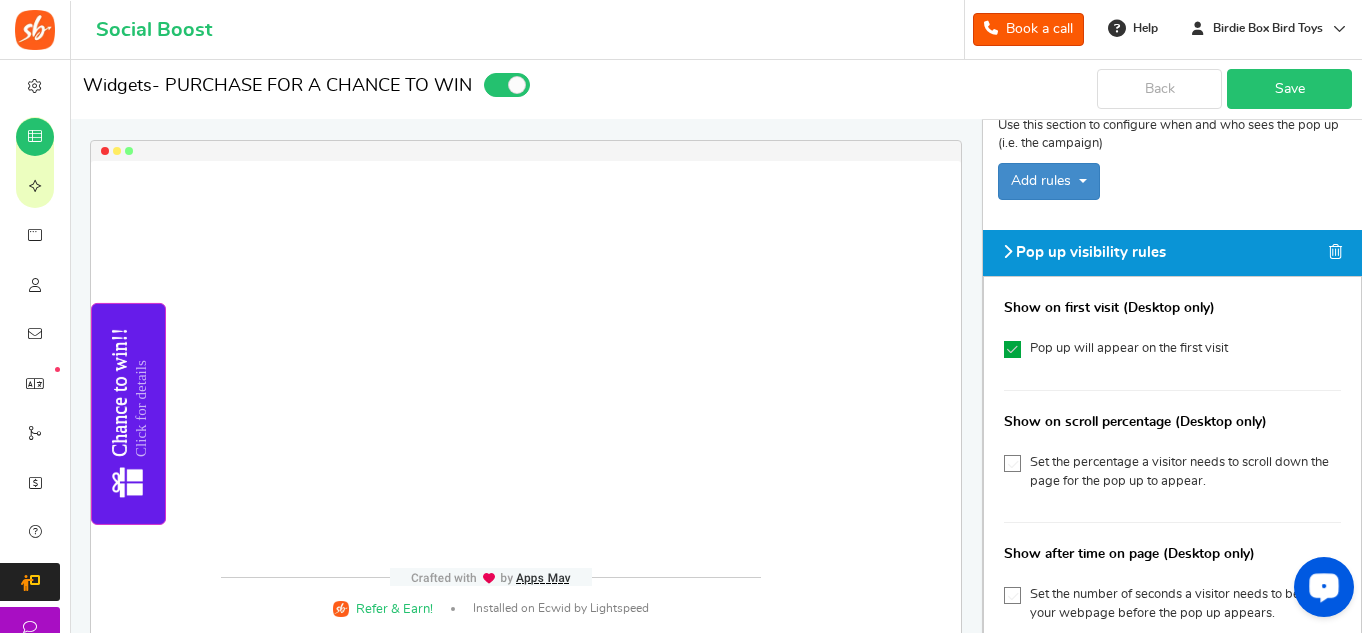 click on "Save" at bounding box center [1289, 89] 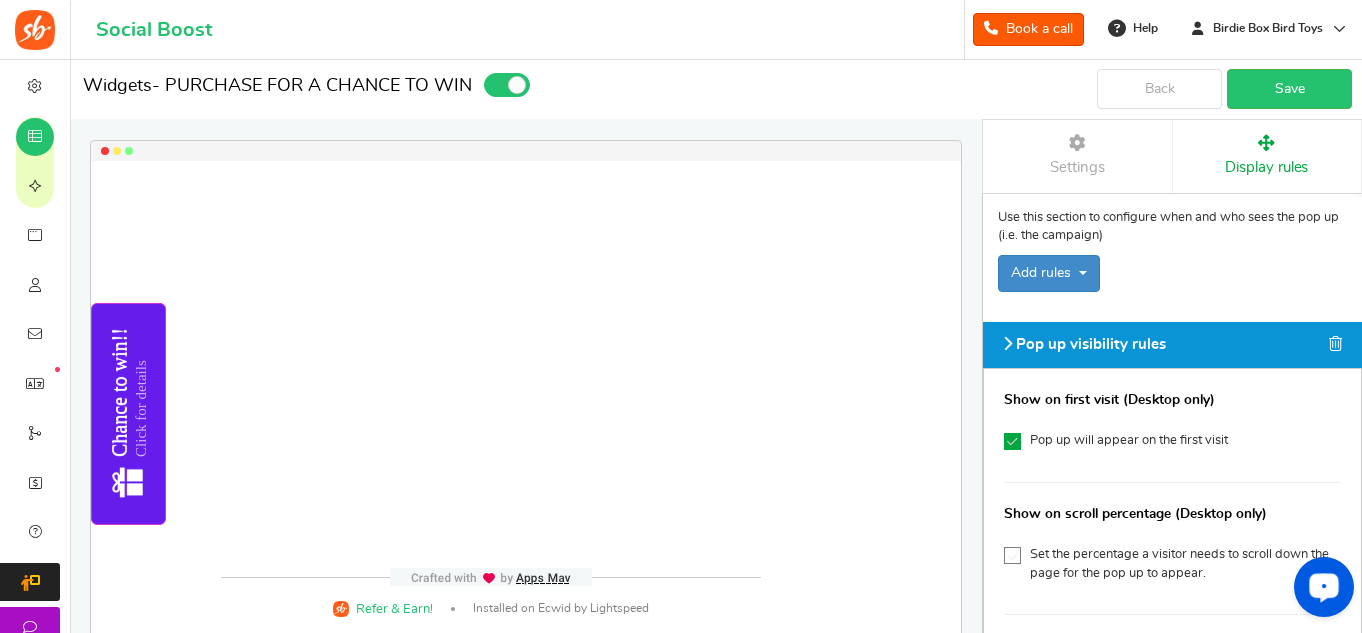 click on "Settings" at bounding box center (1077, 156) 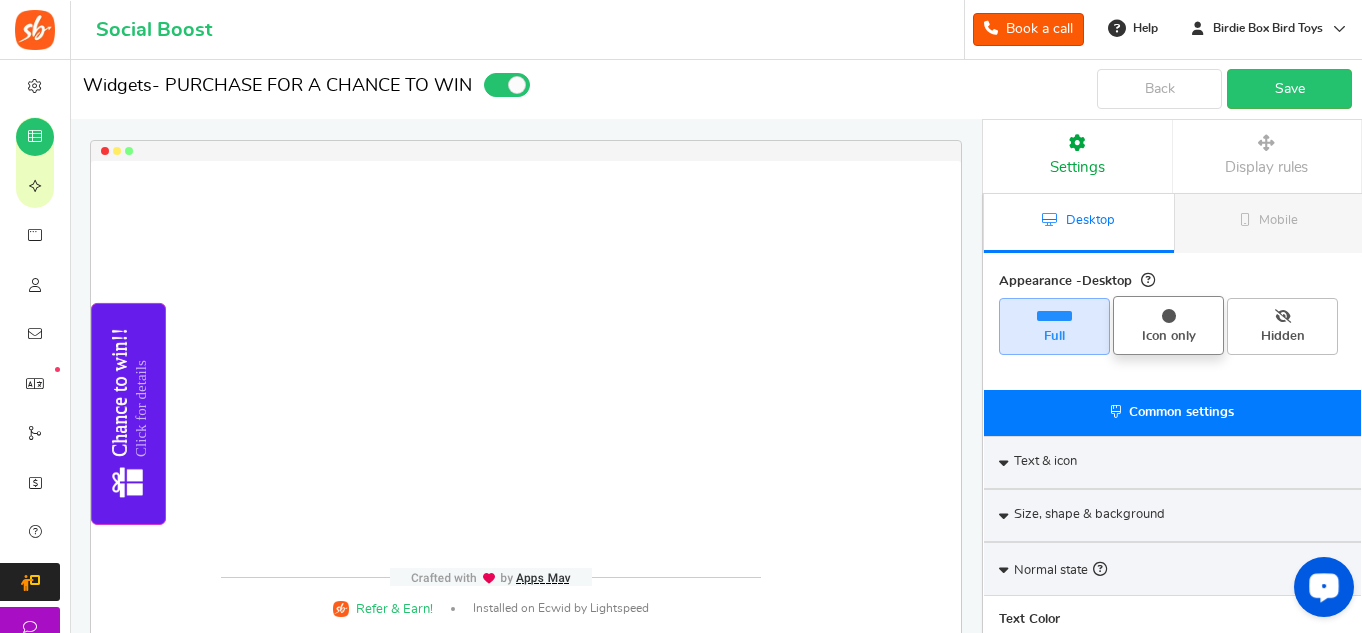 click on "Icon only" at bounding box center [1168, 337] 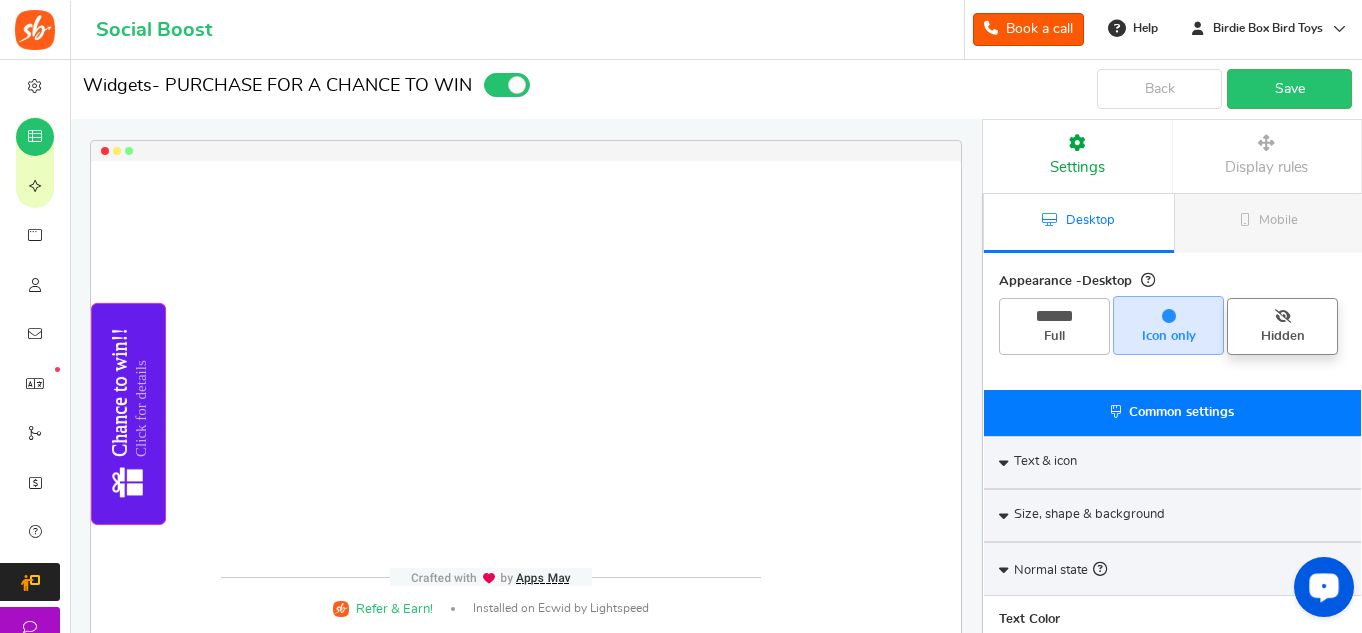 click on "Hidden" at bounding box center [1282, 337] 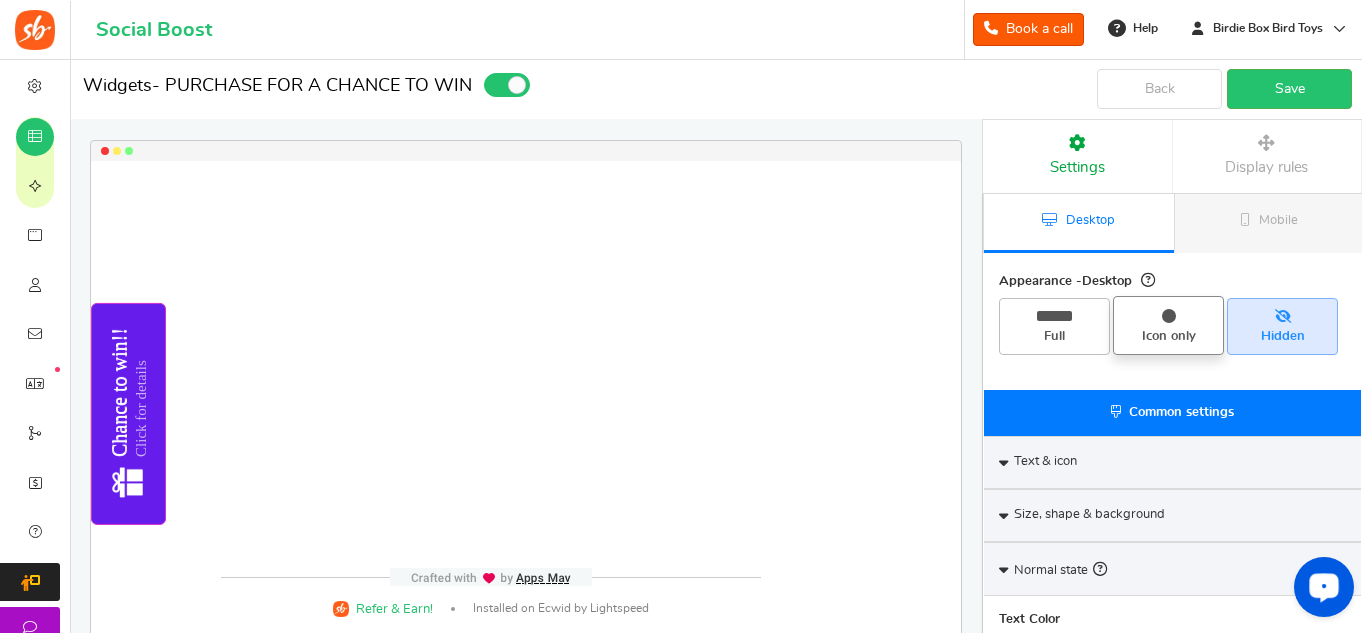 click on "Icon only" at bounding box center [1168, 337] 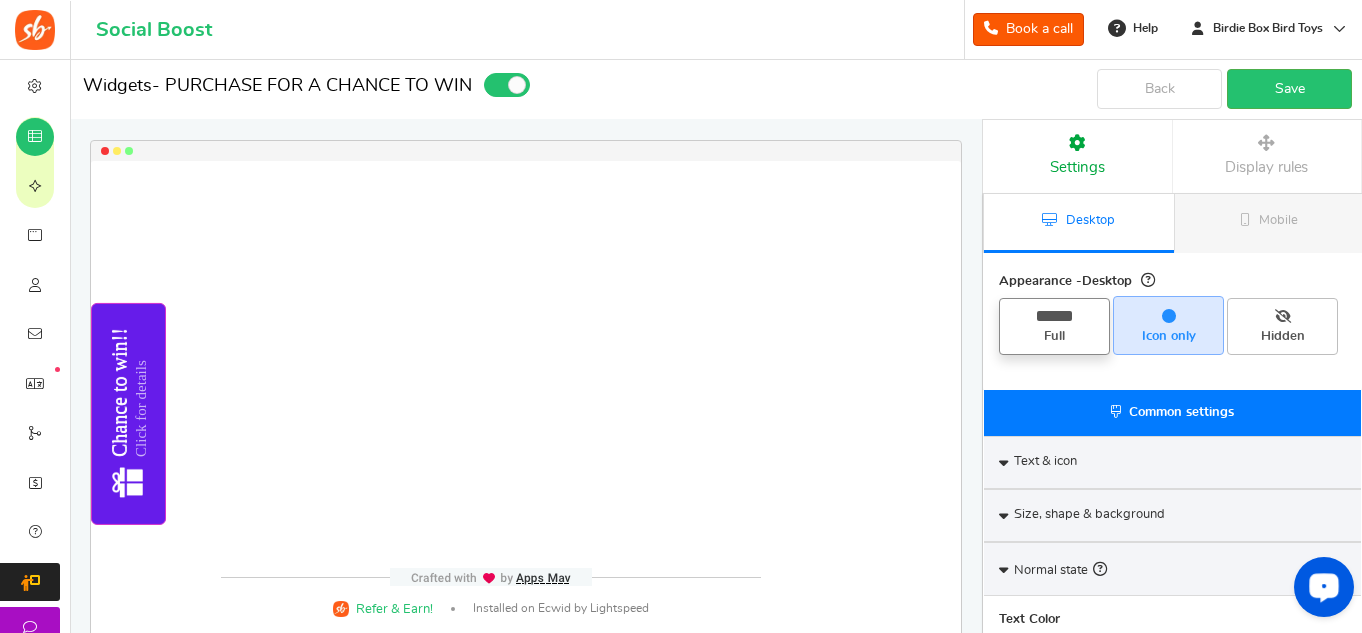 click on "Full" at bounding box center [1054, 337] 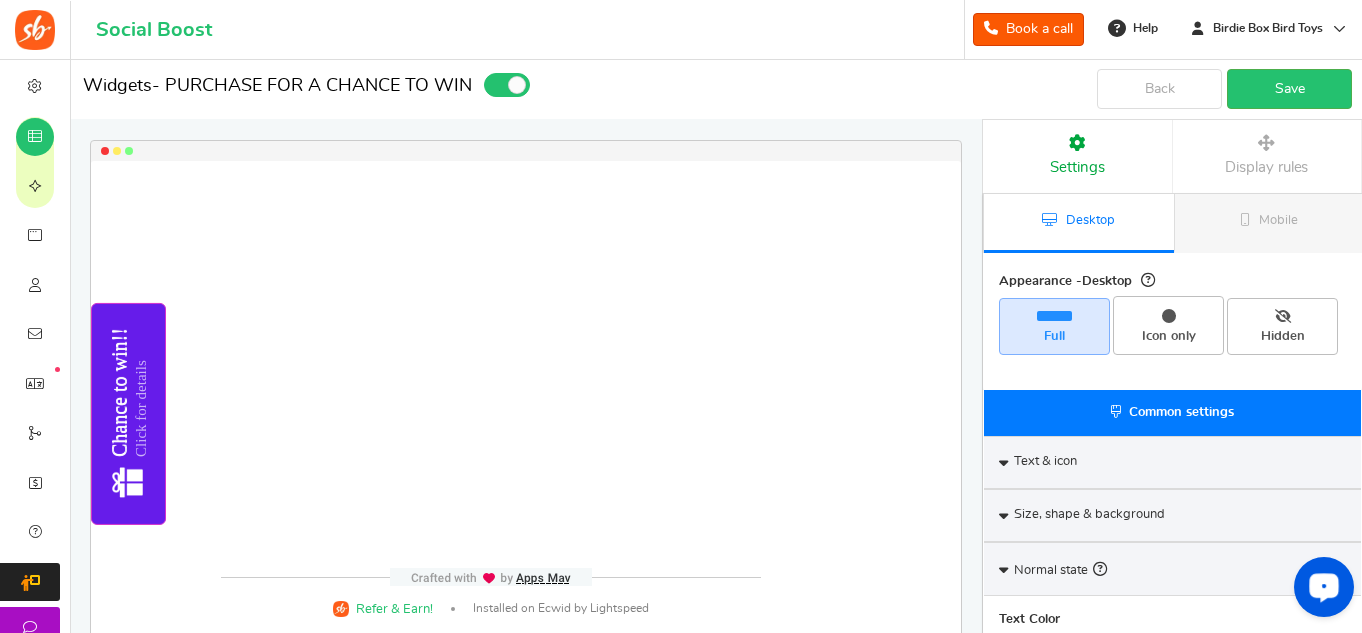 click on "Icon only" at bounding box center (1175, 306) 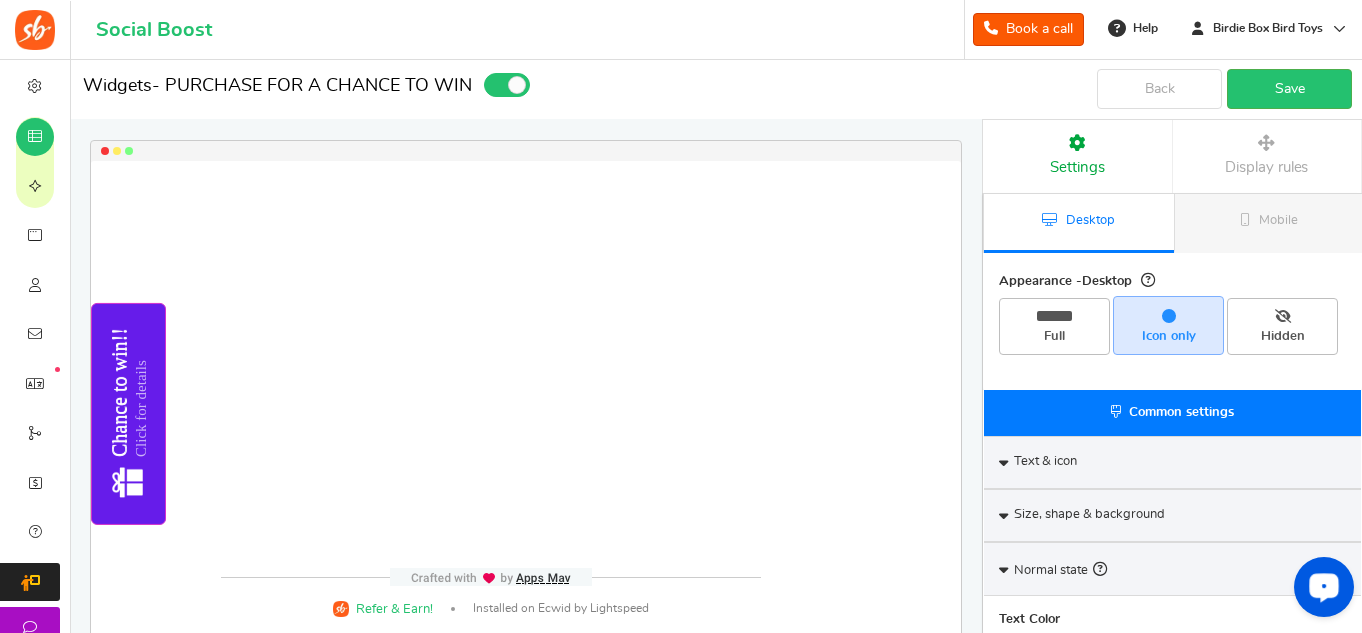 click on "Hidden" at bounding box center [1289, 308] 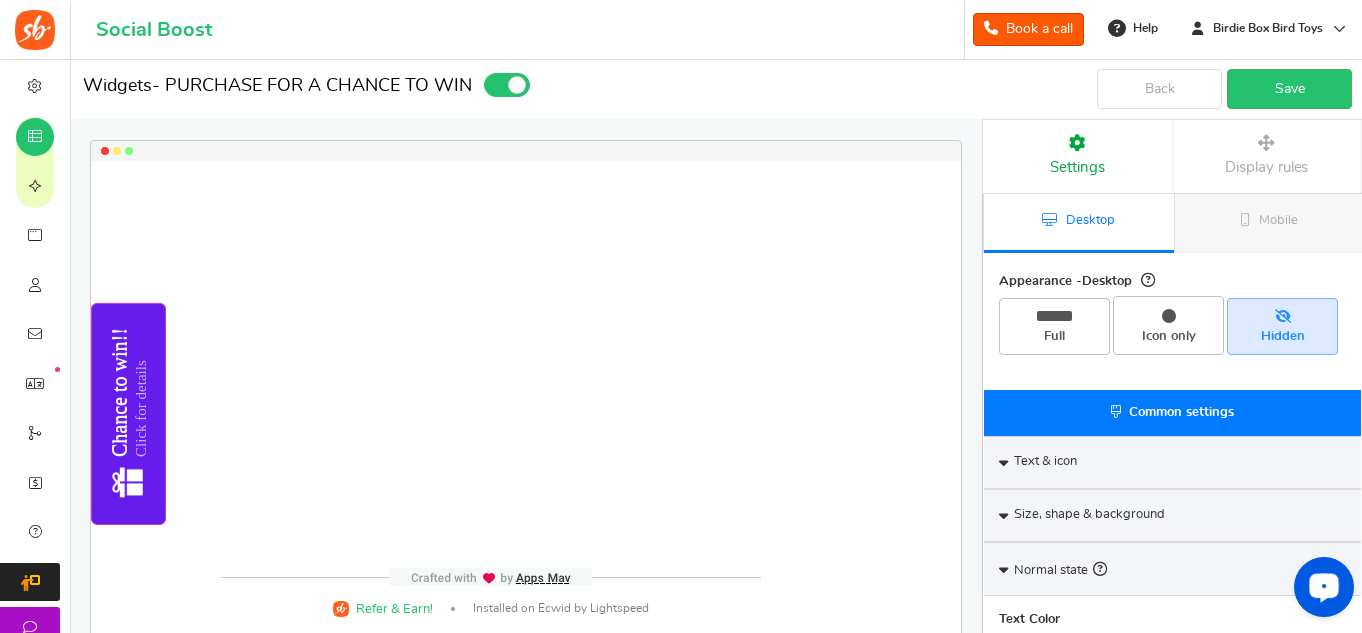 click on "Full" at bounding box center (1061, 308) 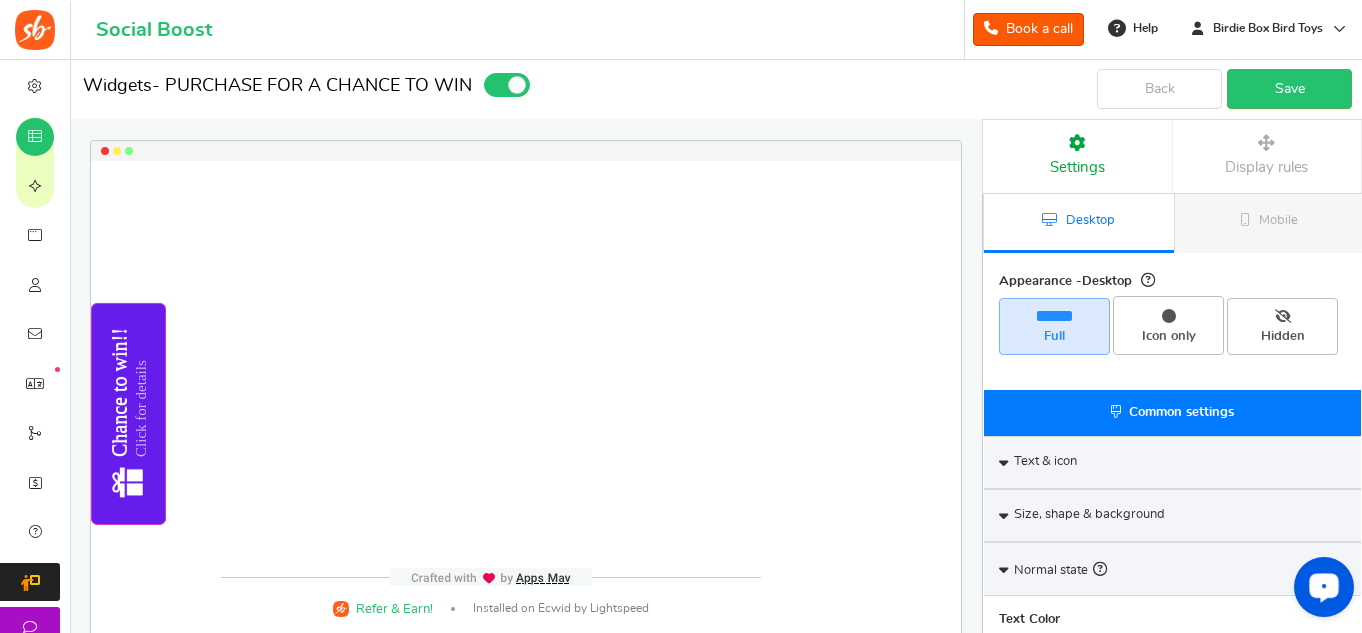 click on "Icon only" at bounding box center (1175, 306) 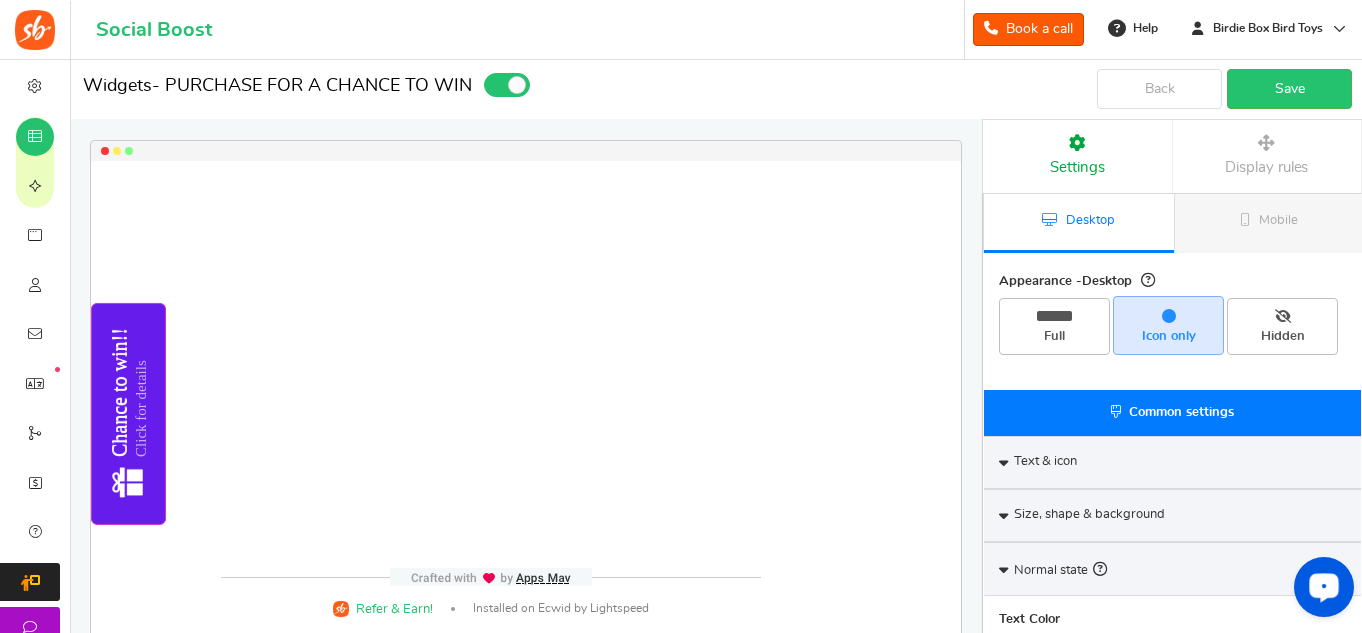 click on "Hidden" at bounding box center (1289, 308) 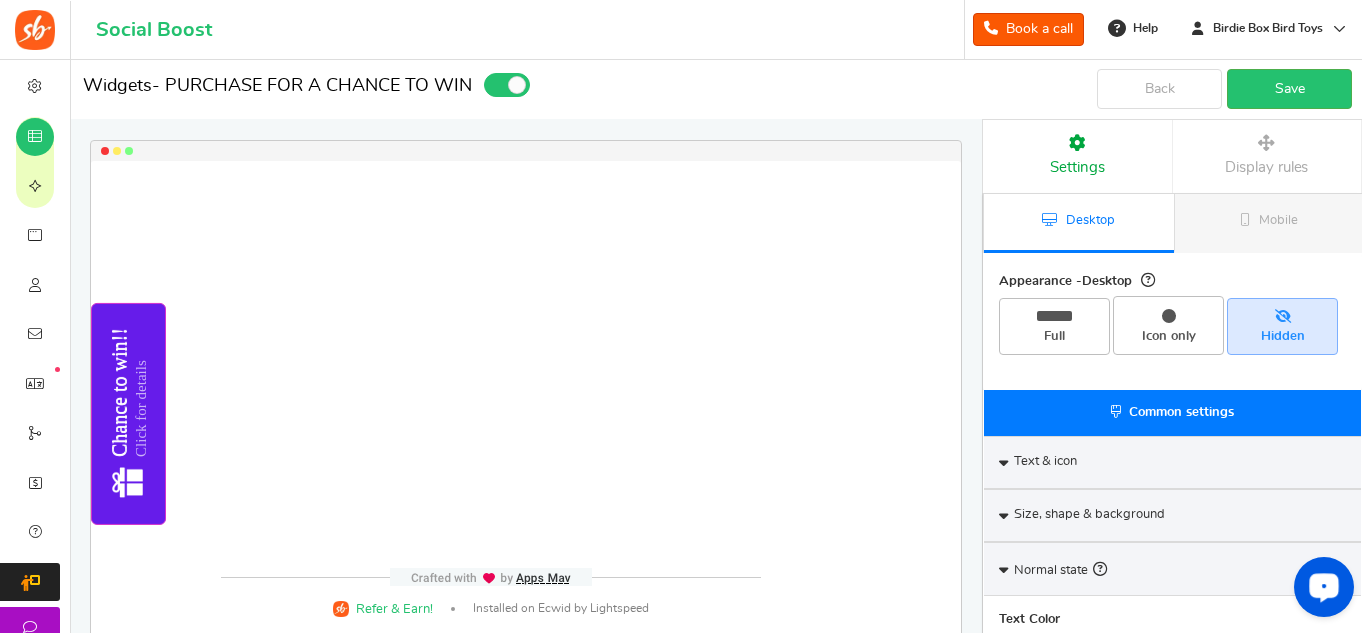 click on "Full" at bounding box center [1061, 308] 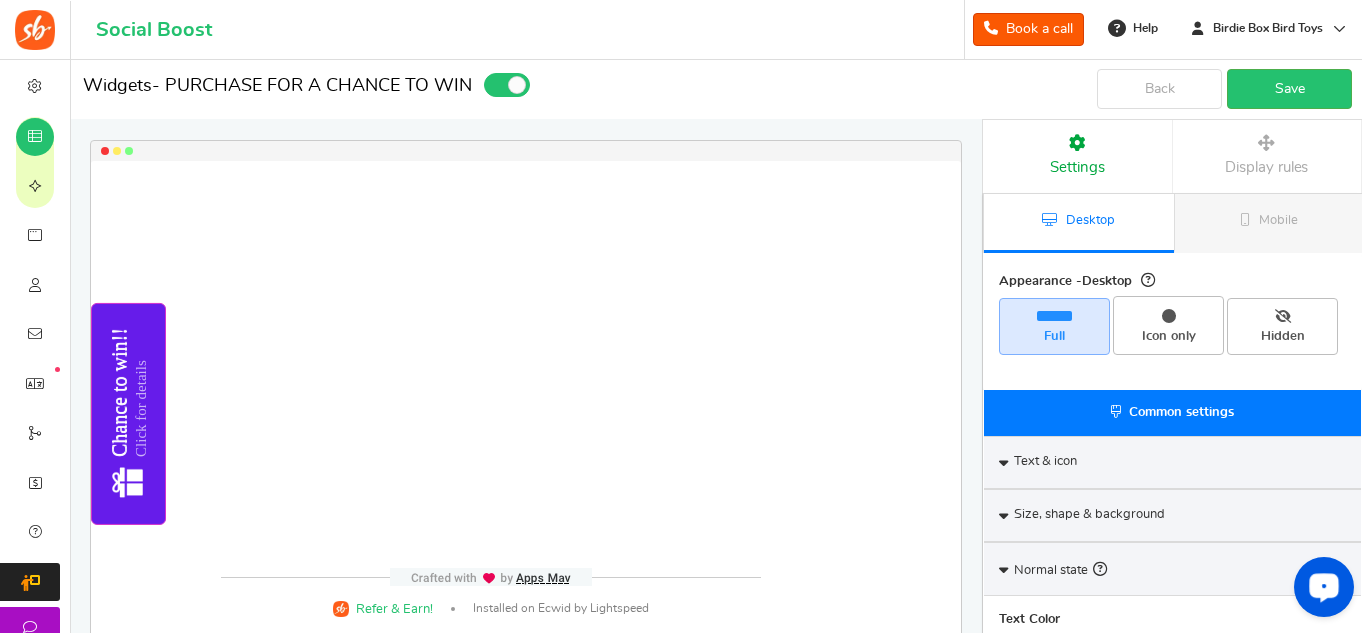 click on "Icon only" at bounding box center [1175, 306] 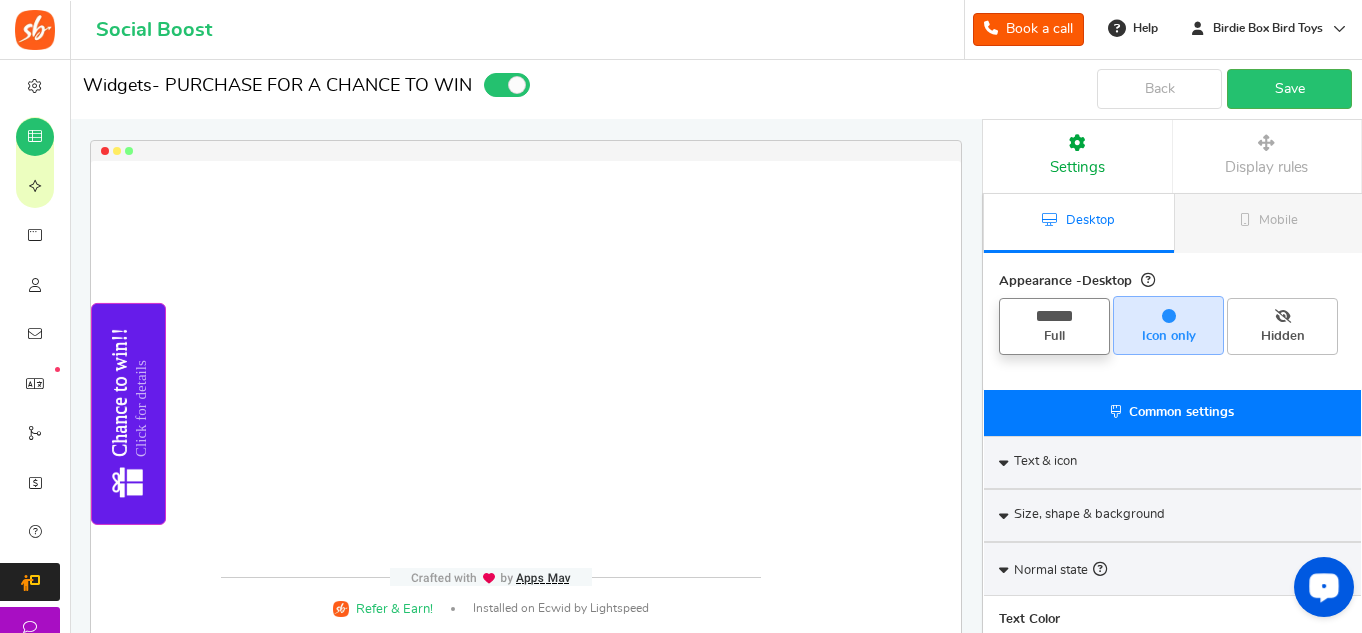 click on "Full" at bounding box center [1054, 326] 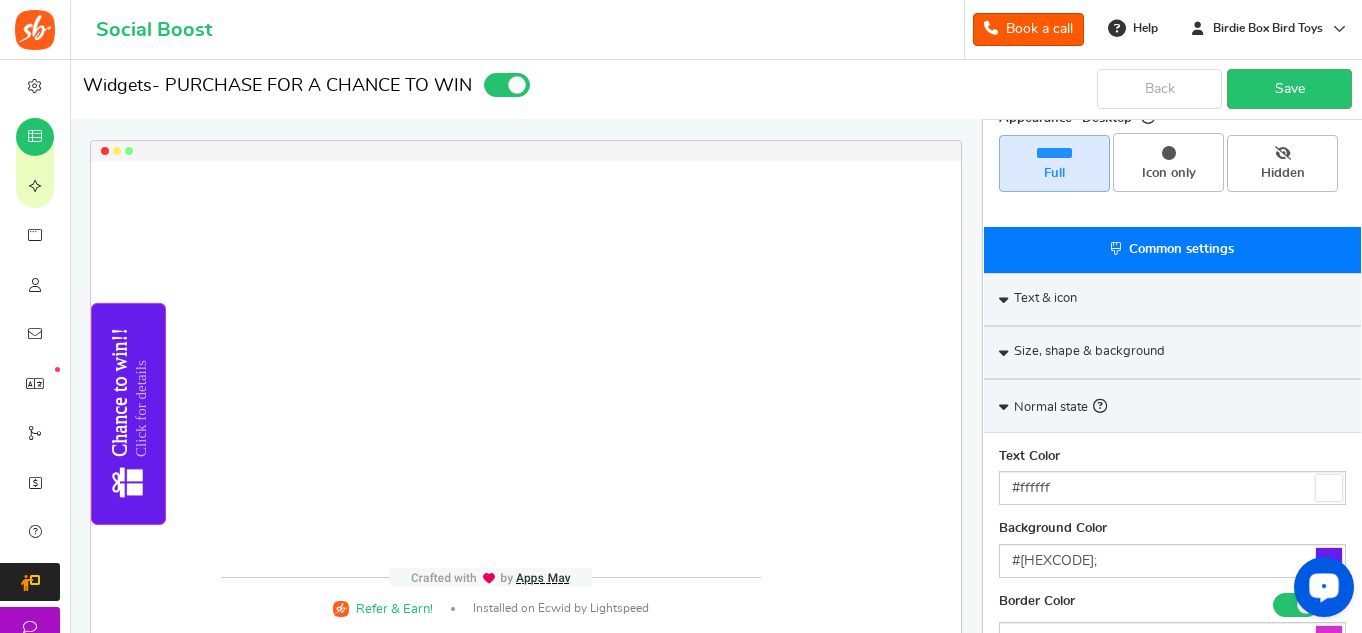 scroll, scrollTop: 351, scrollLeft: 0, axis: vertical 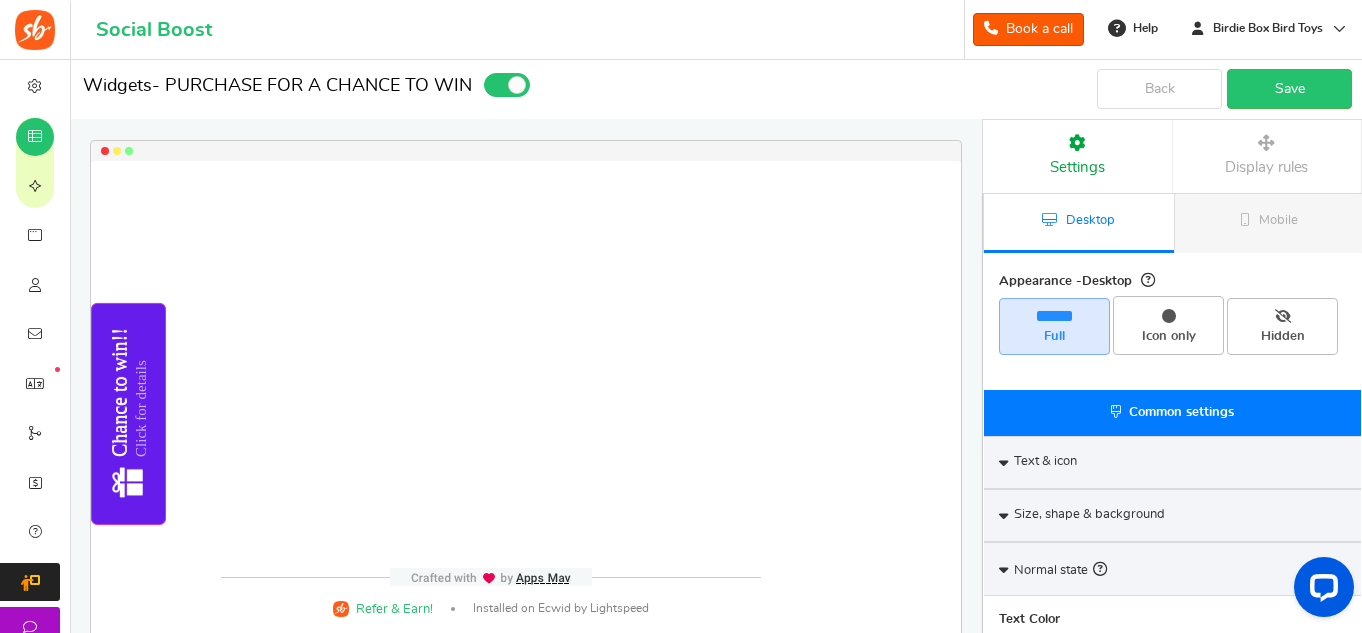 drag, startPoint x: 154, startPoint y: 336, endPoint x: 288, endPoint y: 474, distance: 192.35384 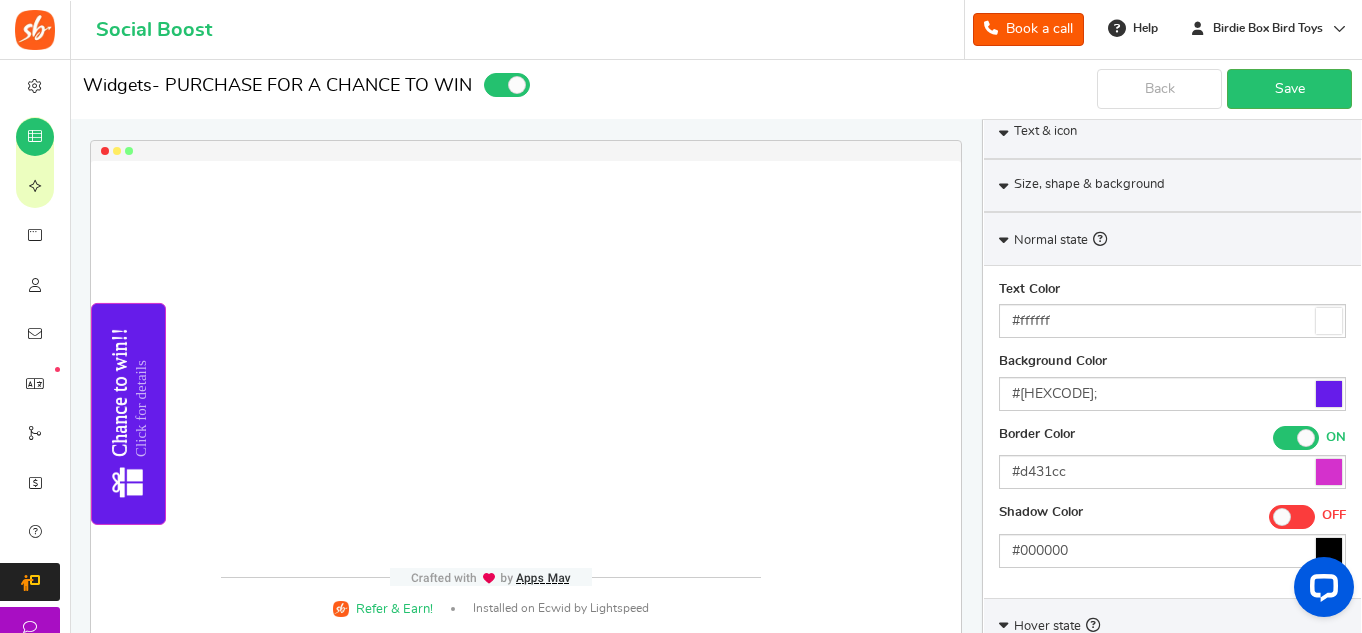 scroll, scrollTop: 351, scrollLeft: 0, axis: vertical 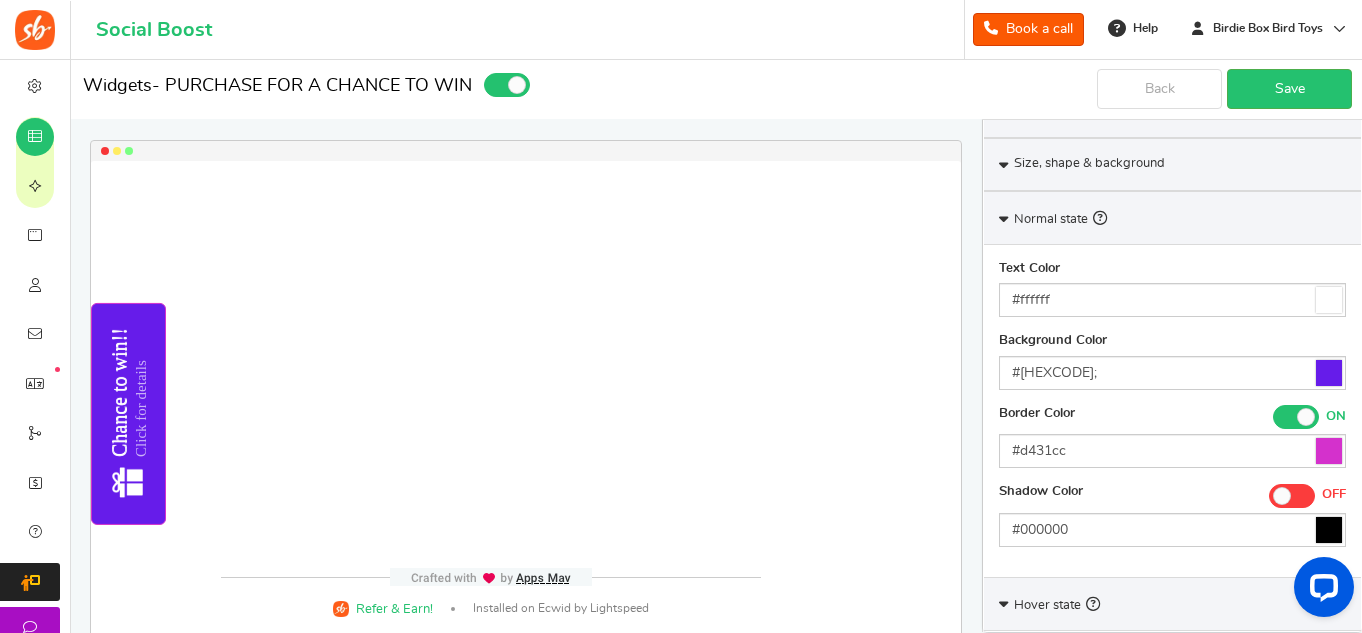 click at bounding box center [1329, 373] 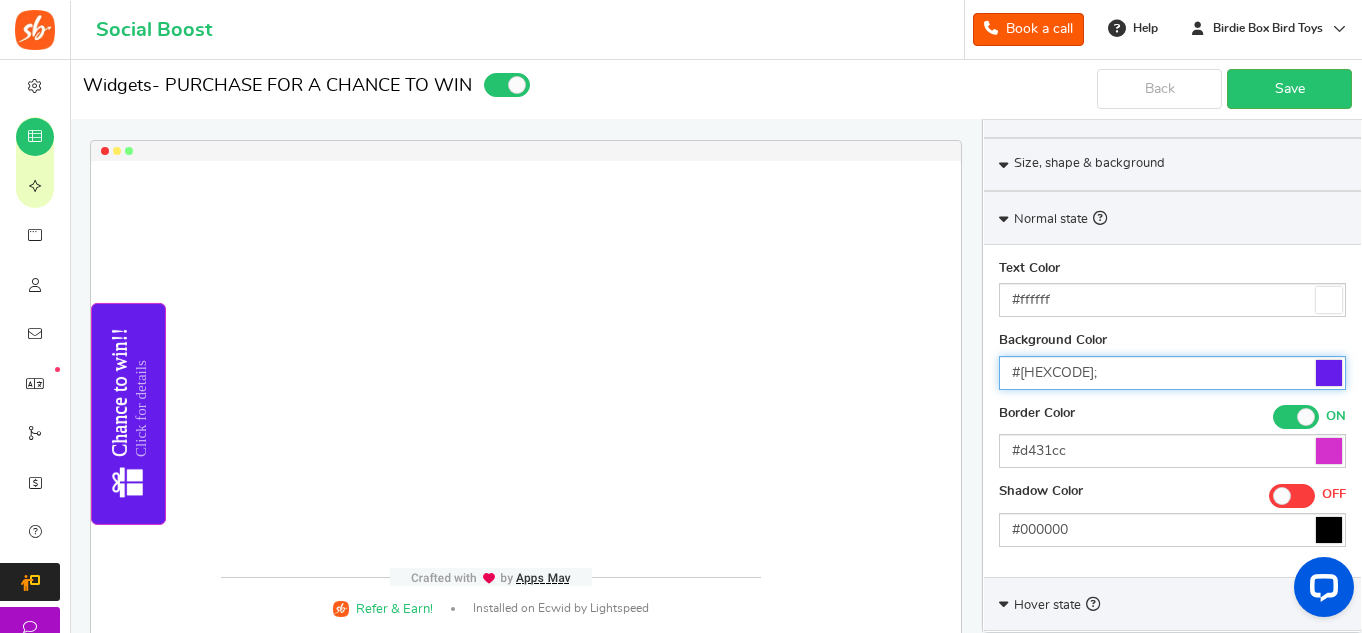 click on "#[HEXCODE];" at bounding box center [1172, 373] 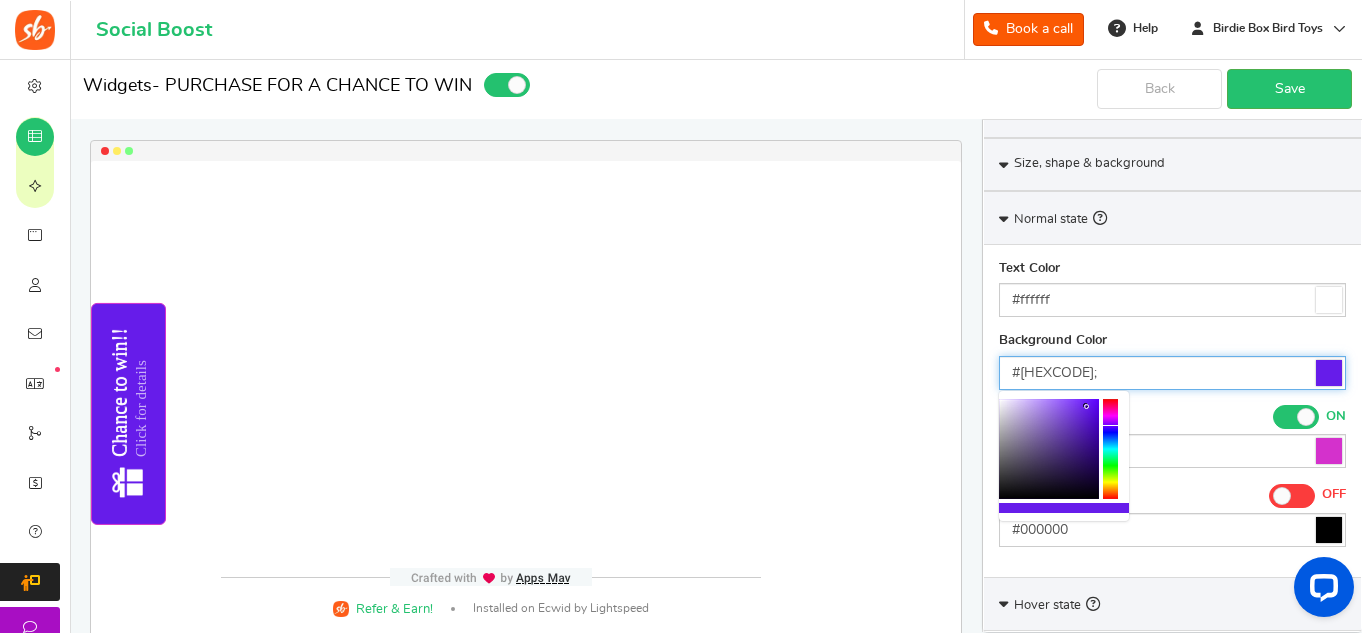type on "#ead11c" 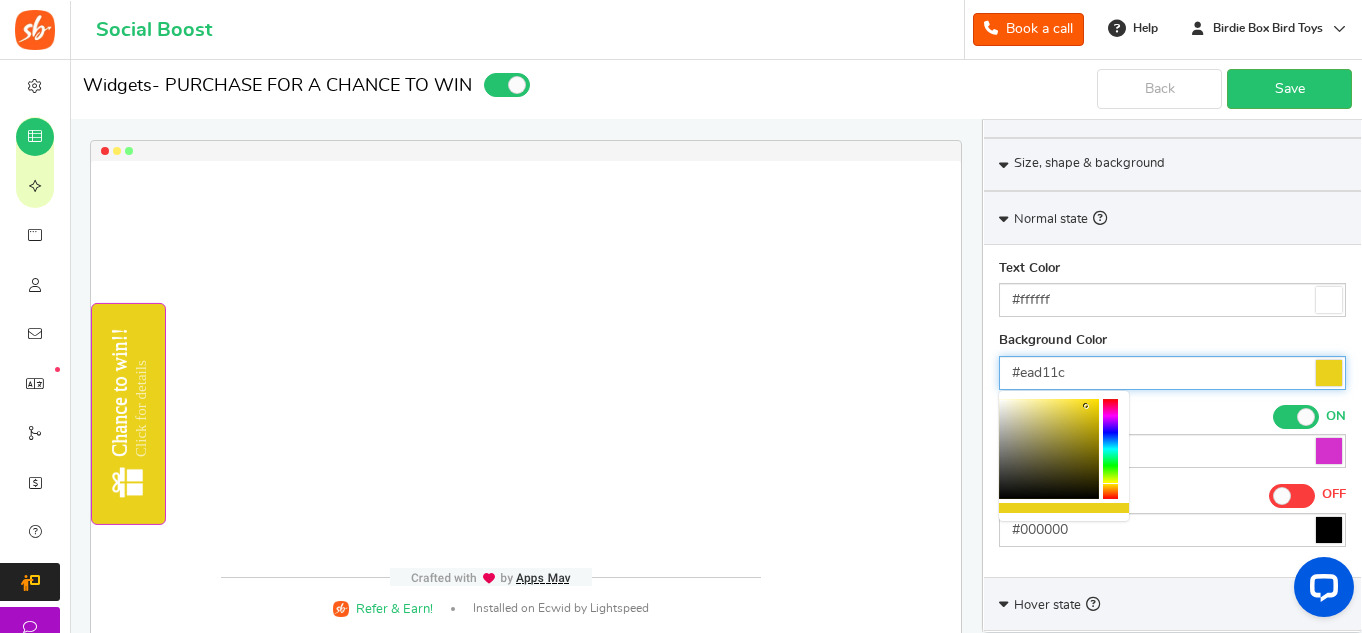 click at bounding box center [1110, 449] 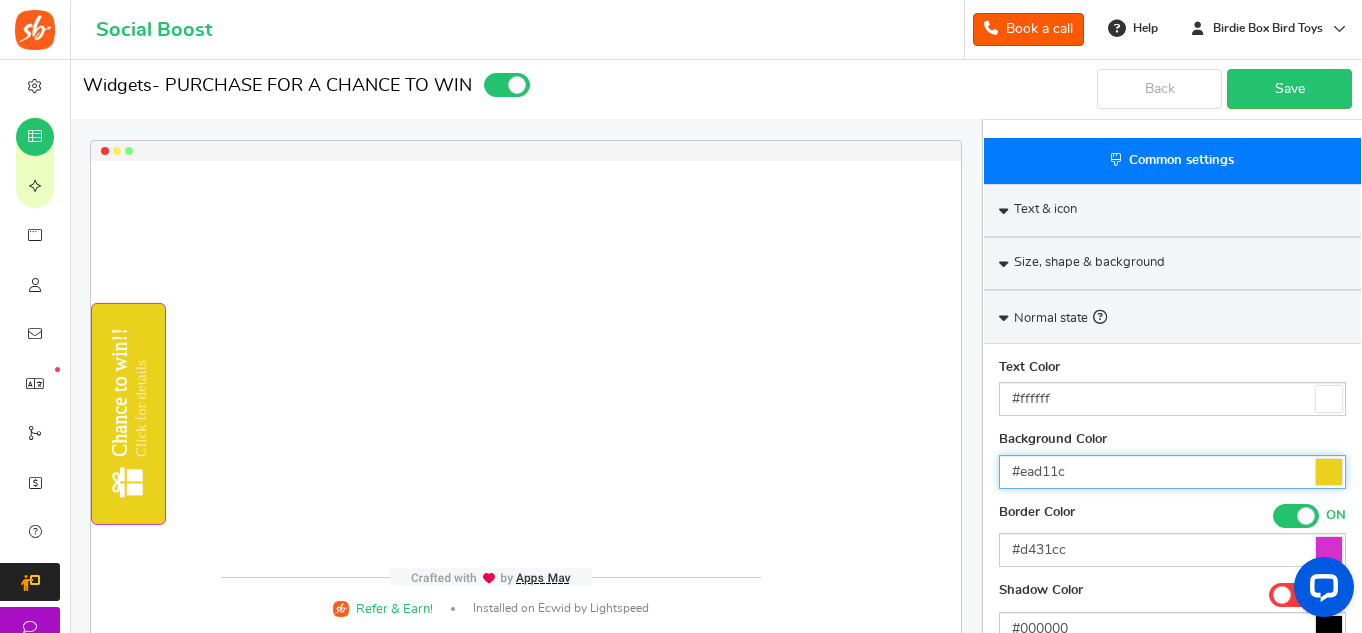 scroll, scrollTop: 250, scrollLeft: 0, axis: vertical 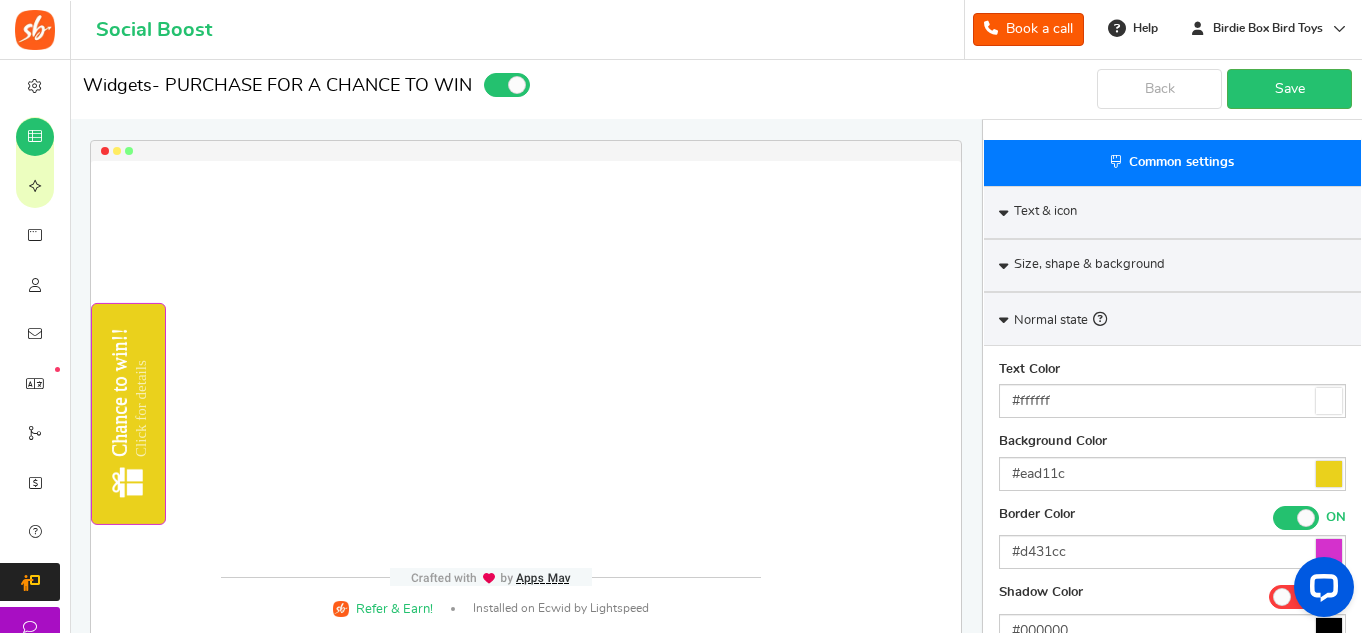 click on "Size, shape & background" at bounding box center (1172, 265) 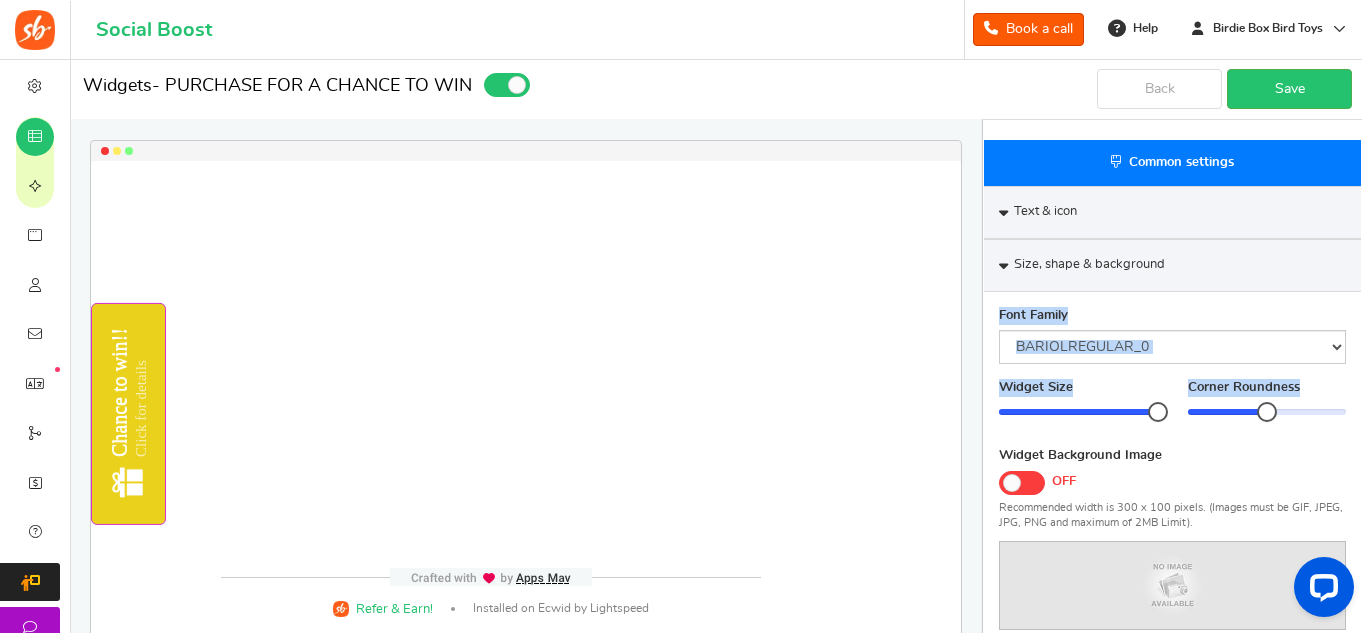 drag, startPoint x: 1361, startPoint y: 280, endPoint x: 1365, endPoint y: 372, distance: 92.086914 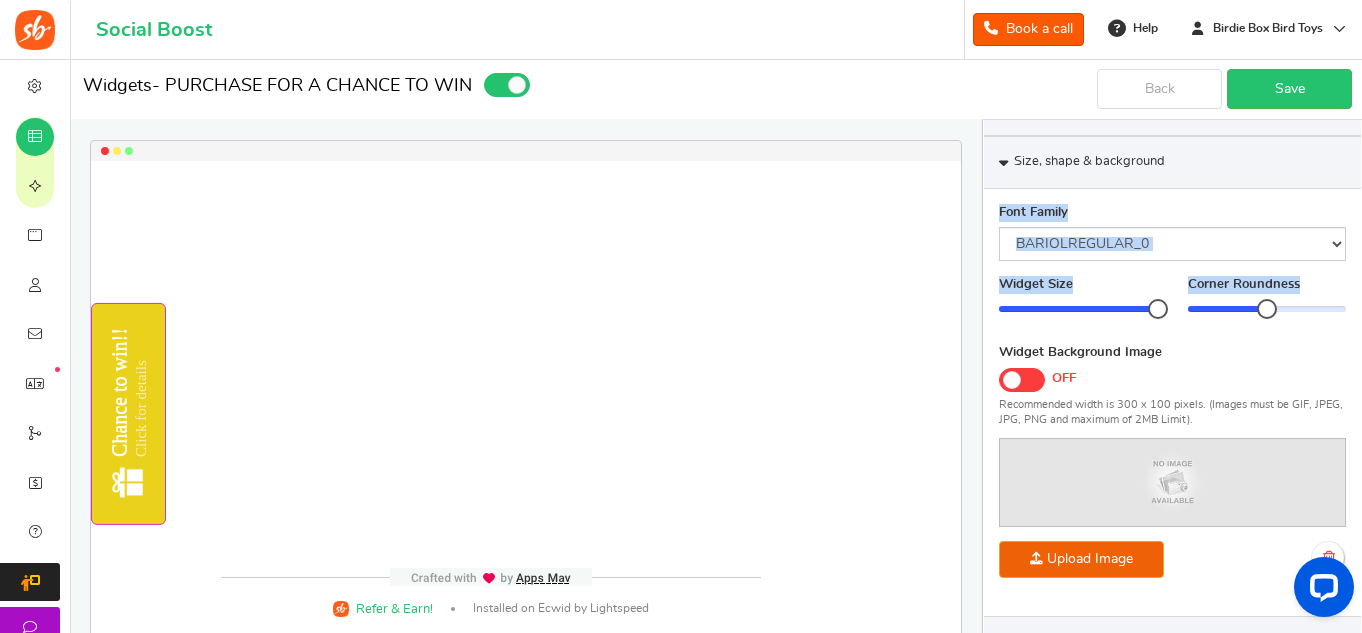 scroll, scrollTop: 326, scrollLeft: 0, axis: vertical 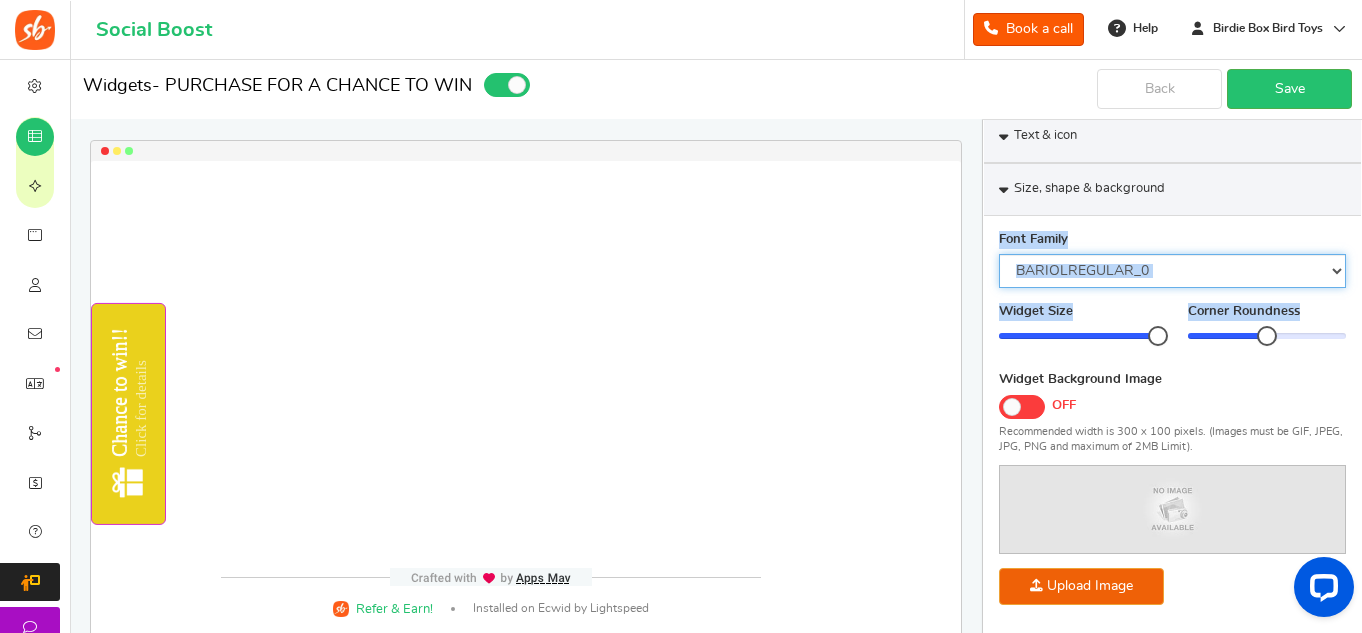 click on "'Comic Sans MS', 'Chalkboard'" at bounding box center (1172, 271) 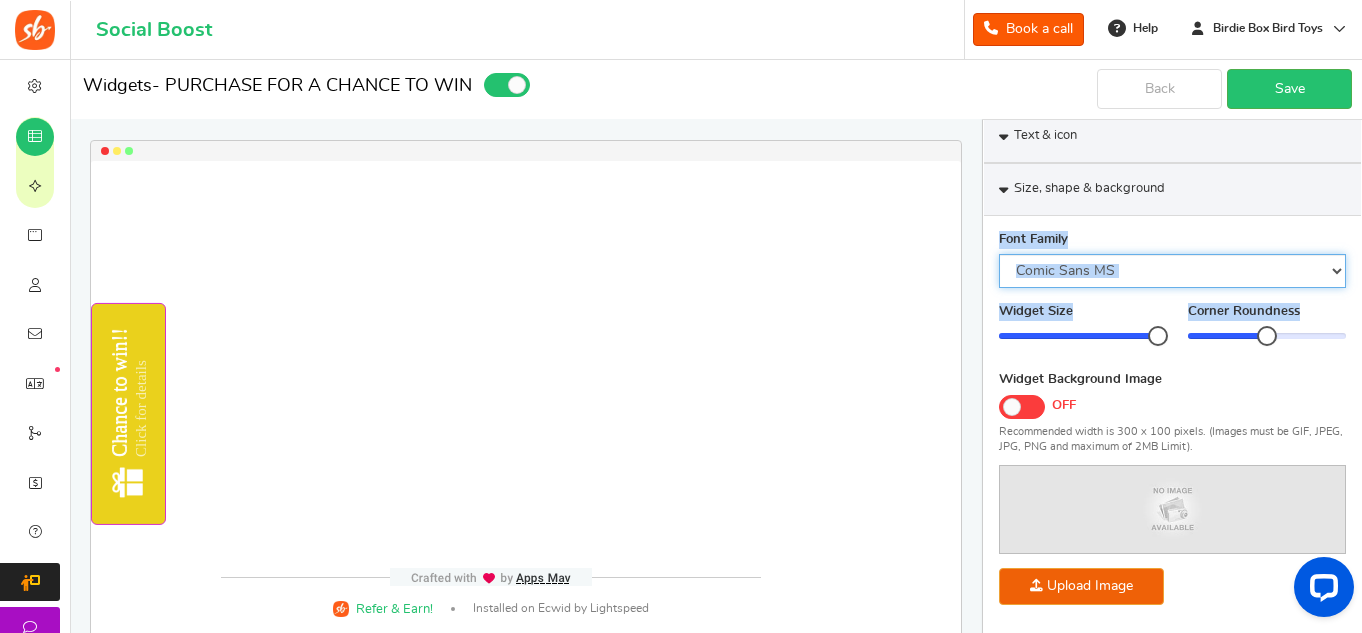 click on "'Comic Sans MS', 'Chalkboard'" at bounding box center [1172, 271] 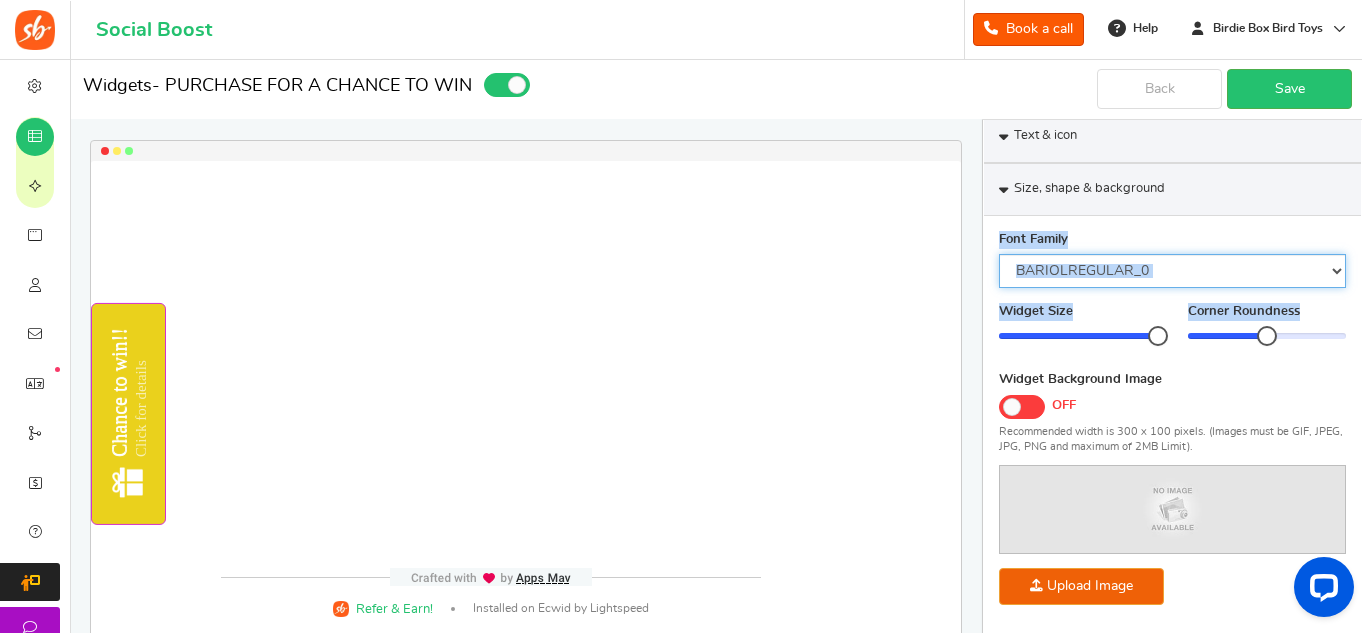 click on "'Comic Sans MS', 'Chalkboard'" at bounding box center [1172, 271] 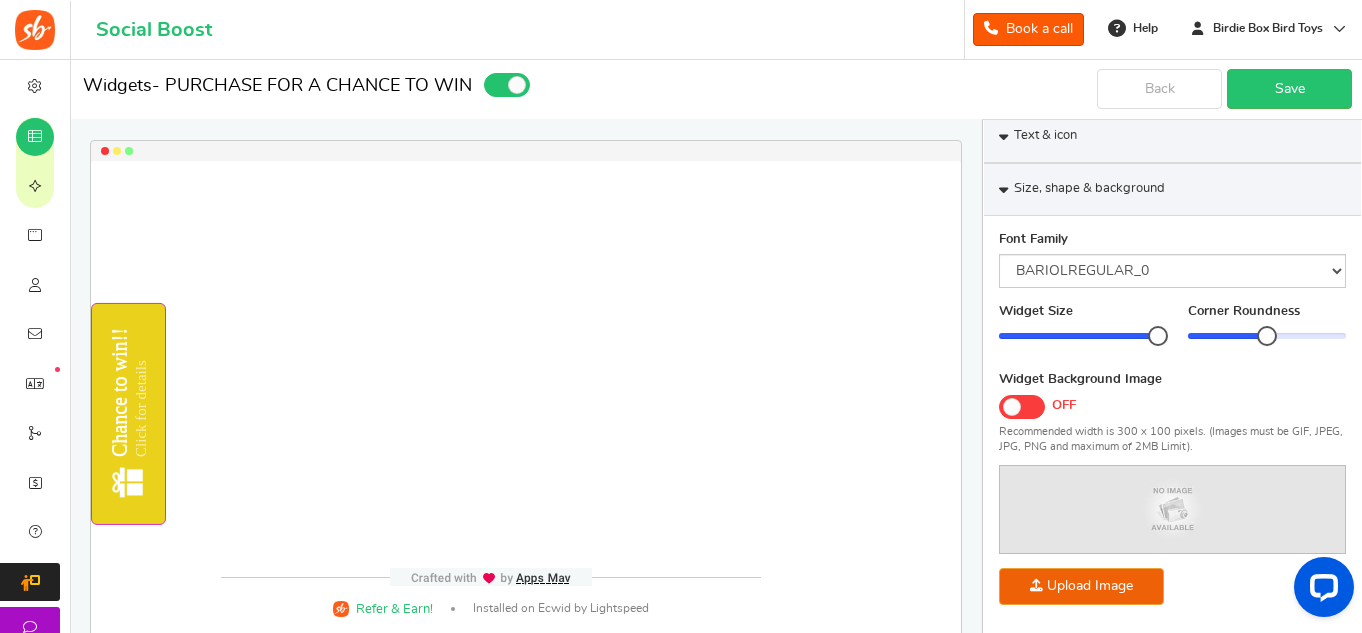 click on "Chance to win!!
Click for details
Loading..
×
To configure LightBox layout please  Click here" at bounding box center (526, 414) 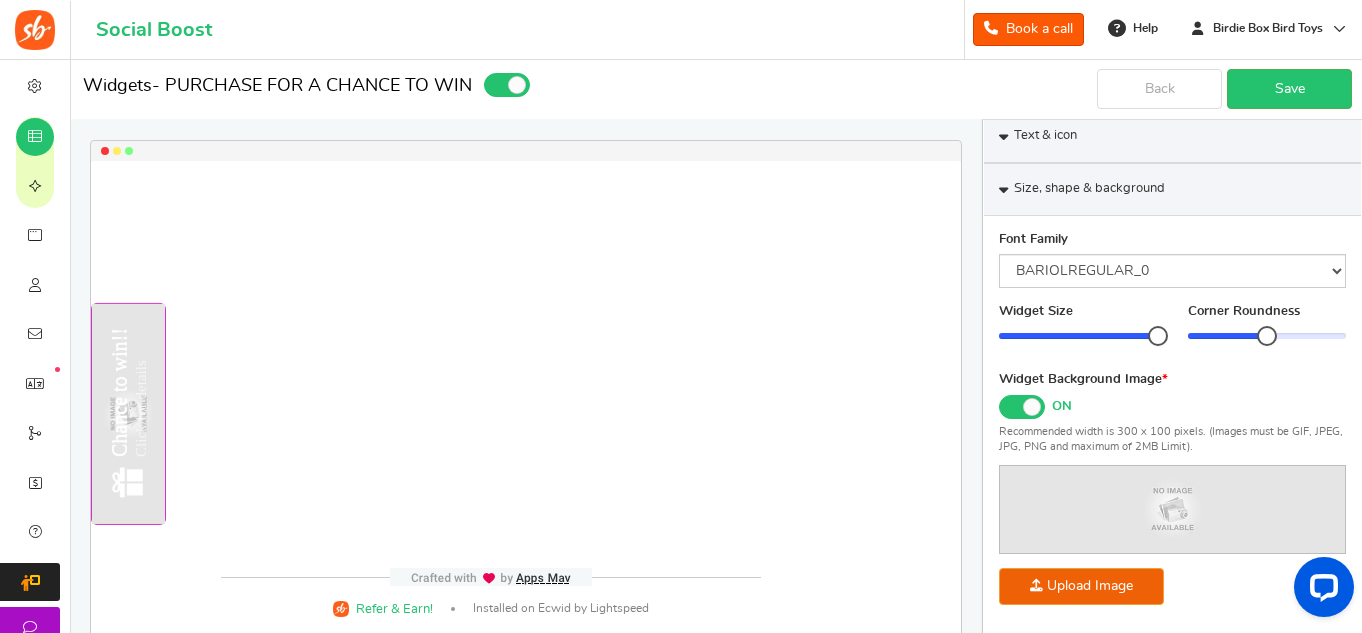 click at bounding box center (1032, 407) 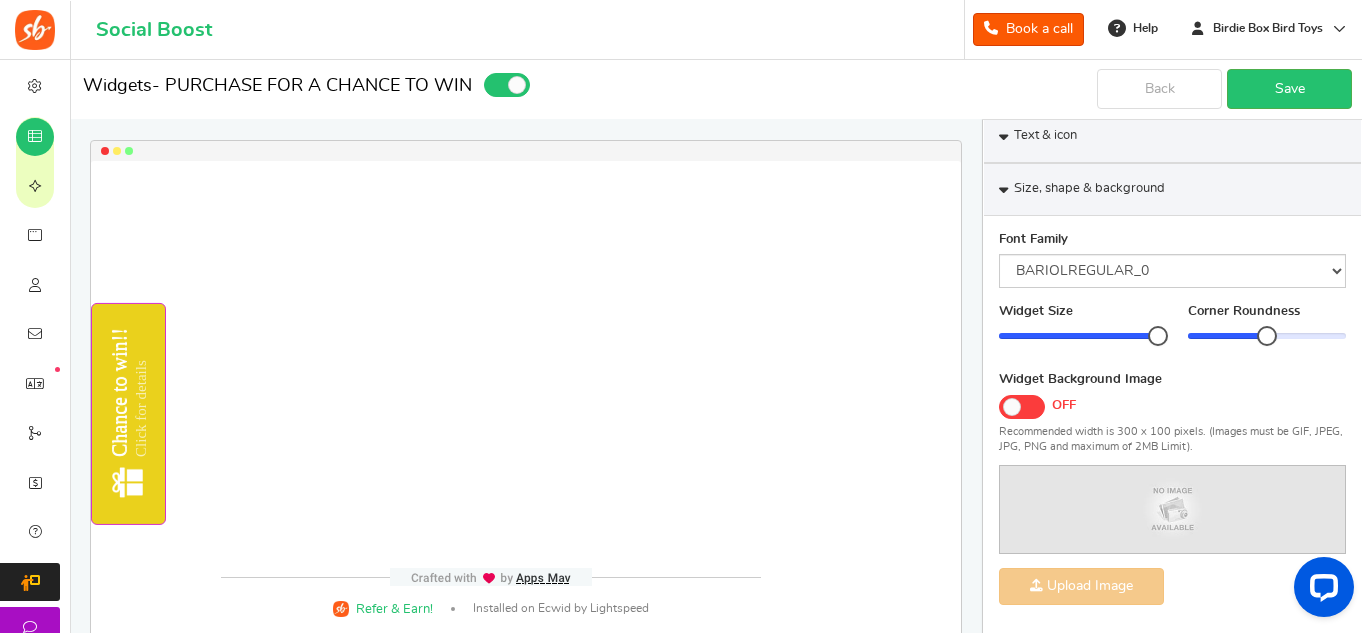 click on "Text & icon" at bounding box center (1172, 136) 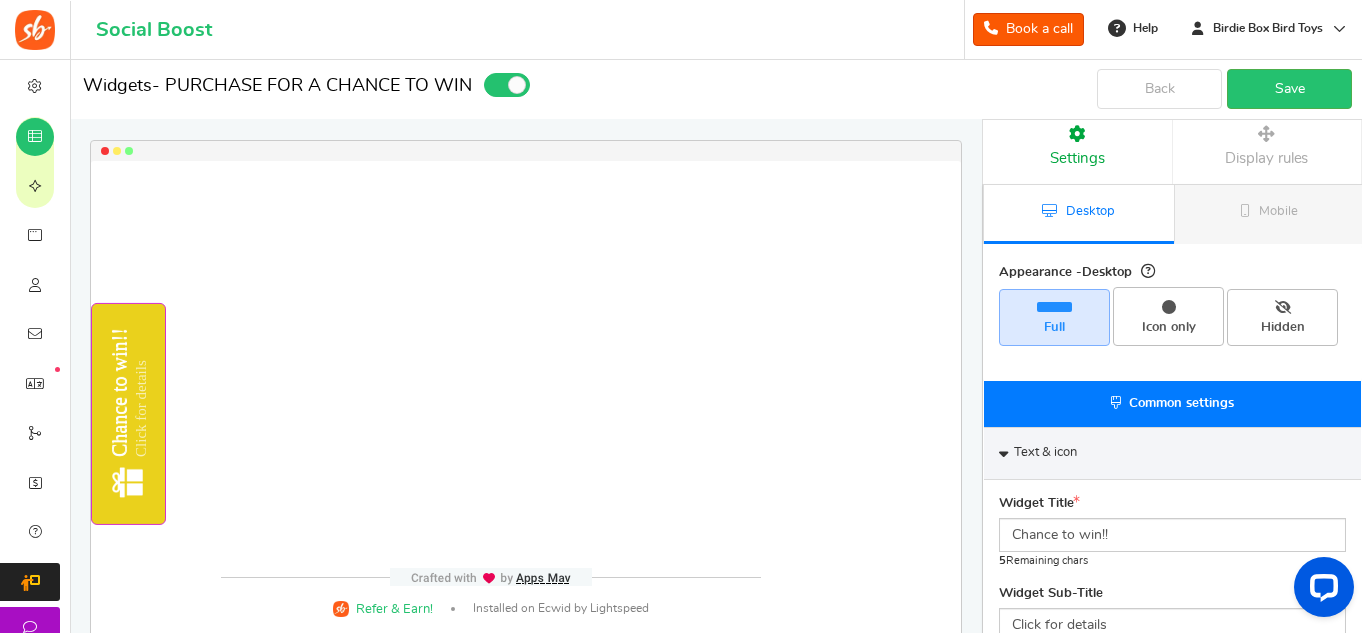scroll, scrollTop: 0, scrollLeft: 0, axis: both 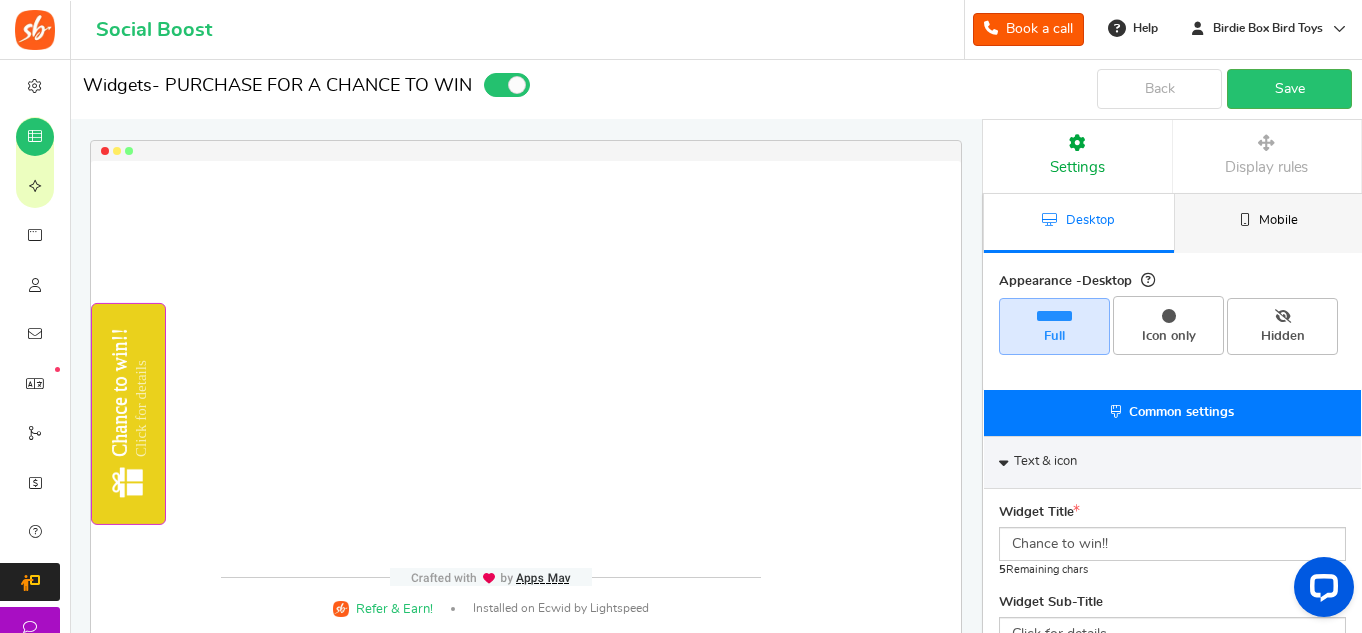 click on "Mobile" at bounding box center [1278, 220] 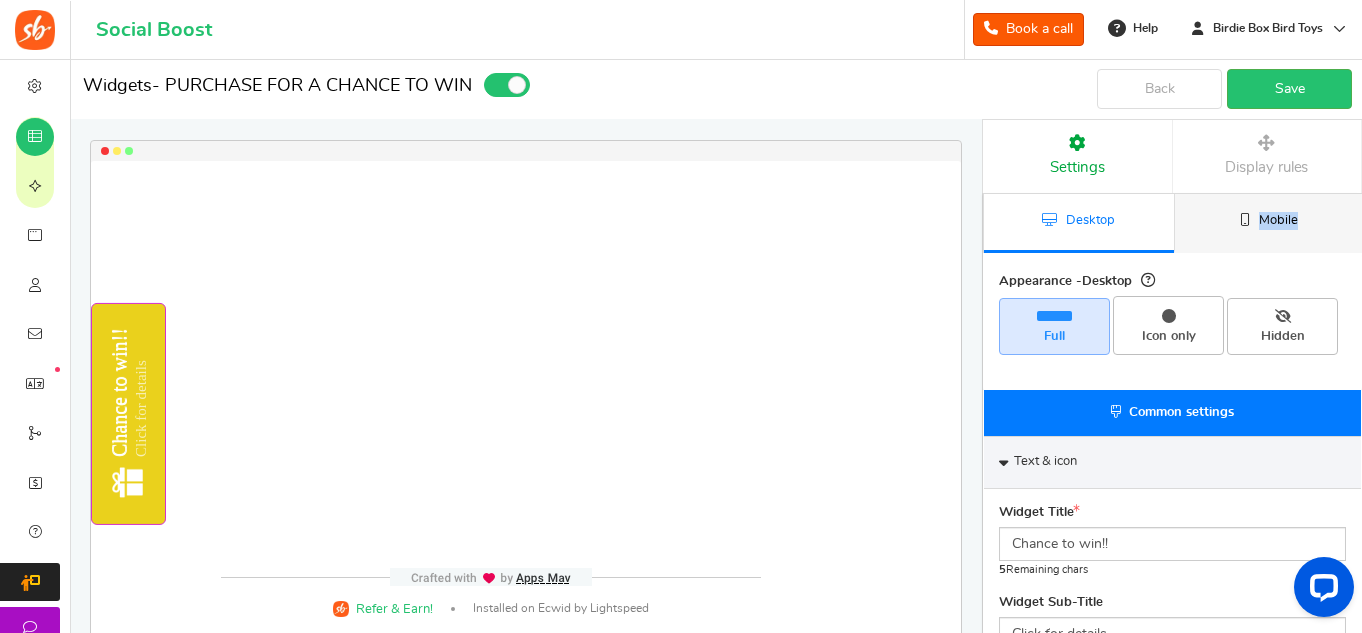 click on "Mobile" at bounding box center (1278, 220) 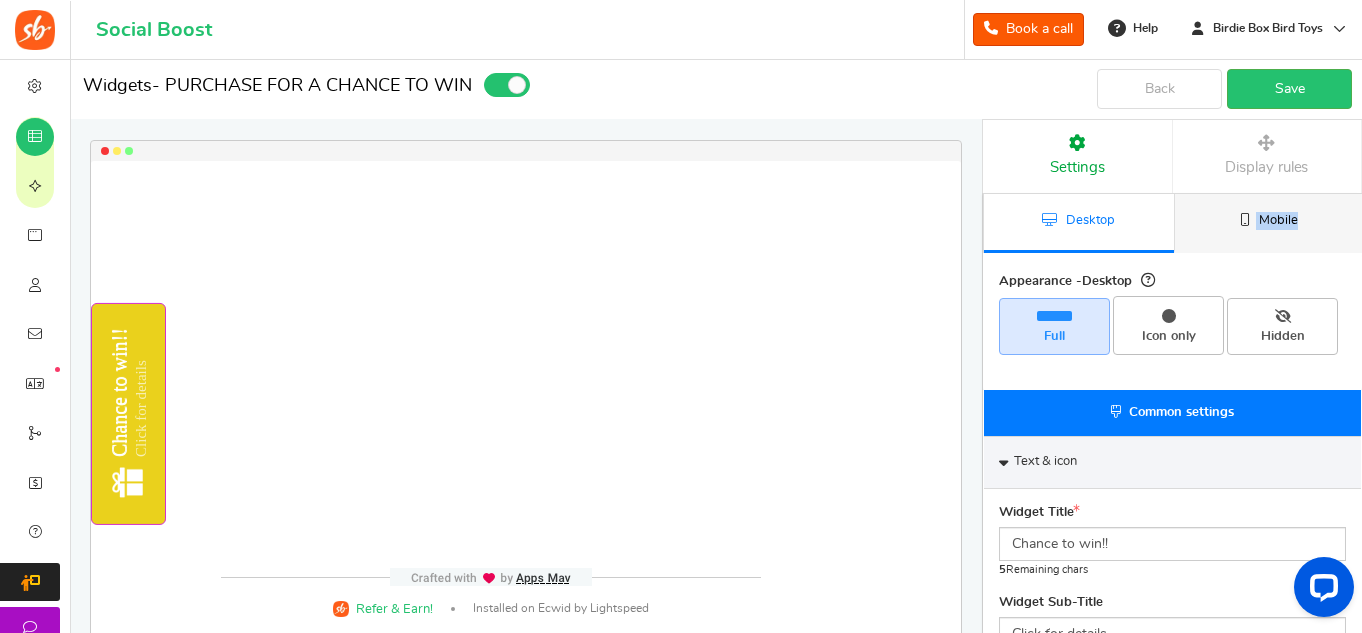 click on "Mobile" at bounding box center (1278, 220) 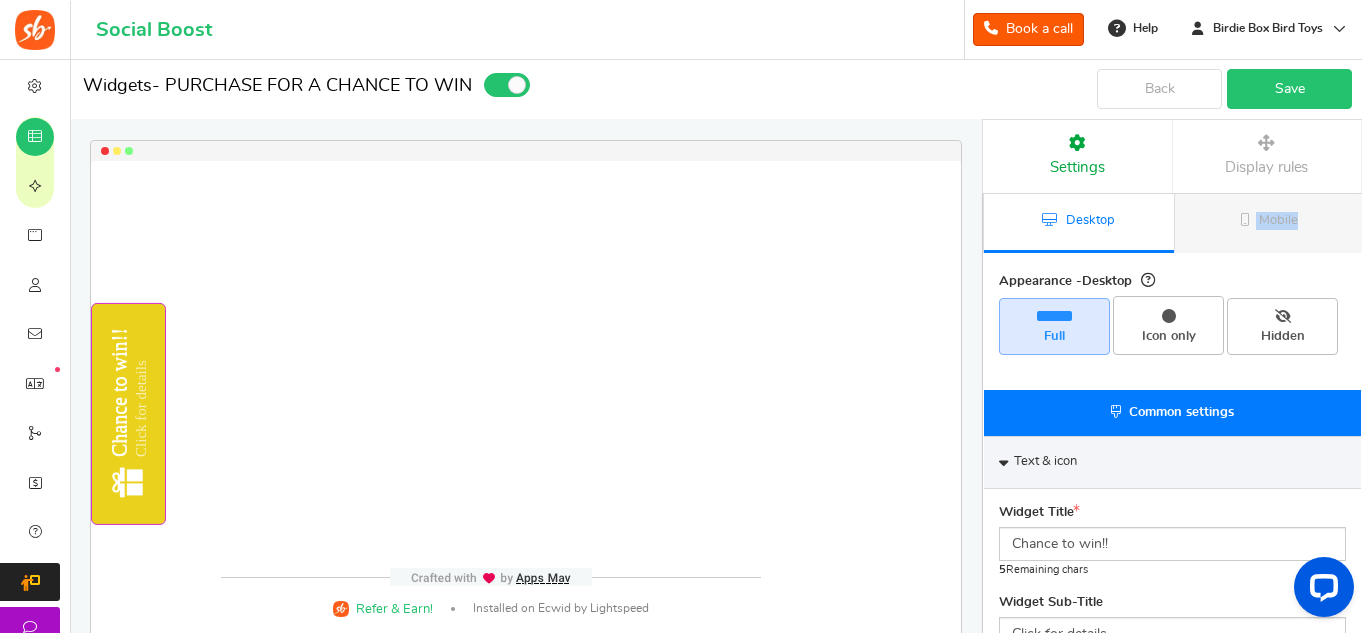 click on "Save" at bounding box center [1289, 89] 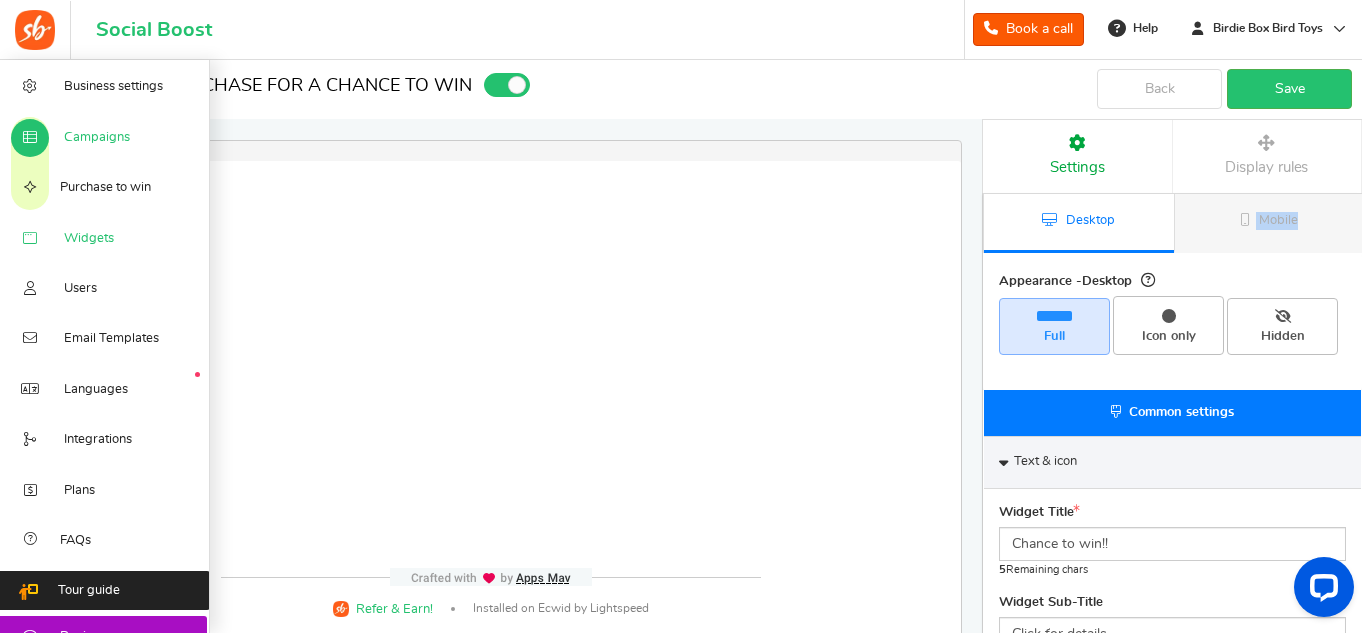 click on "Widgets" at bounding box center (89, 239) 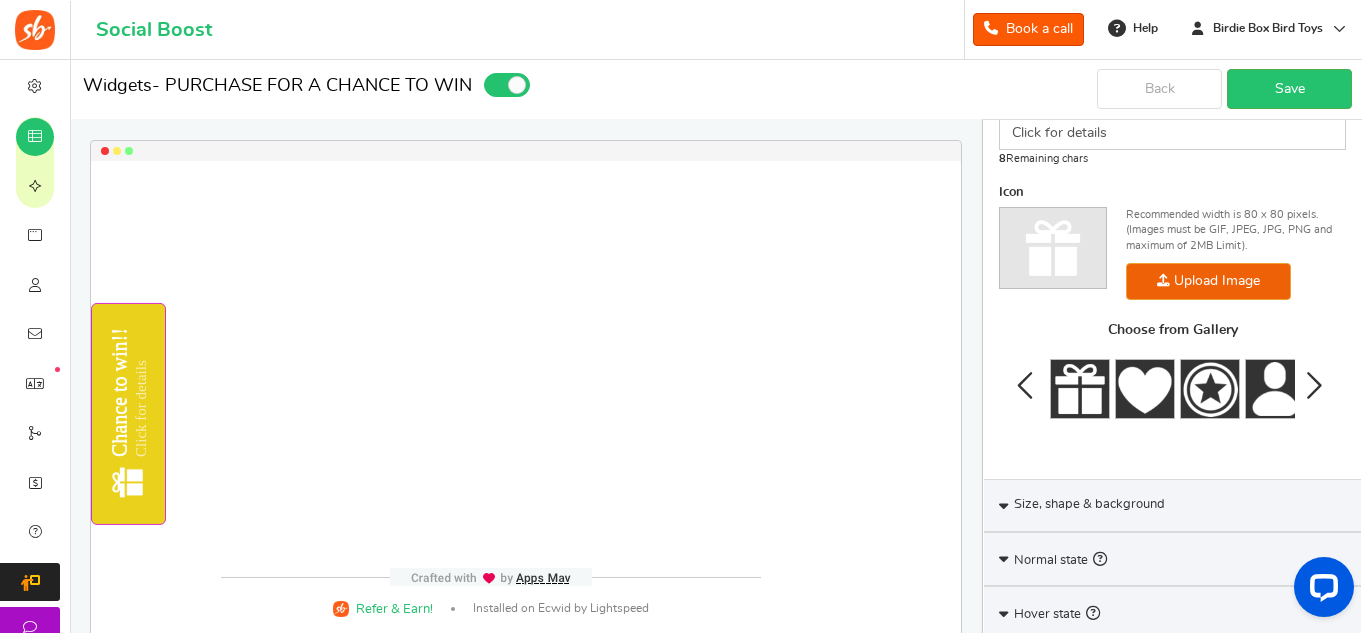 scroll, scrollTop: 505, scrollLeft: 0, axis: vertical 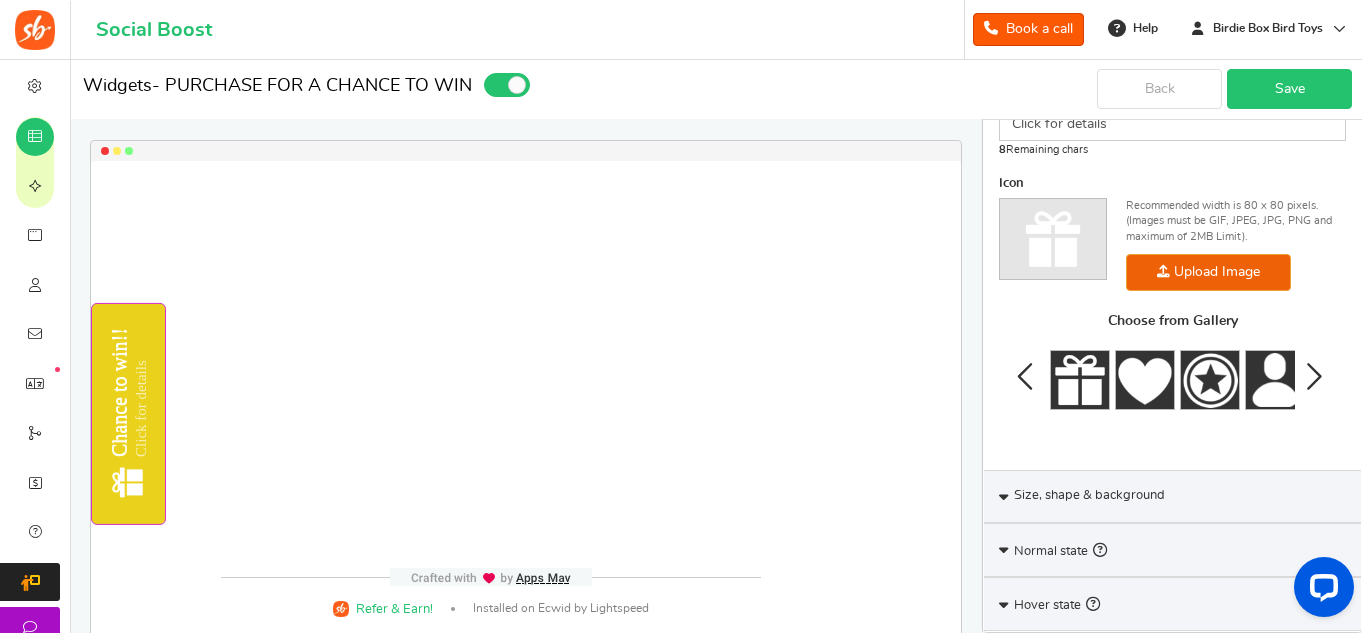 click on "Save" at bounding box center [1289, 89] 